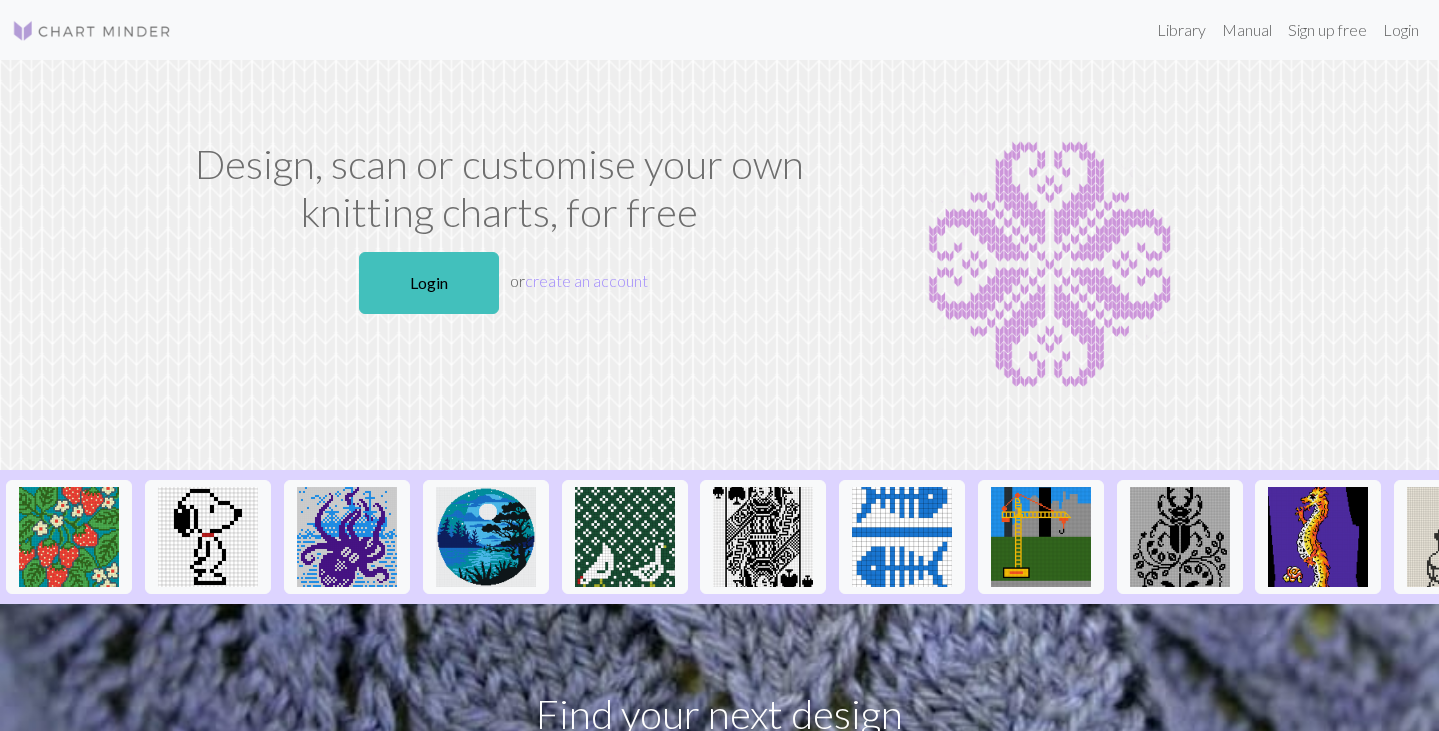 scroll, scrollTop: 0, scrollLeft: 0, axis: both 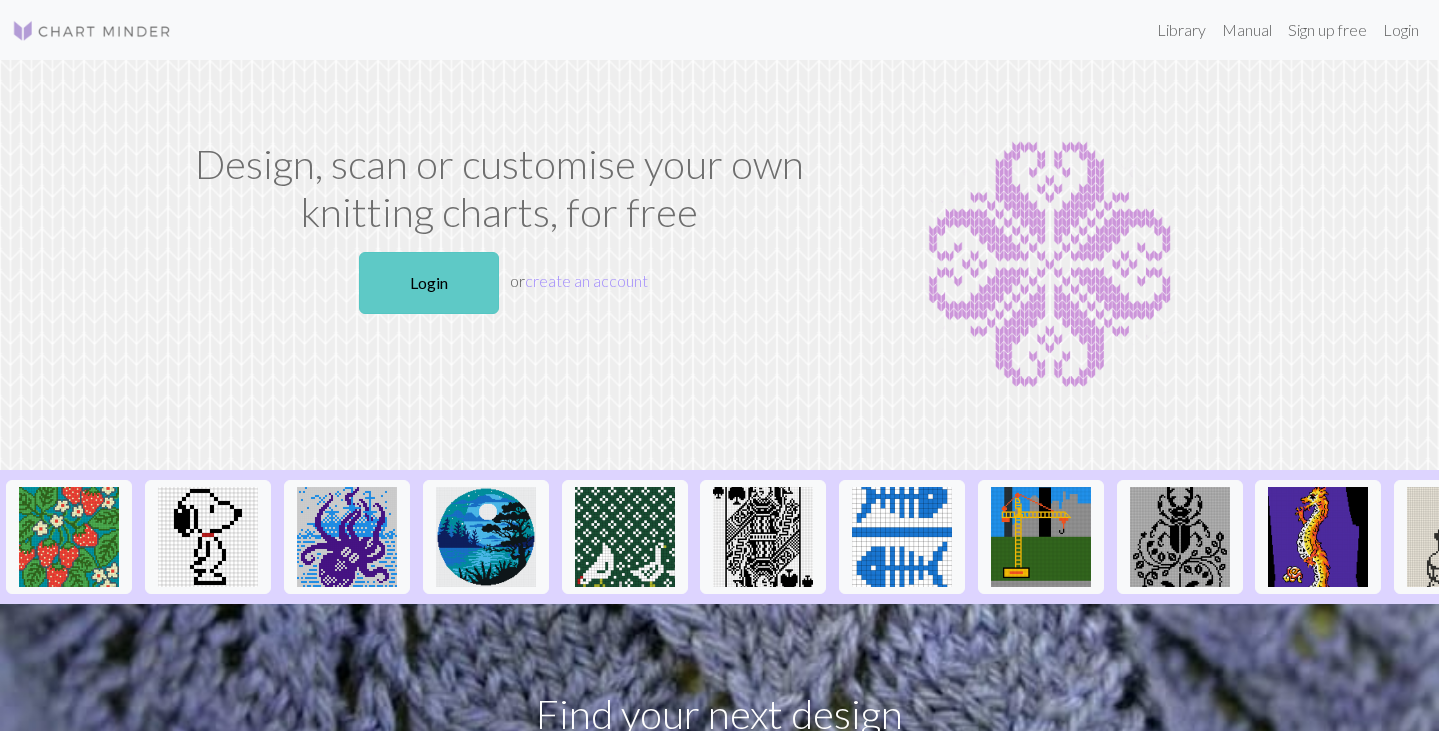 click on "Login" at bounding box center [429, 283] 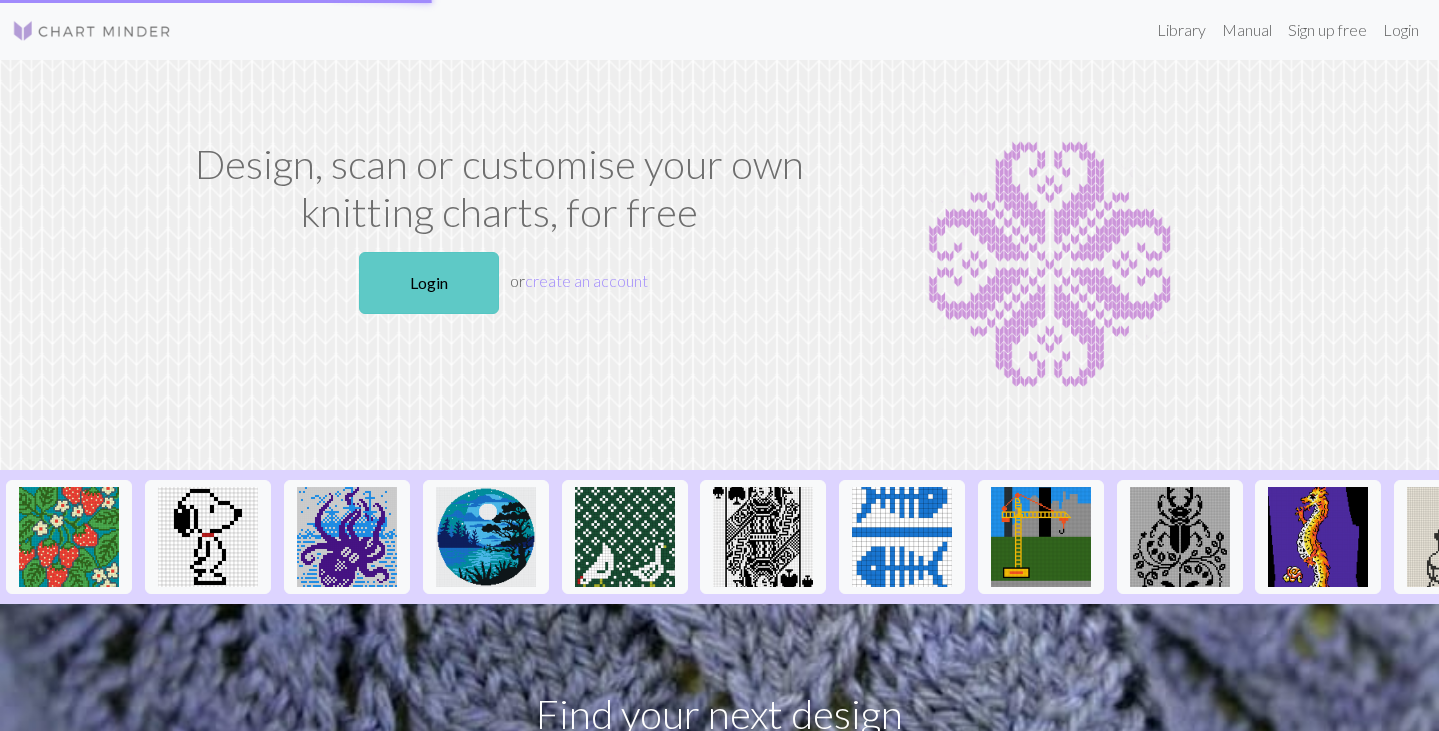 scroll, scrollTop: 0, scrollLeft: 0, axis: both 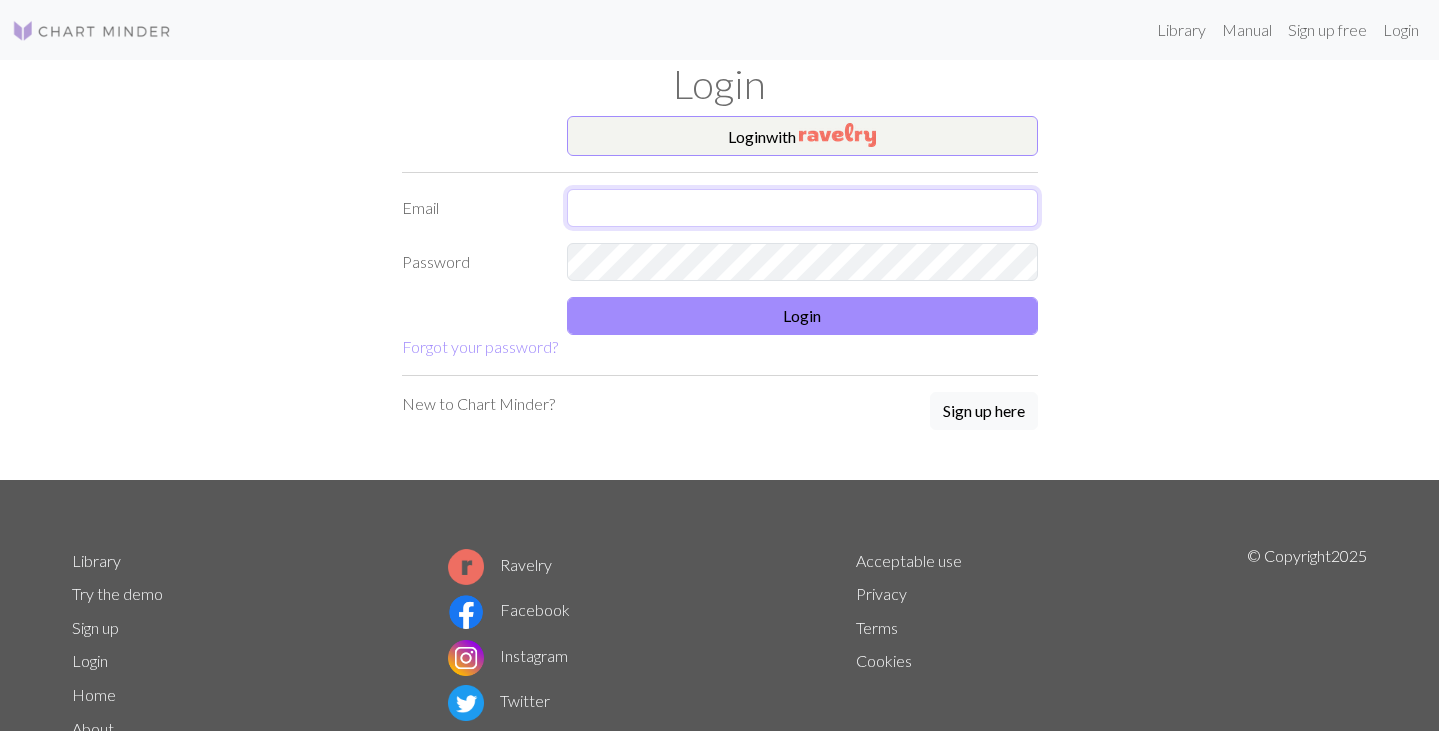 type on "[USERNAME]@[EXAMPLE.COM]" 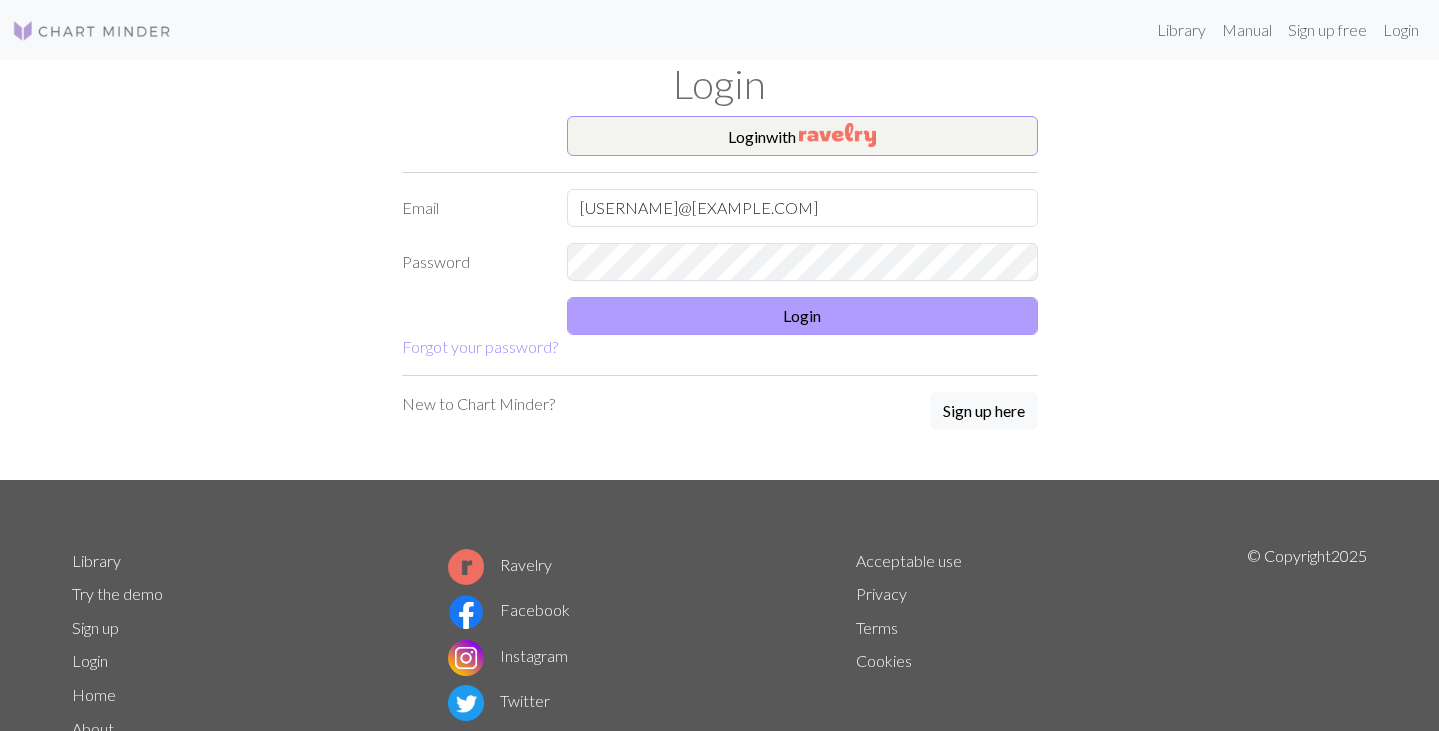 click on "Login" at bounding box center (802, 316) 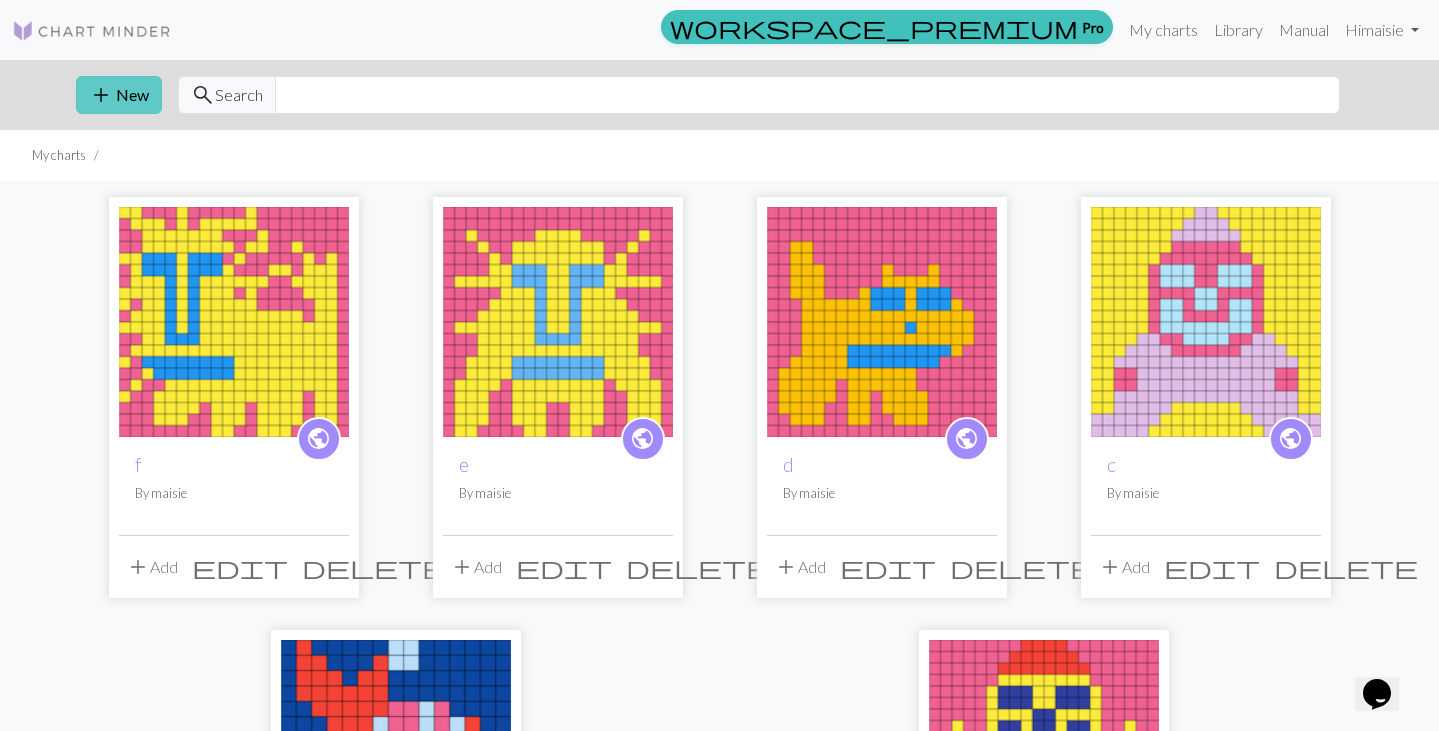 click on "add   New" at bounding box center (119, 95) 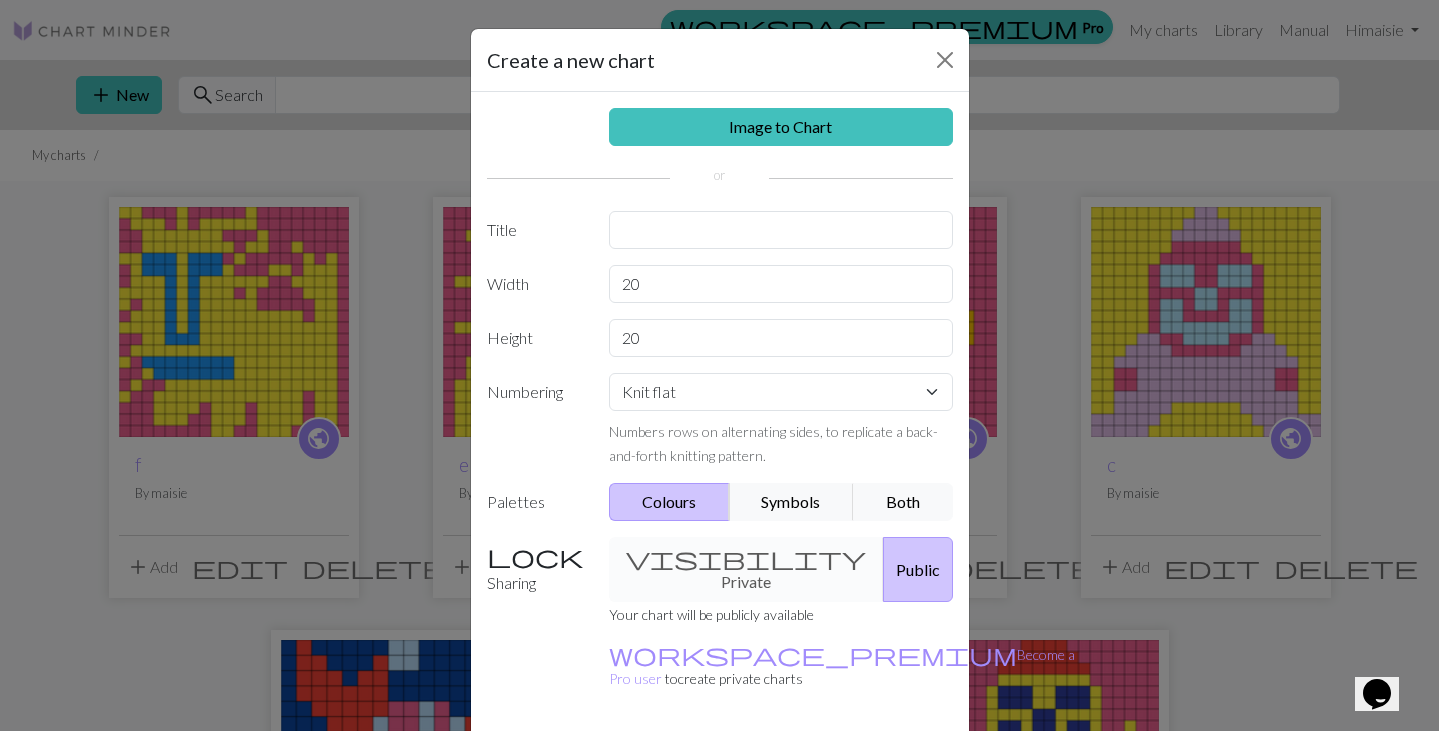 click on "Create" at bounding box center (835, 774) 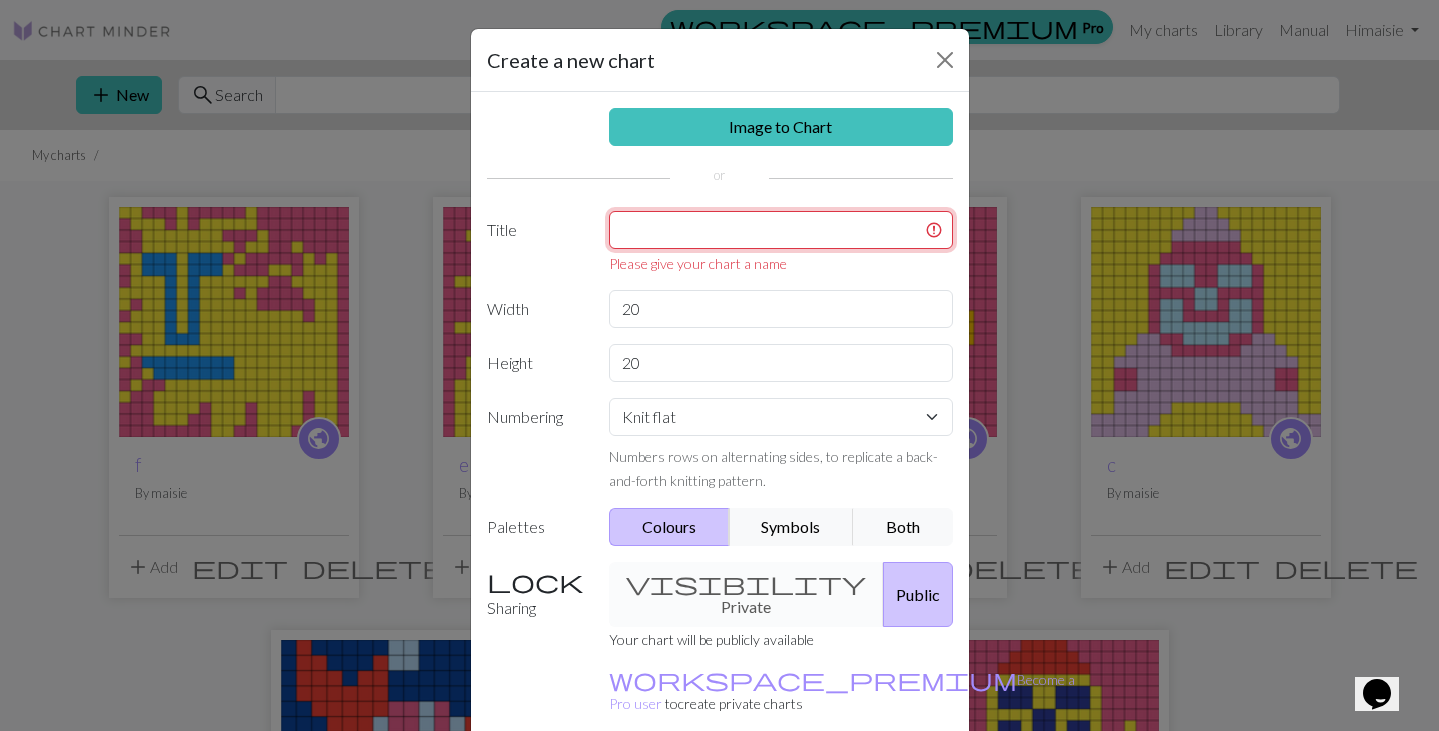 click at bounding box center [781, 230] 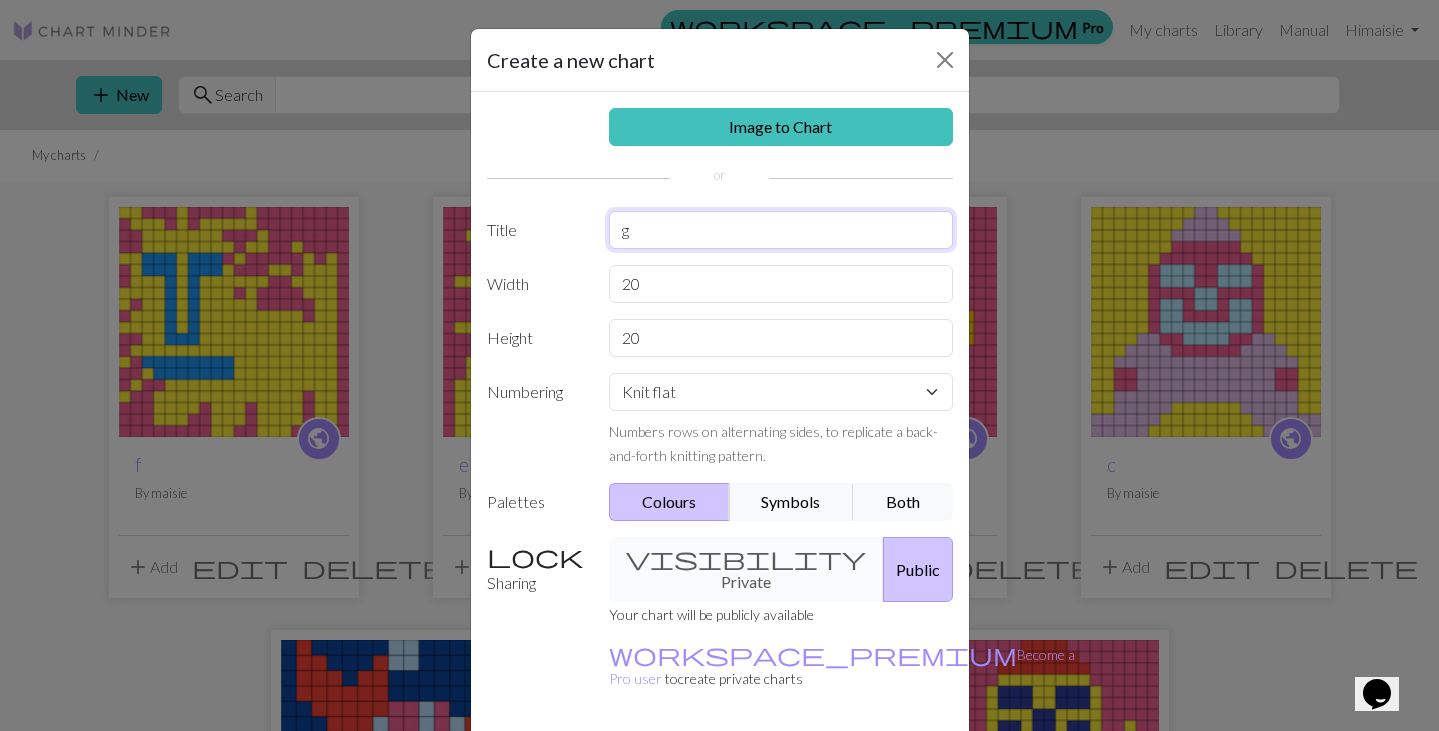 type on "g" 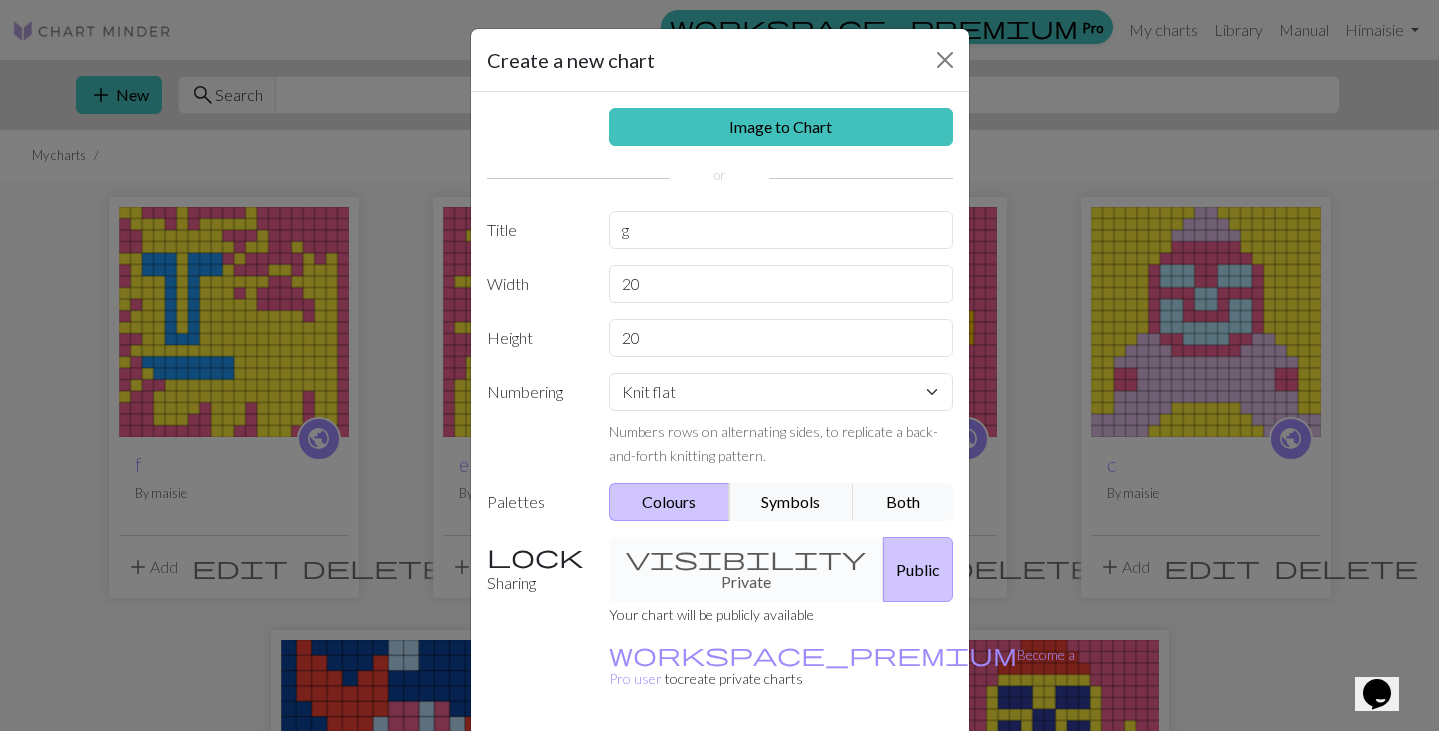 click on "Create" at bounding box center (835, 774) 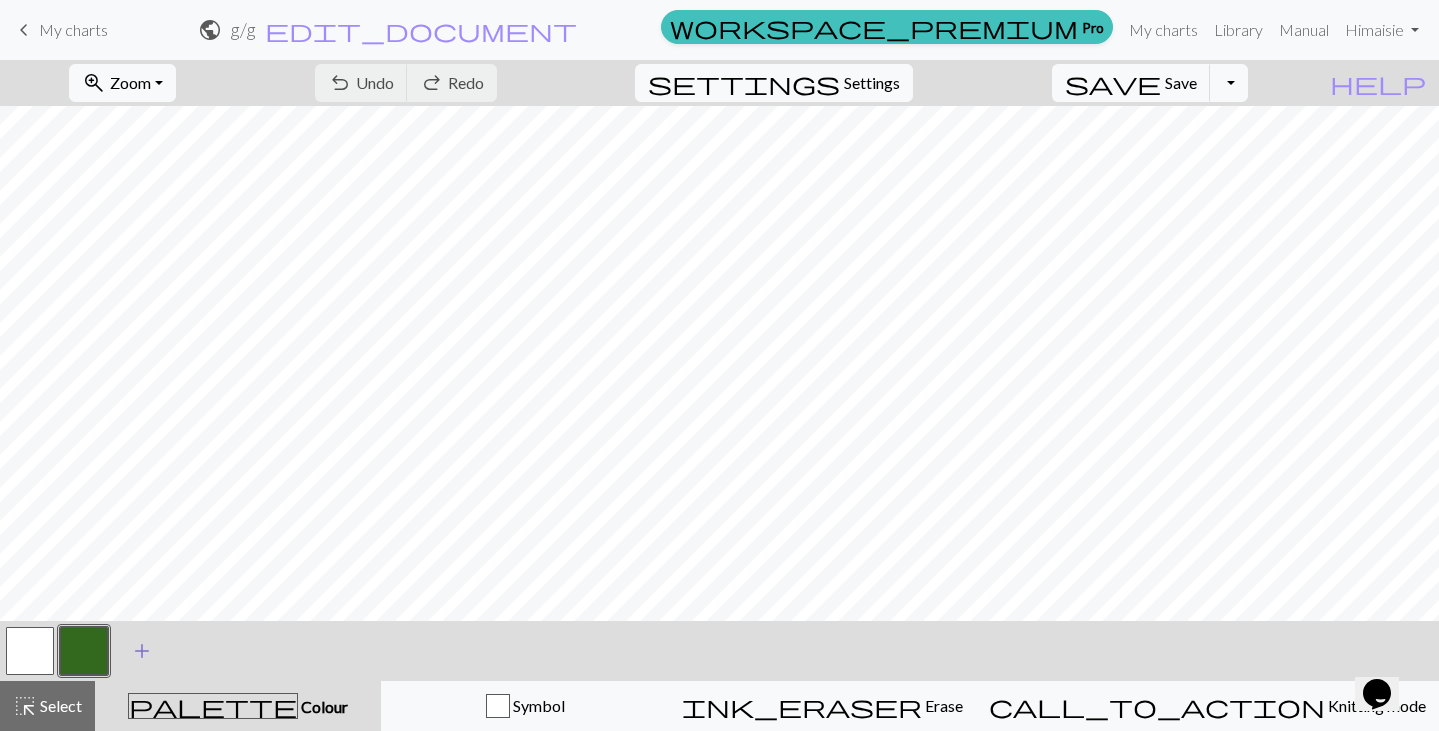 click on "add" at bounding box center (142, 651) 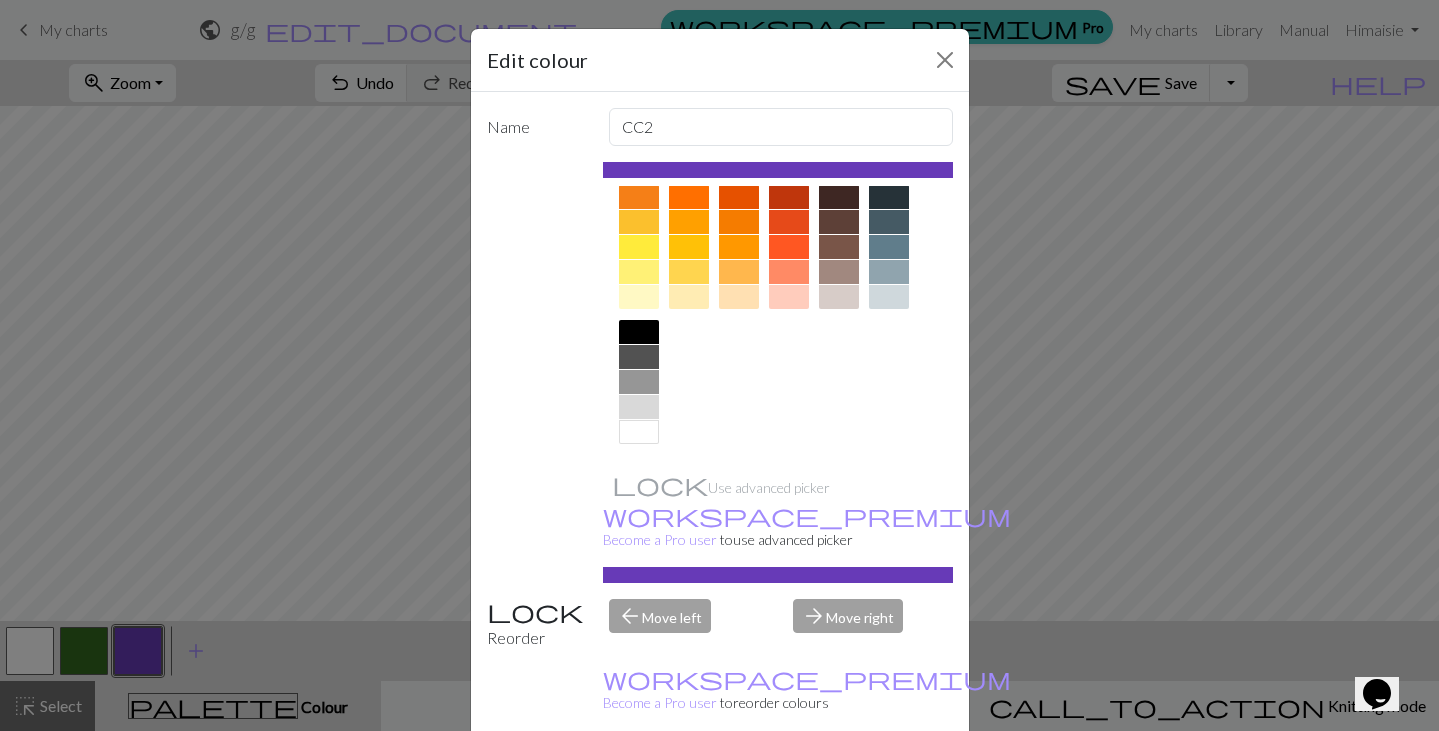 scroll, scrollTop: 287, scrollLeft: 0, axis: vertical 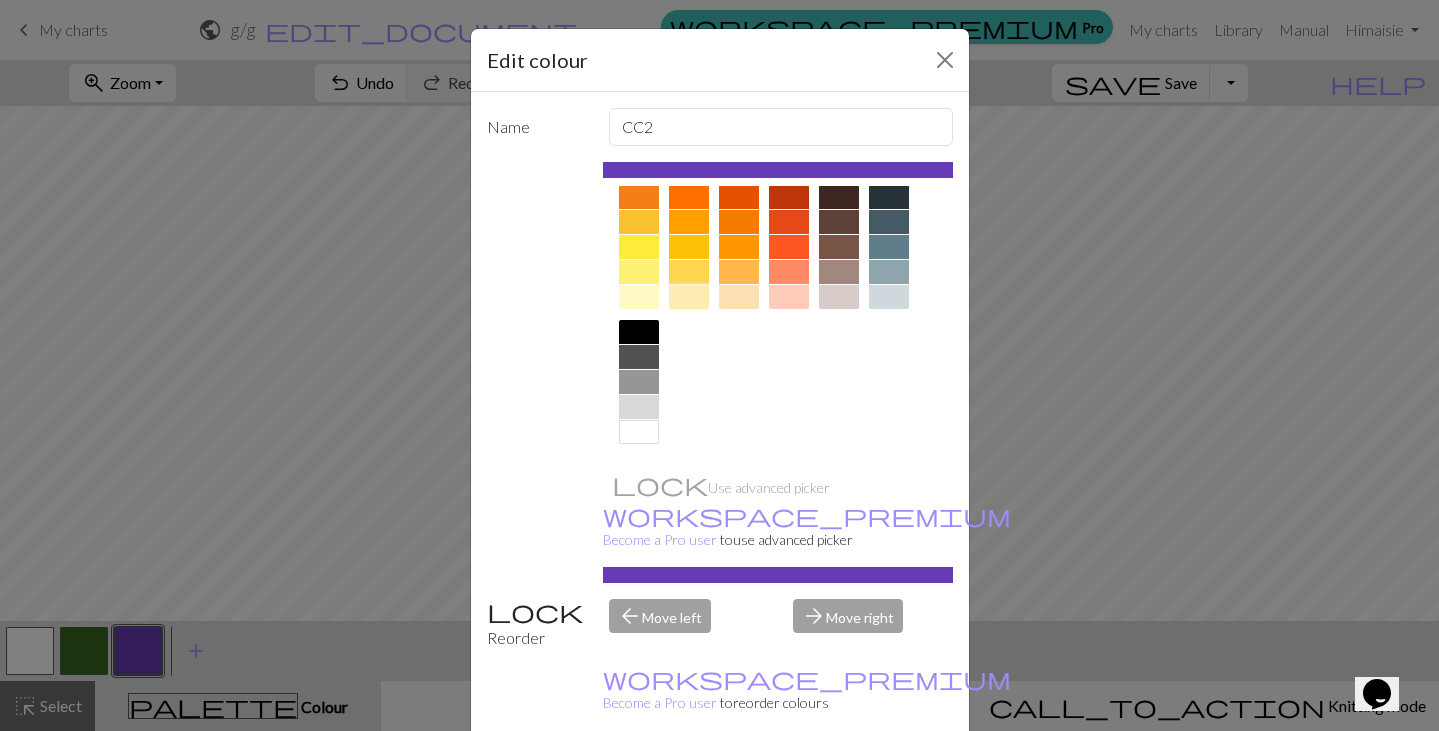 click at bounding box center (689, 297) 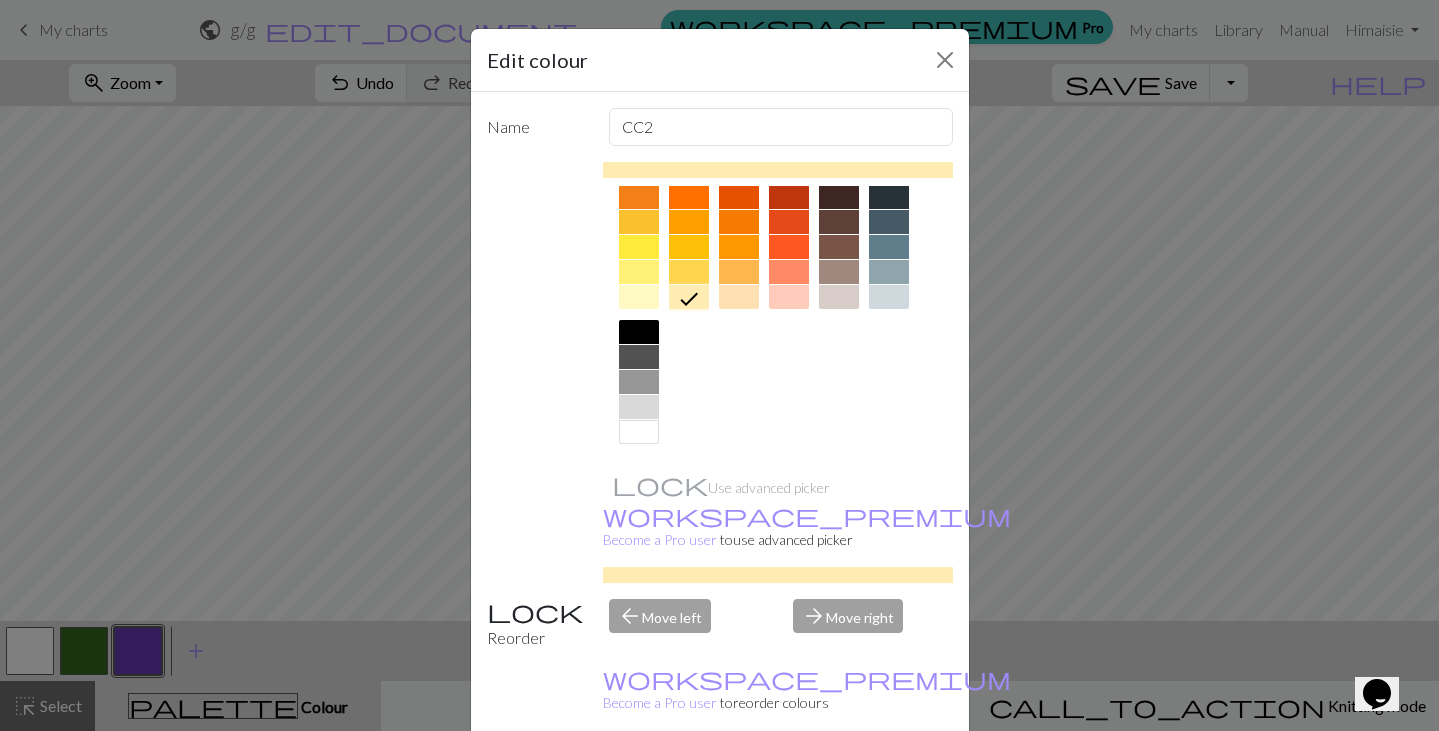 click on "Done" at bounding box center (840, 782) 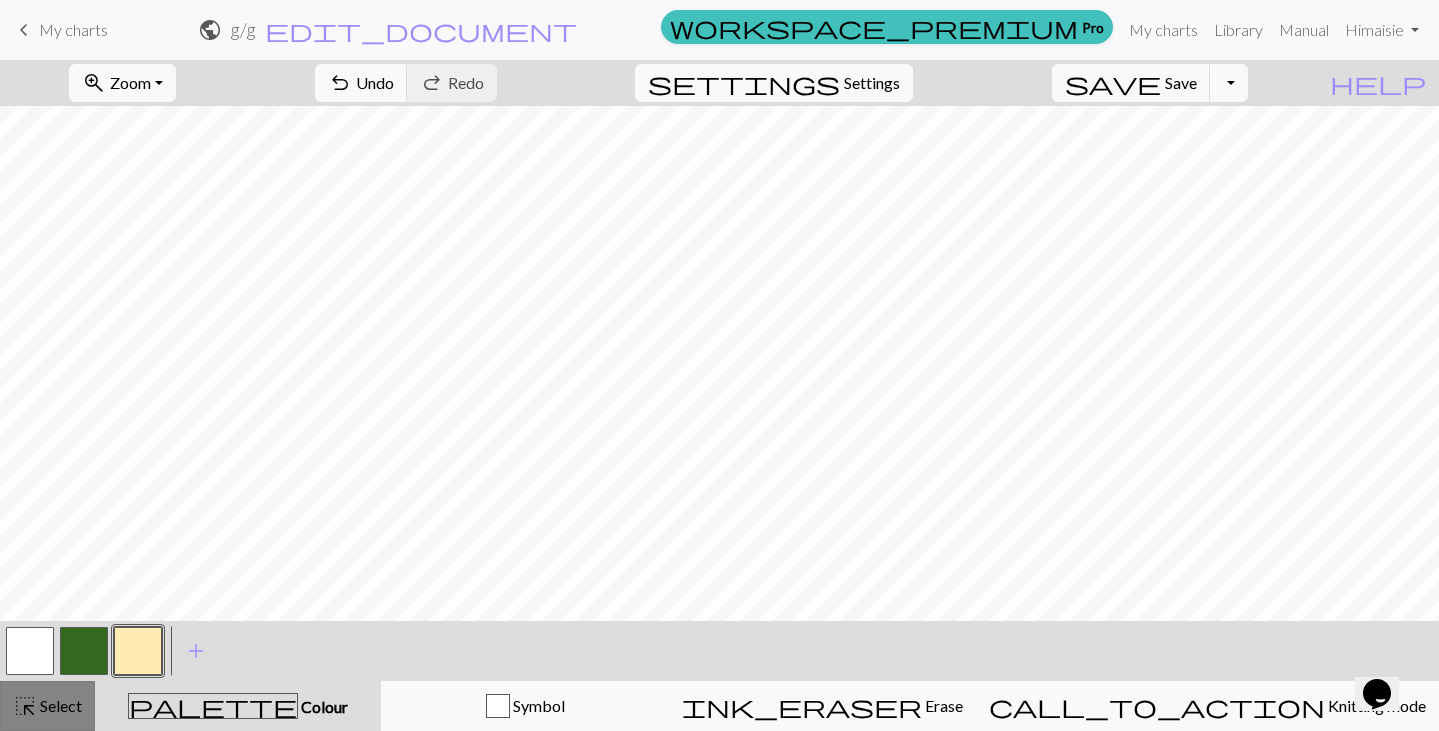 click on "Select" at bounding box center [59, 705] 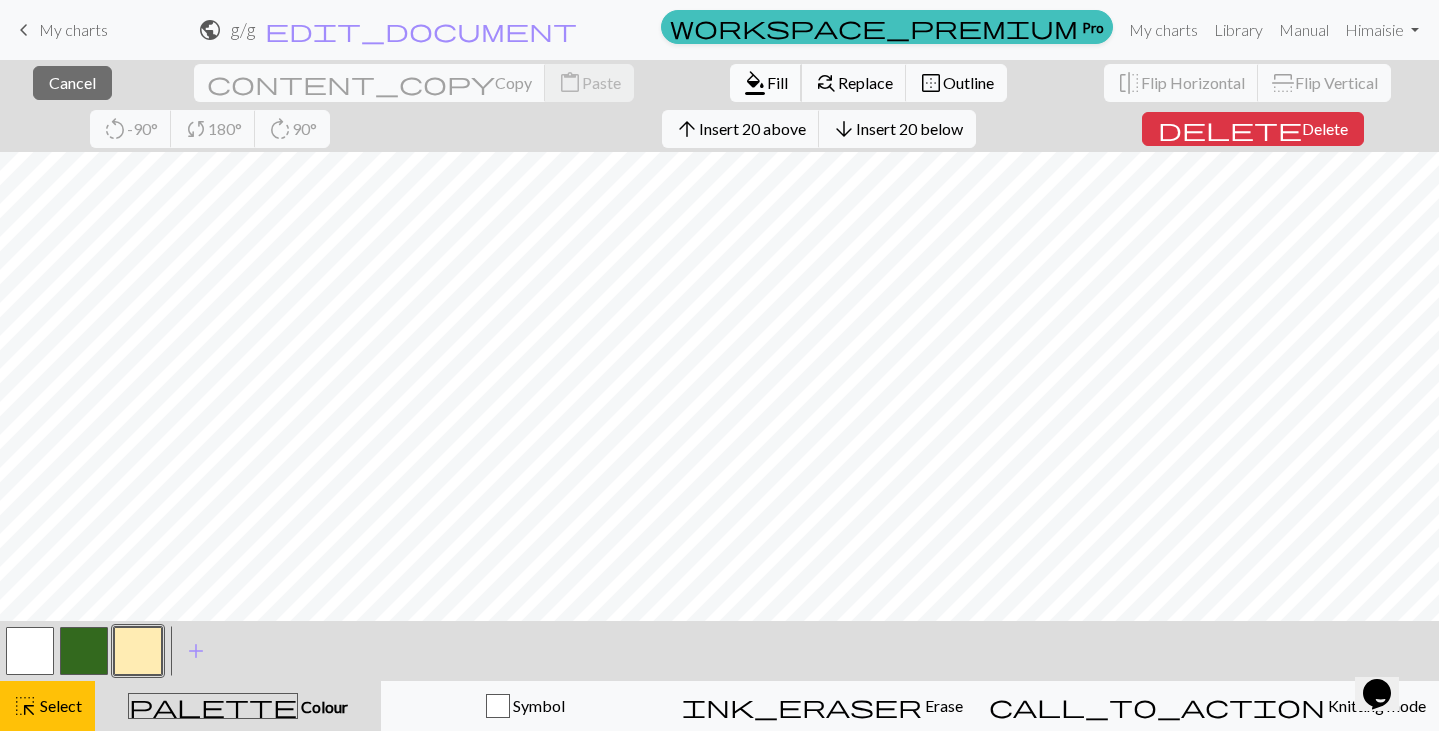 click on "Fill" at bounding box center [777, 82] 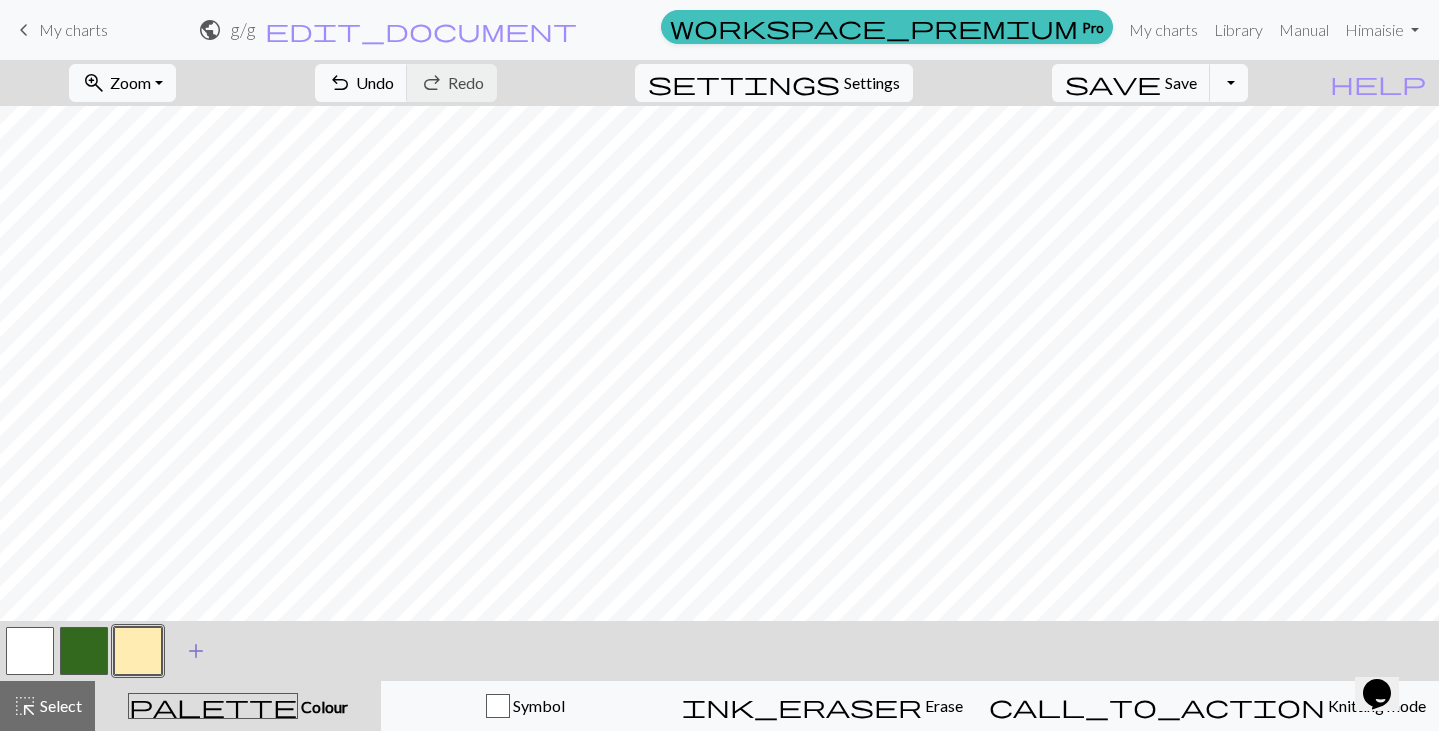 click on "add" at bounding box center (196, 651) 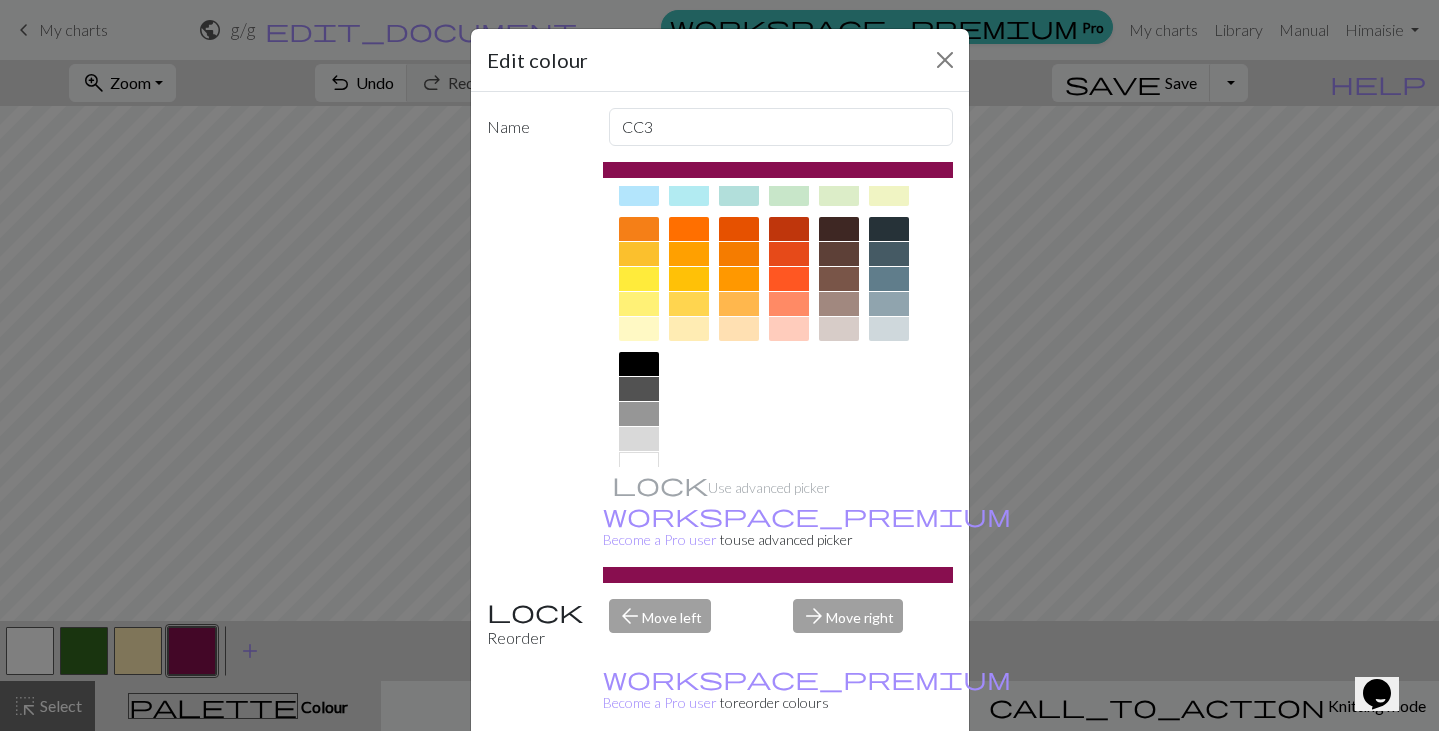 scroll, scrollTop: 257, scrollLeft: 0, axis: vertical 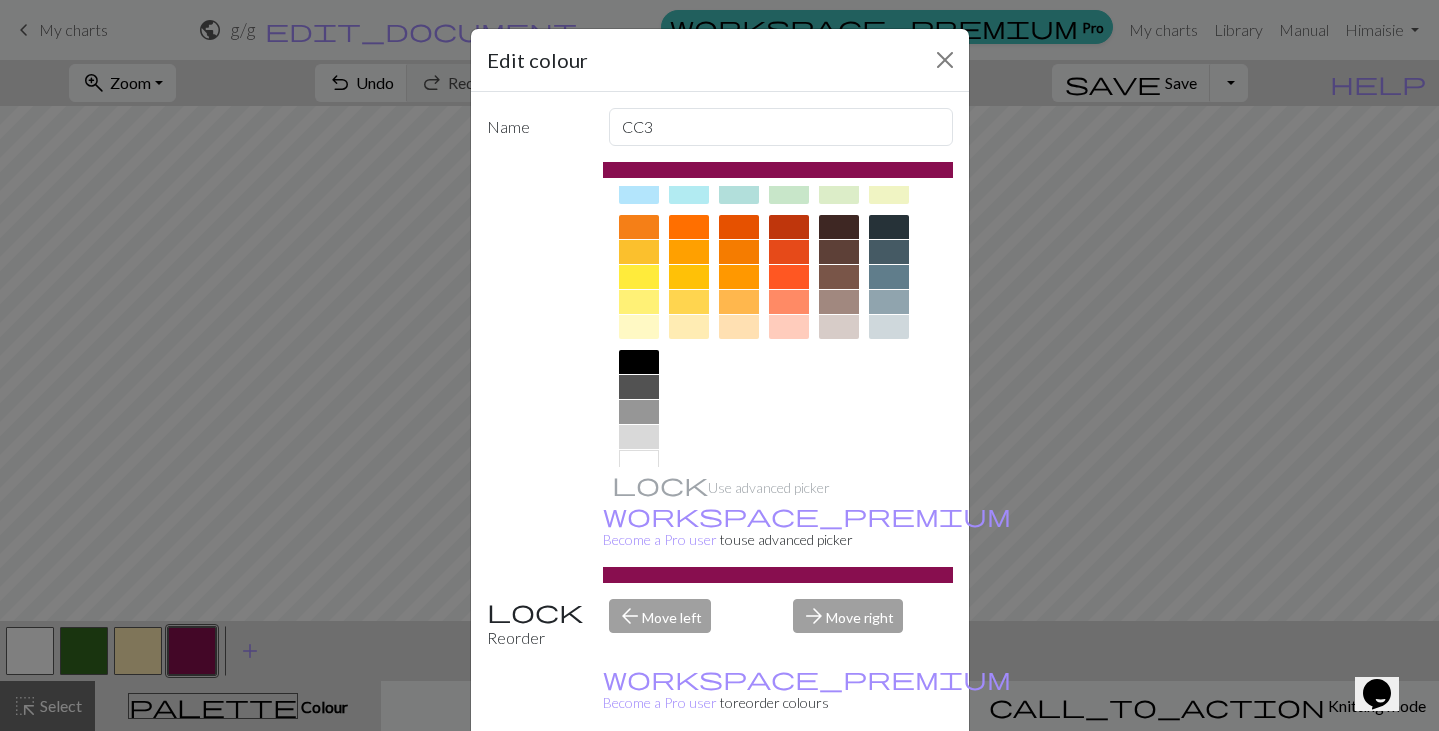 click at bounding box center [639, 302] 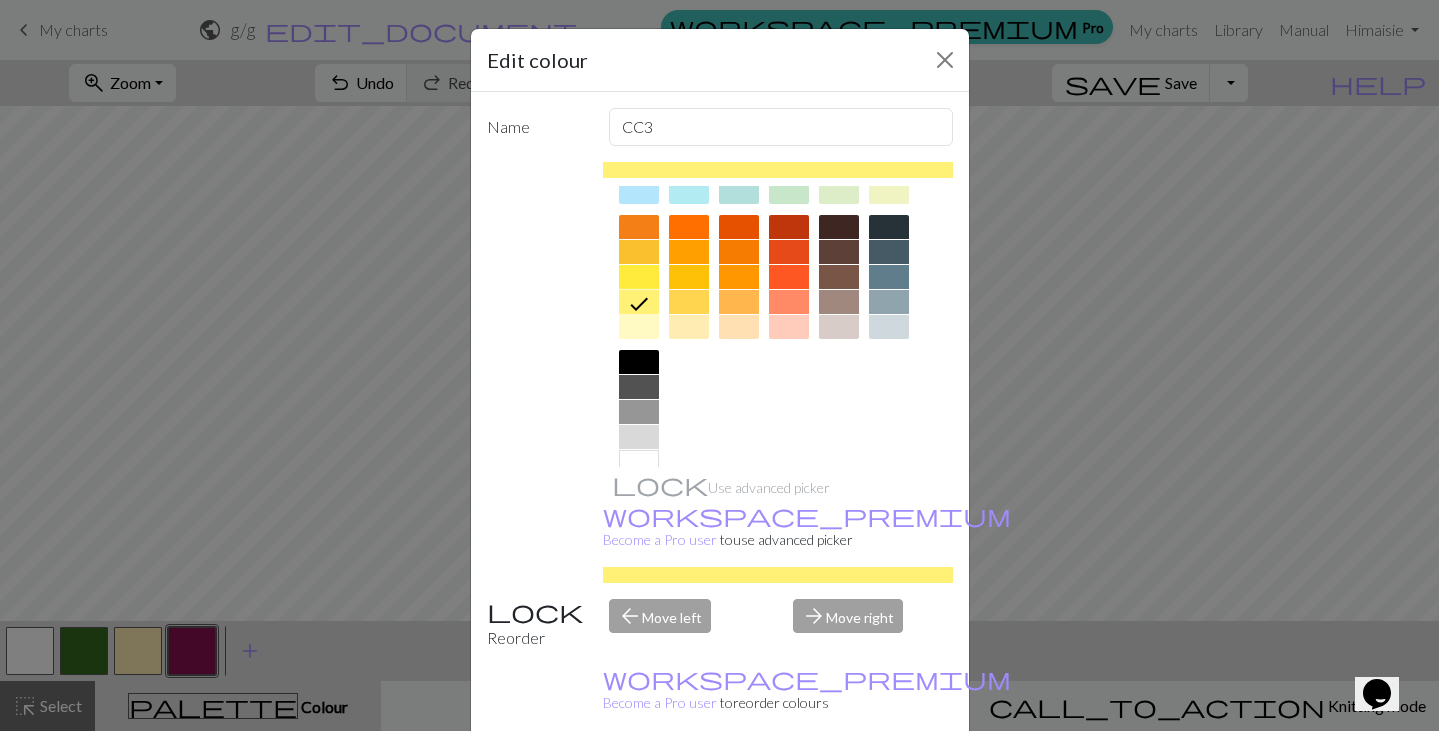 click on "Done" at bounding box center (840, 782) 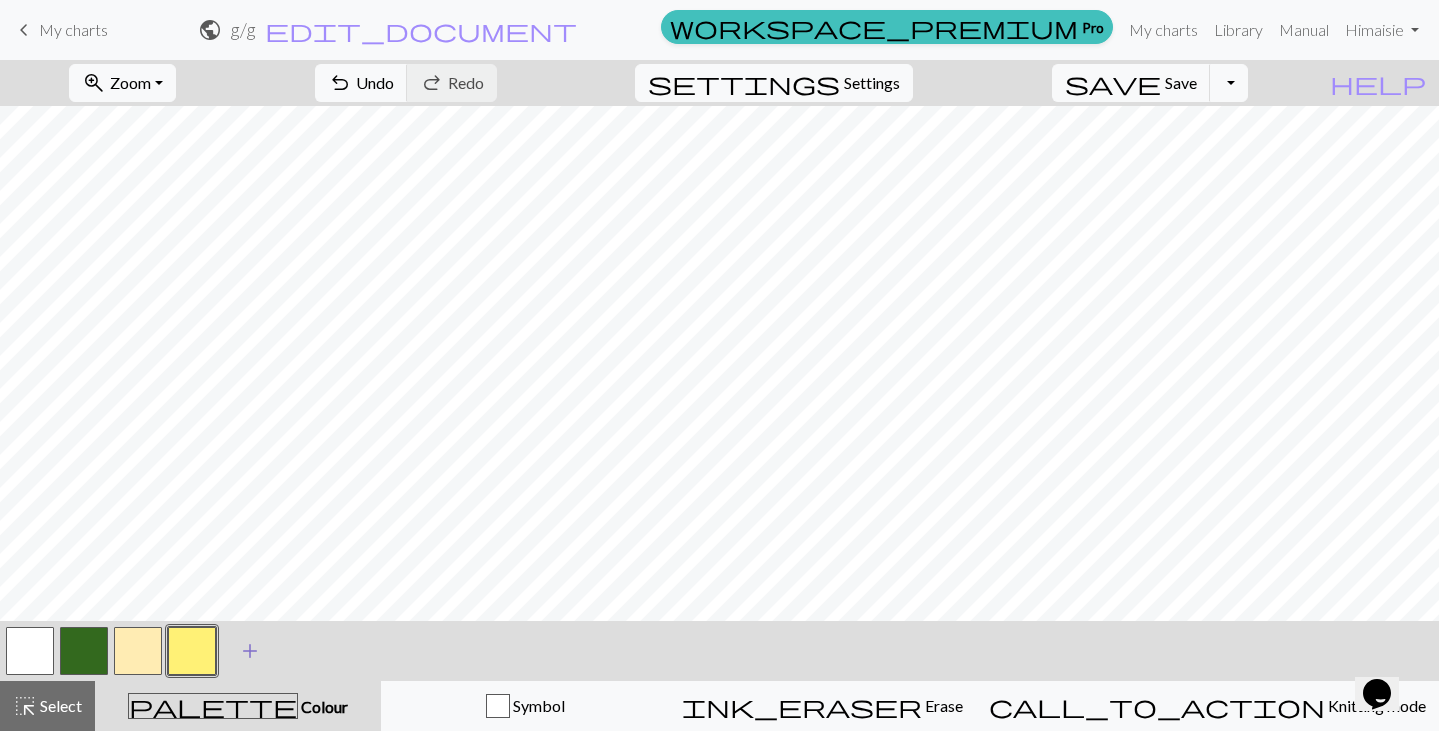 click on "add" at bounding box center (250, 651) 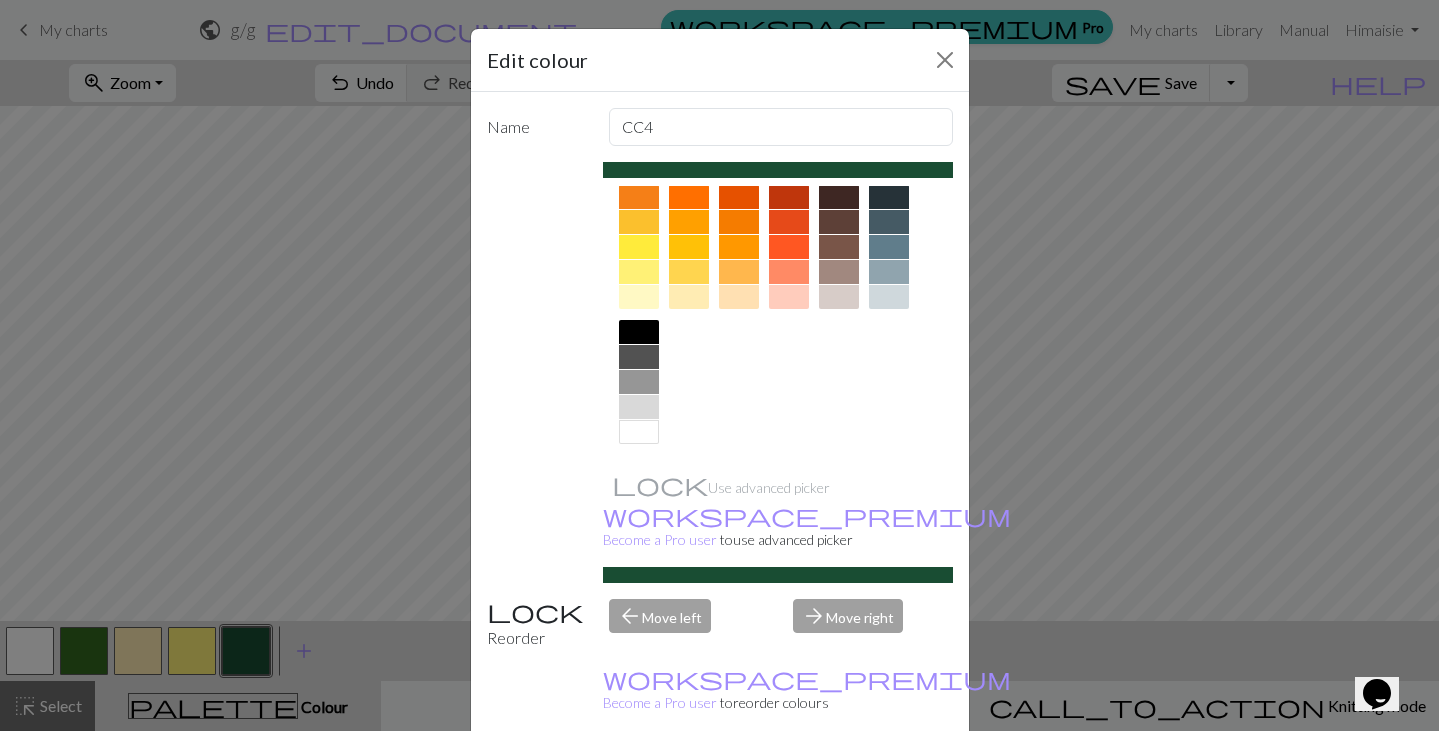 scroll, scrollTop: 287, scrollLeft: 0, axis: vertical 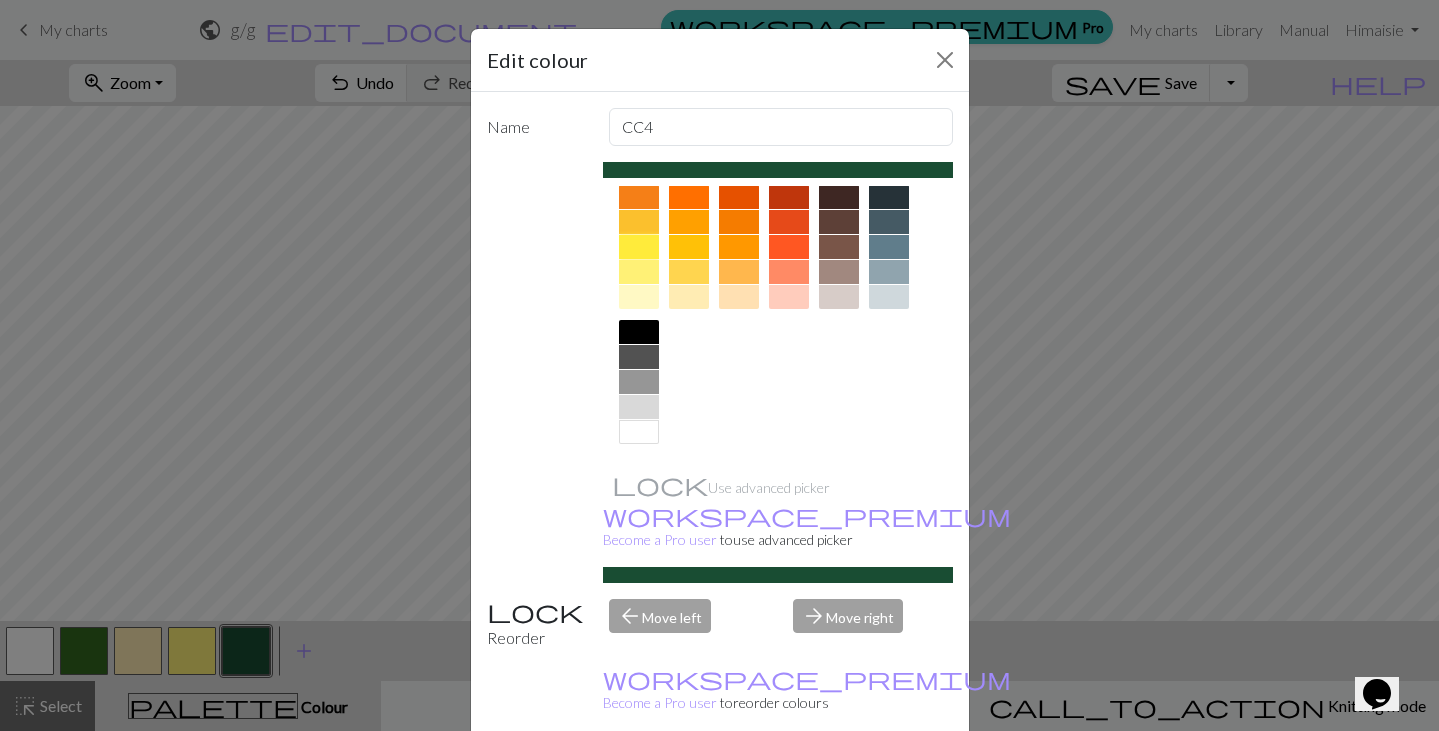 click at bounding box center [639, 247] 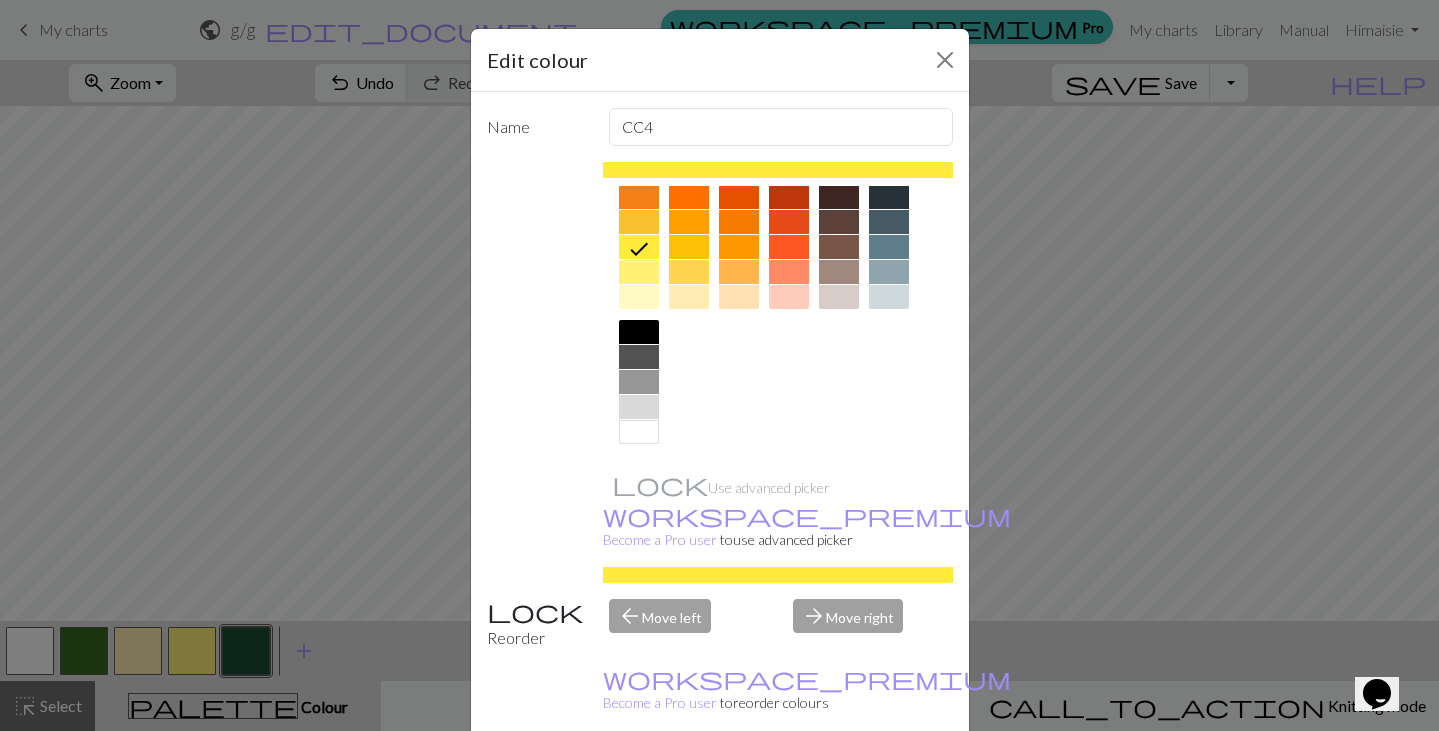 click on "Done" at bounding box center (840, 782) 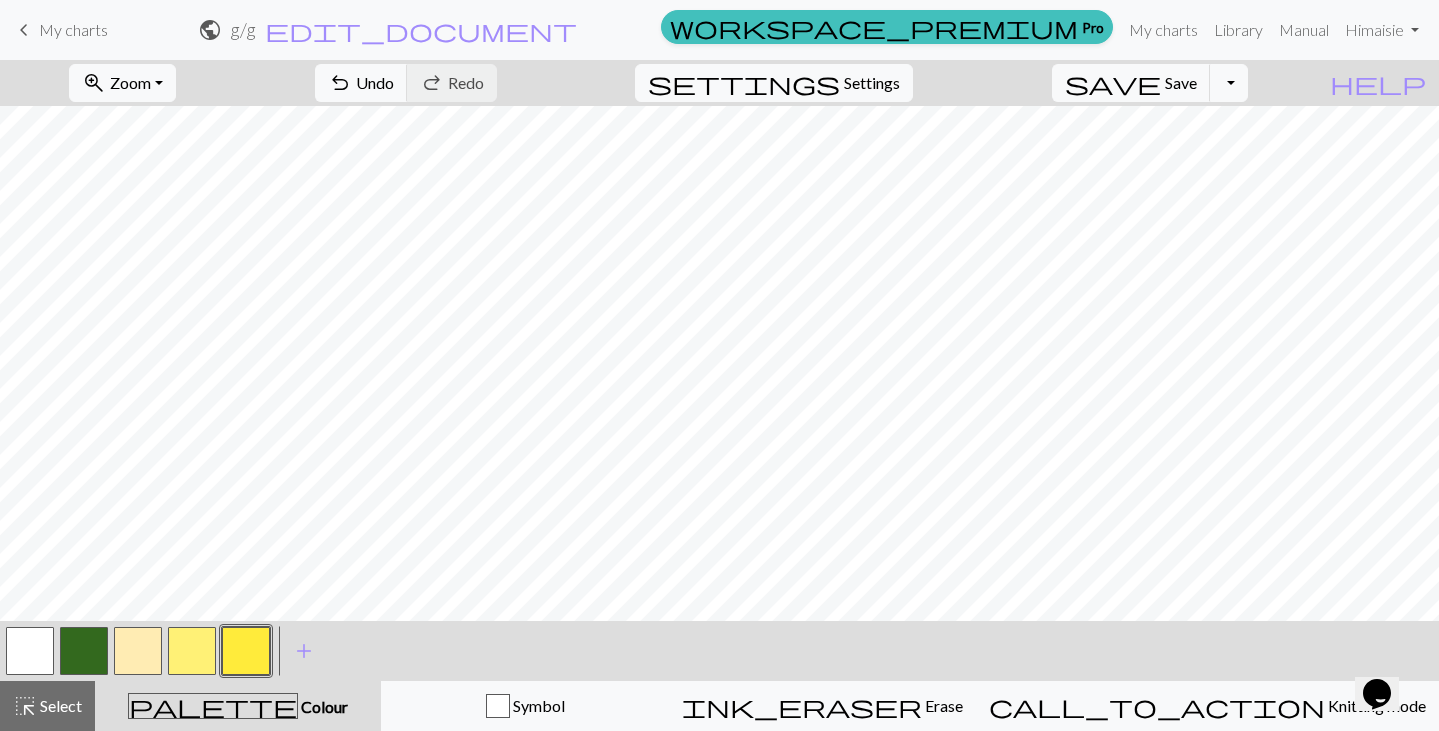 click at bounding box center [138, 651] 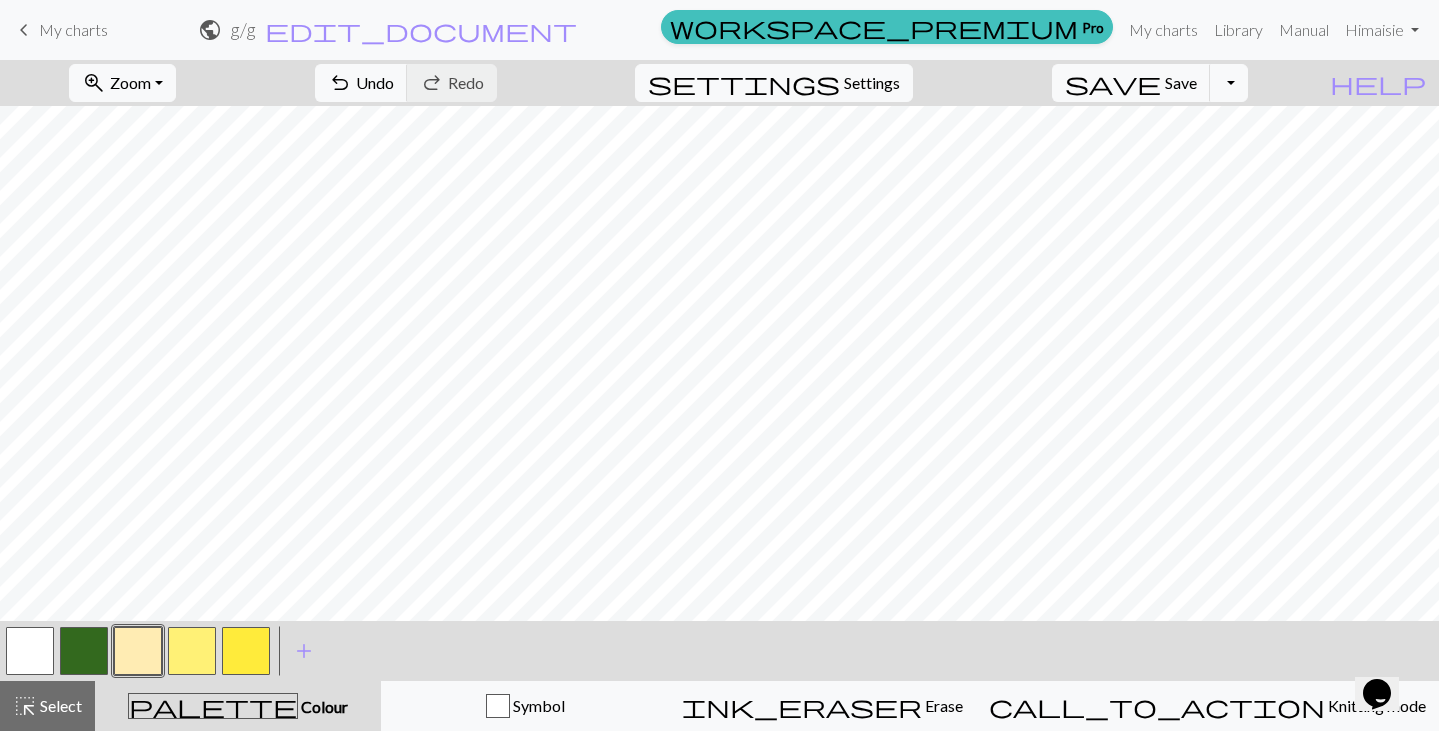 click at bounding box center [246, 651] 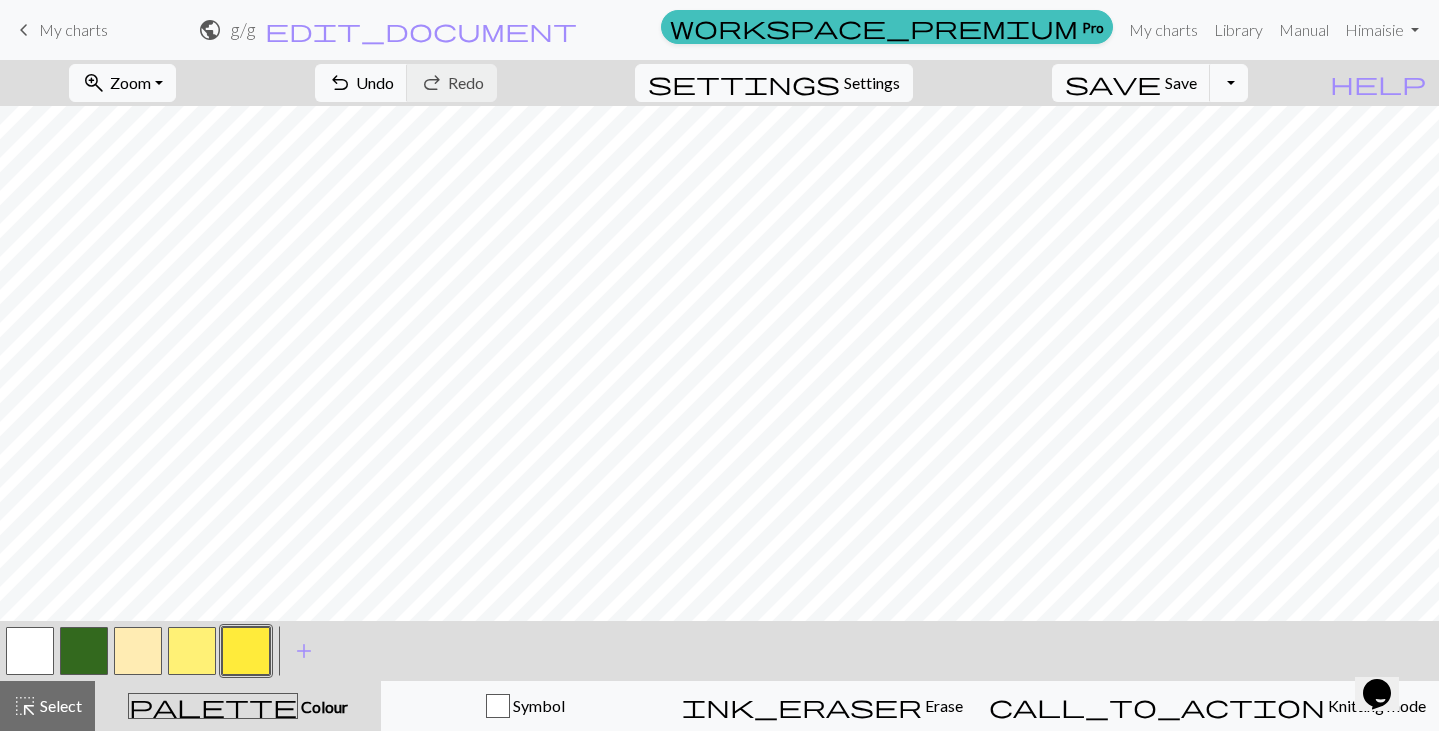 click at bounding box center [138, 651] 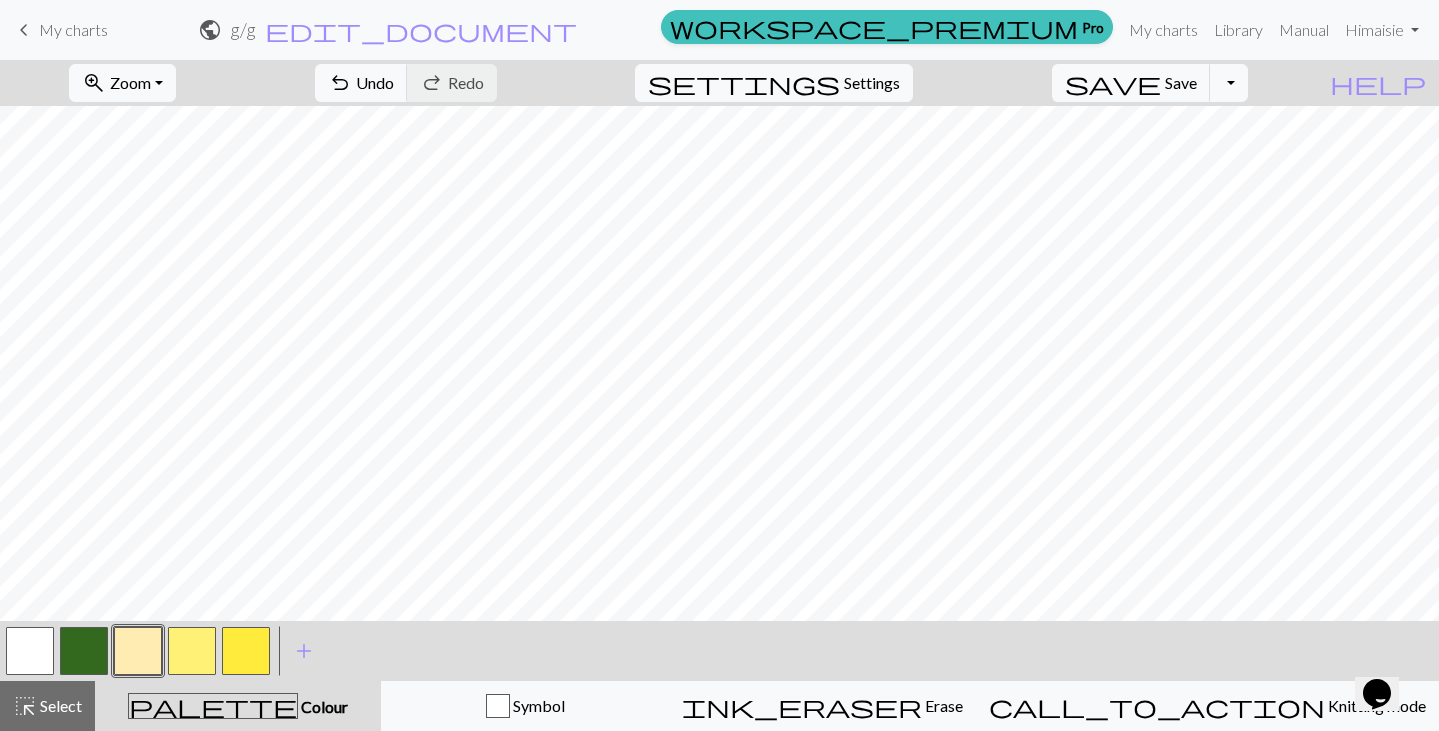 click at bounding box center [192, 651] 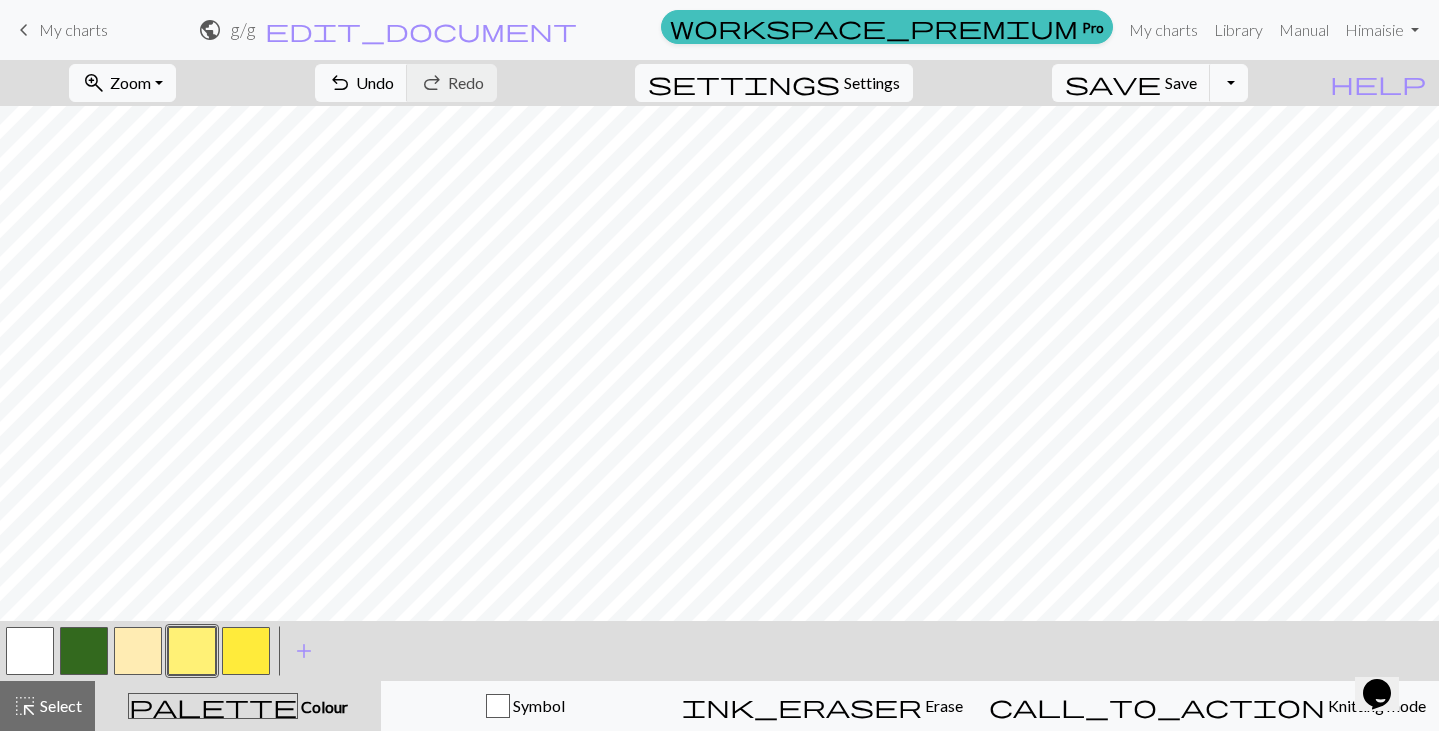 click at bounding box center [246, 651] 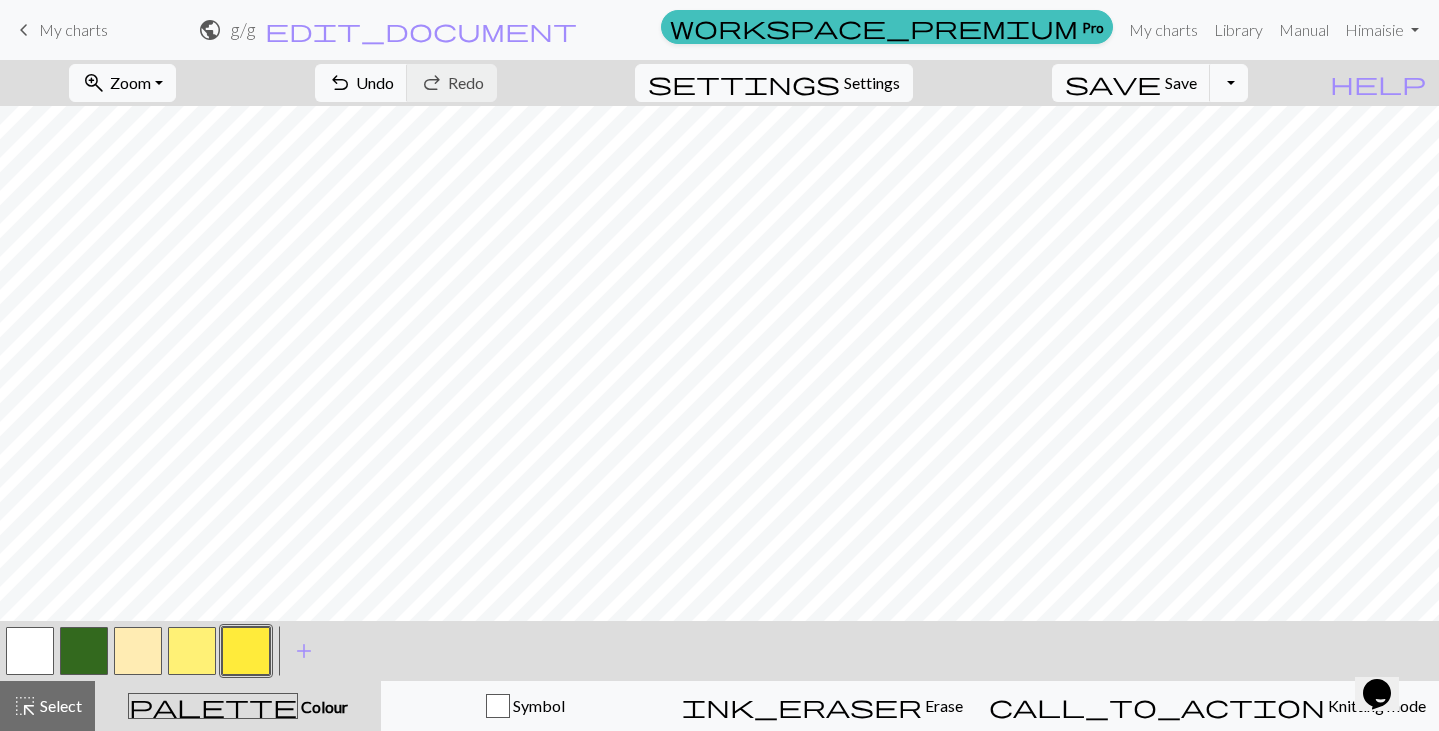 click at bounding box center [138, 651] 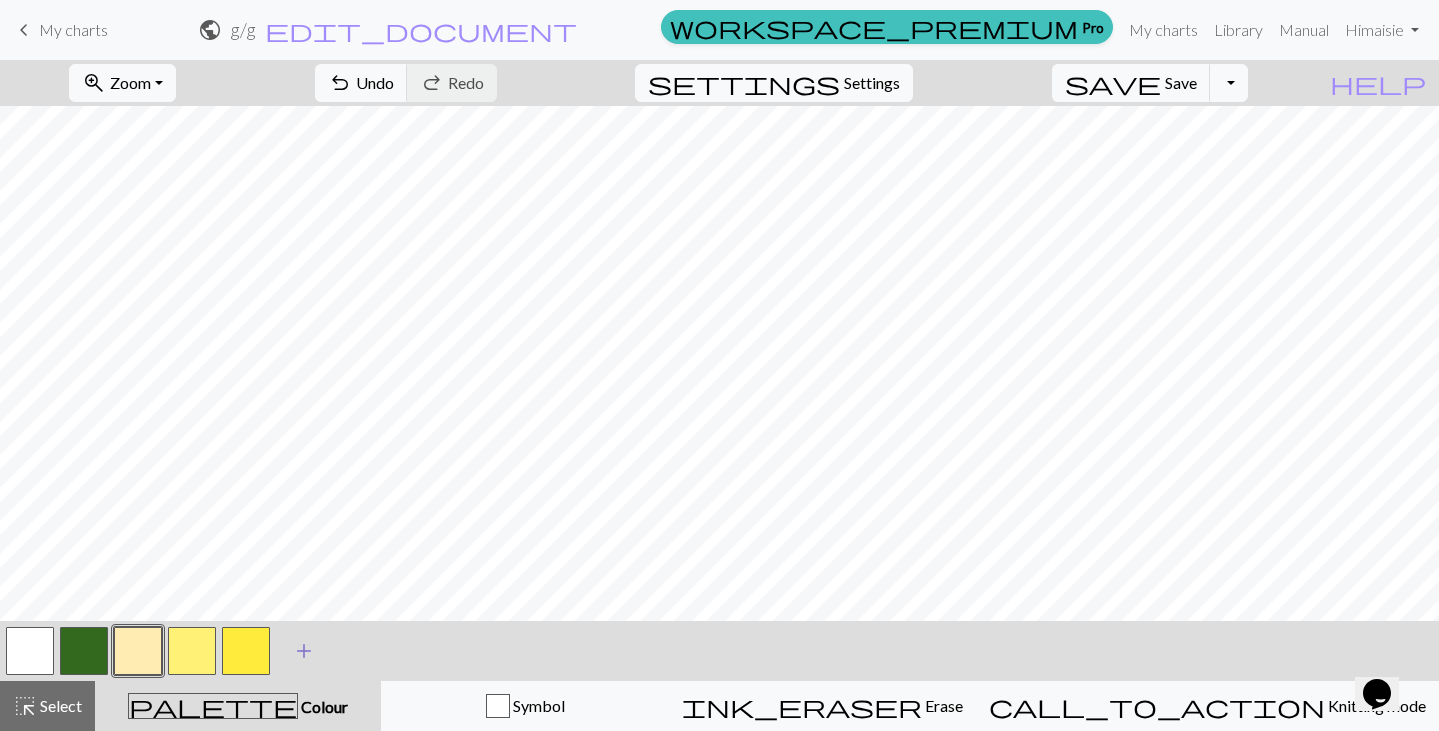 click on "add" at bounding box center [304, 651] 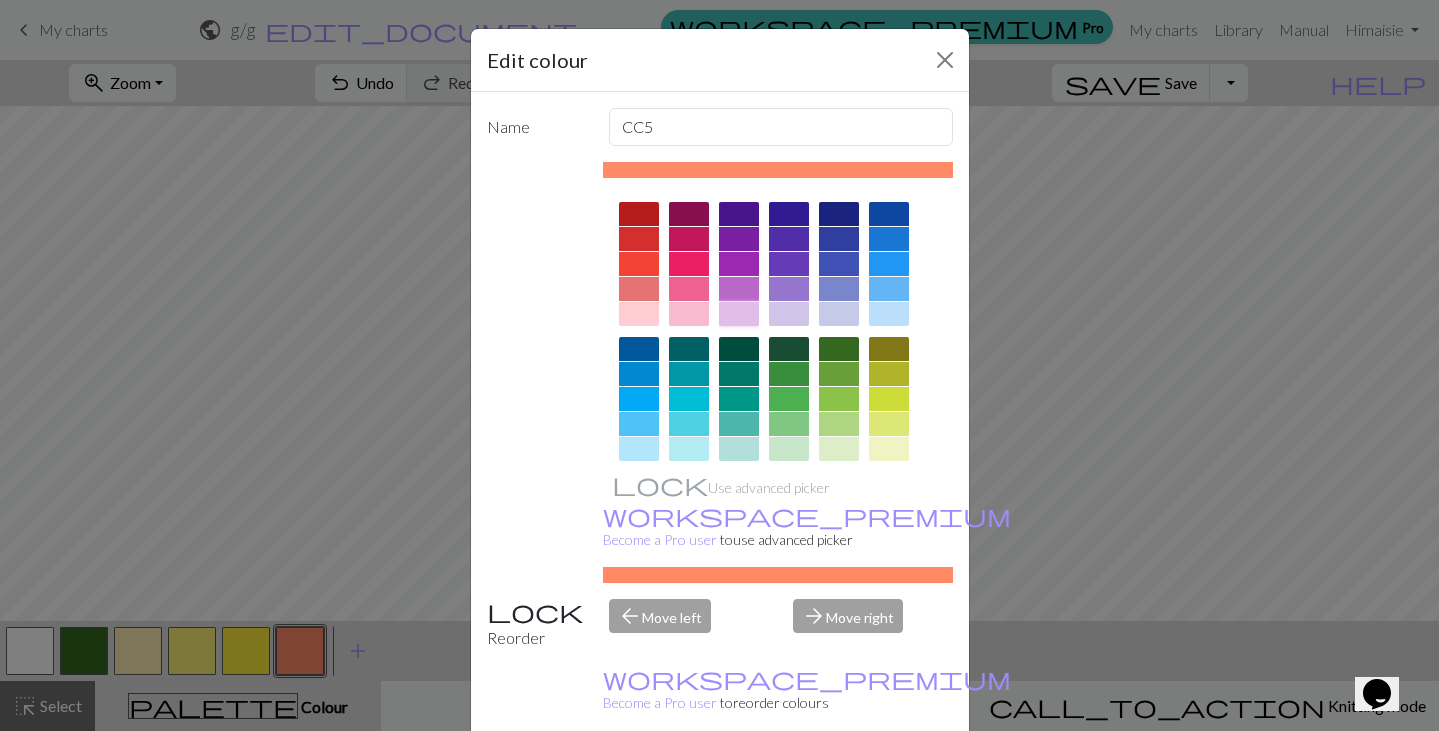 click at bounding box center (739, 314) 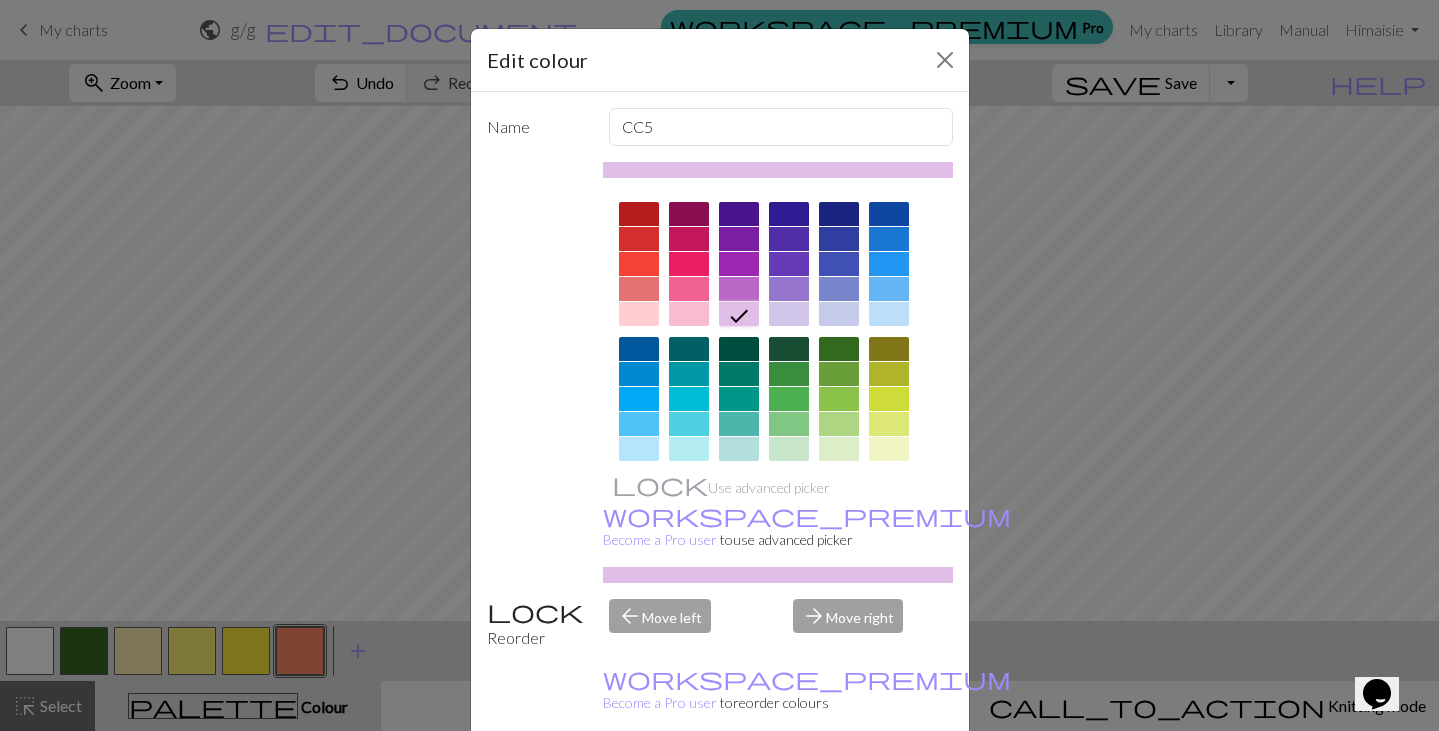 click on "Done" at bounding box center [840, 782] 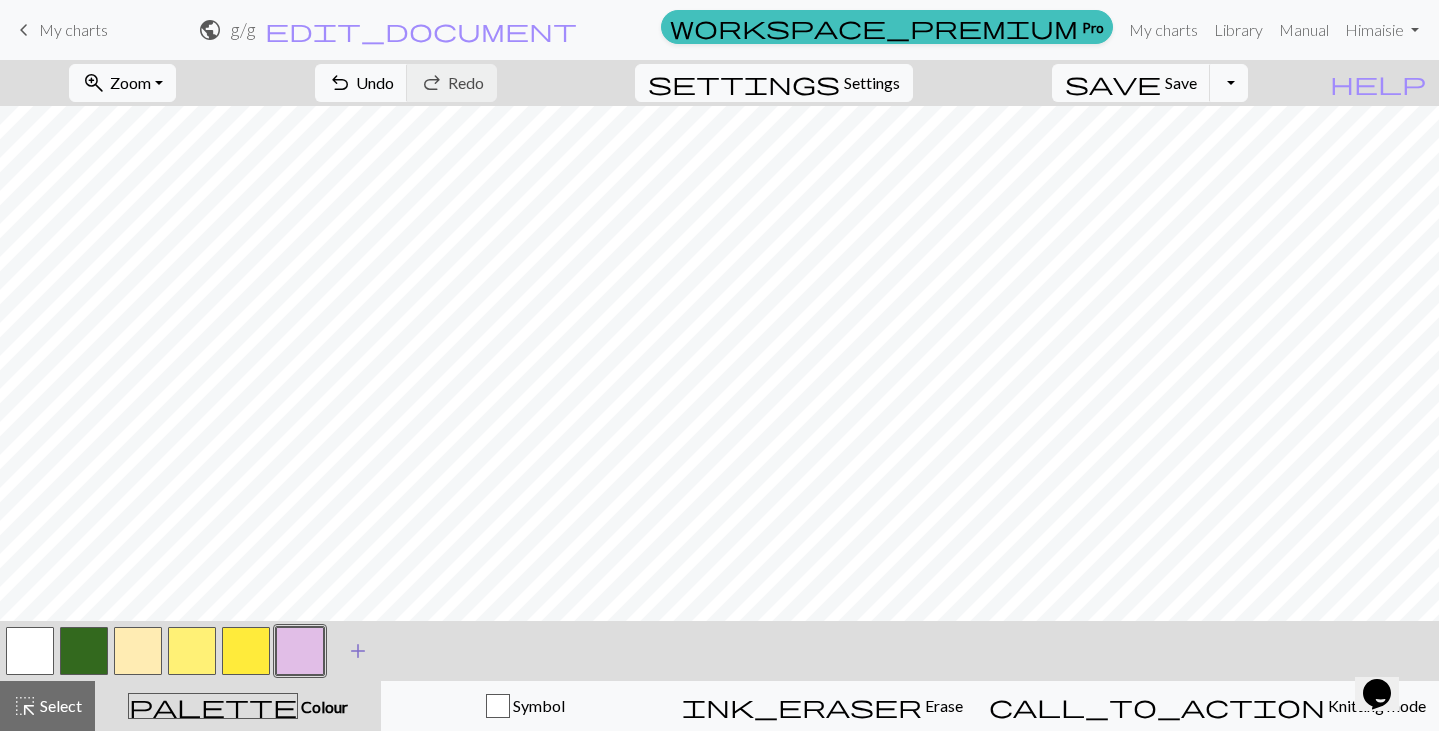 click on "add" at bounding box center [358, 651] 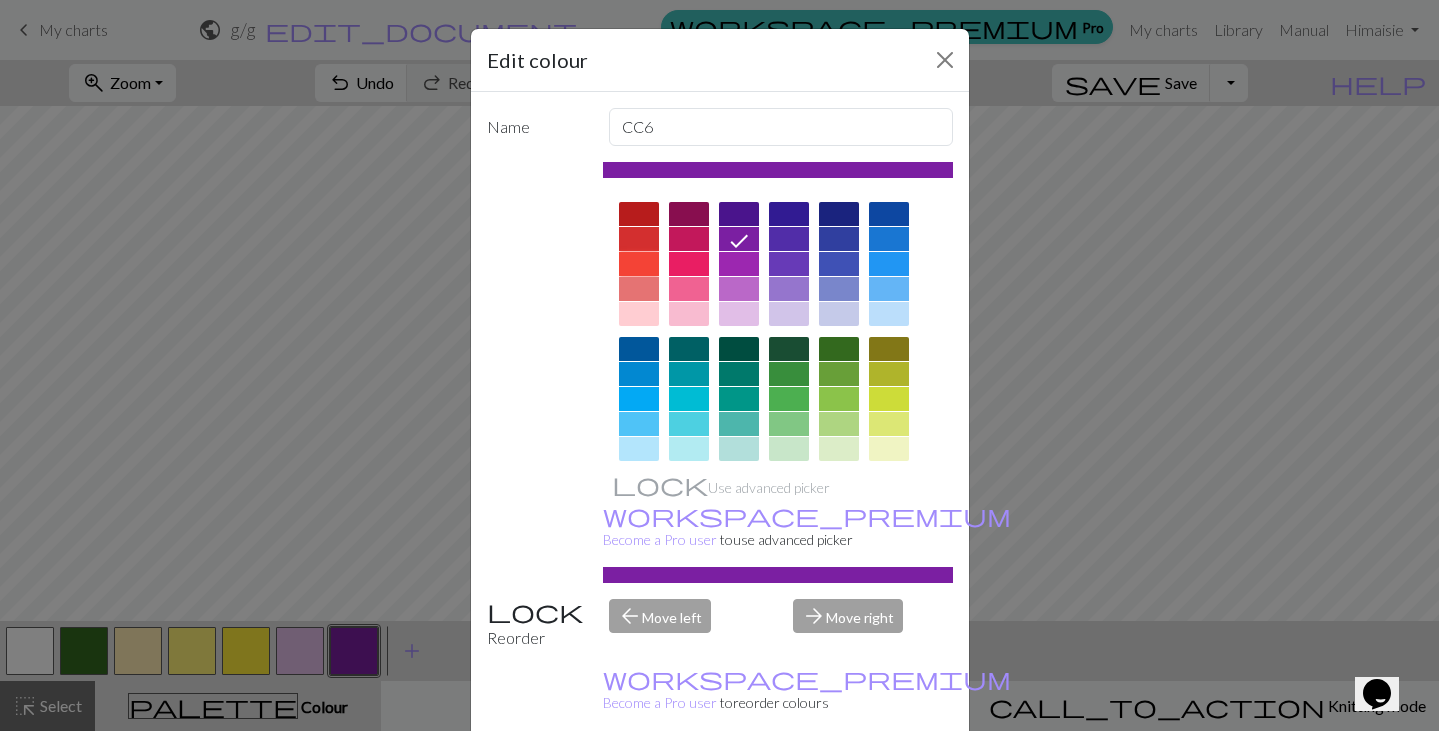 click at bounding box center (639, 264) 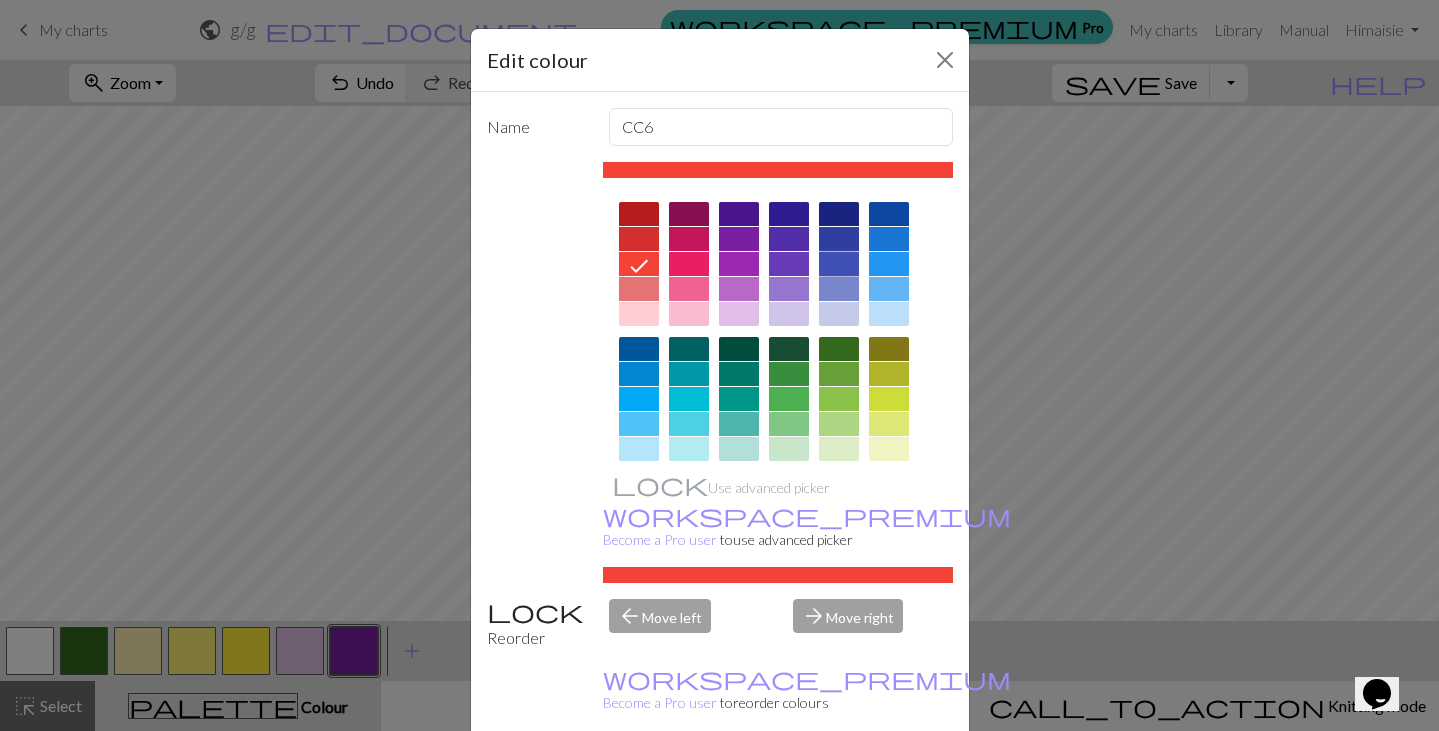 click at bounding box center [839, 264] 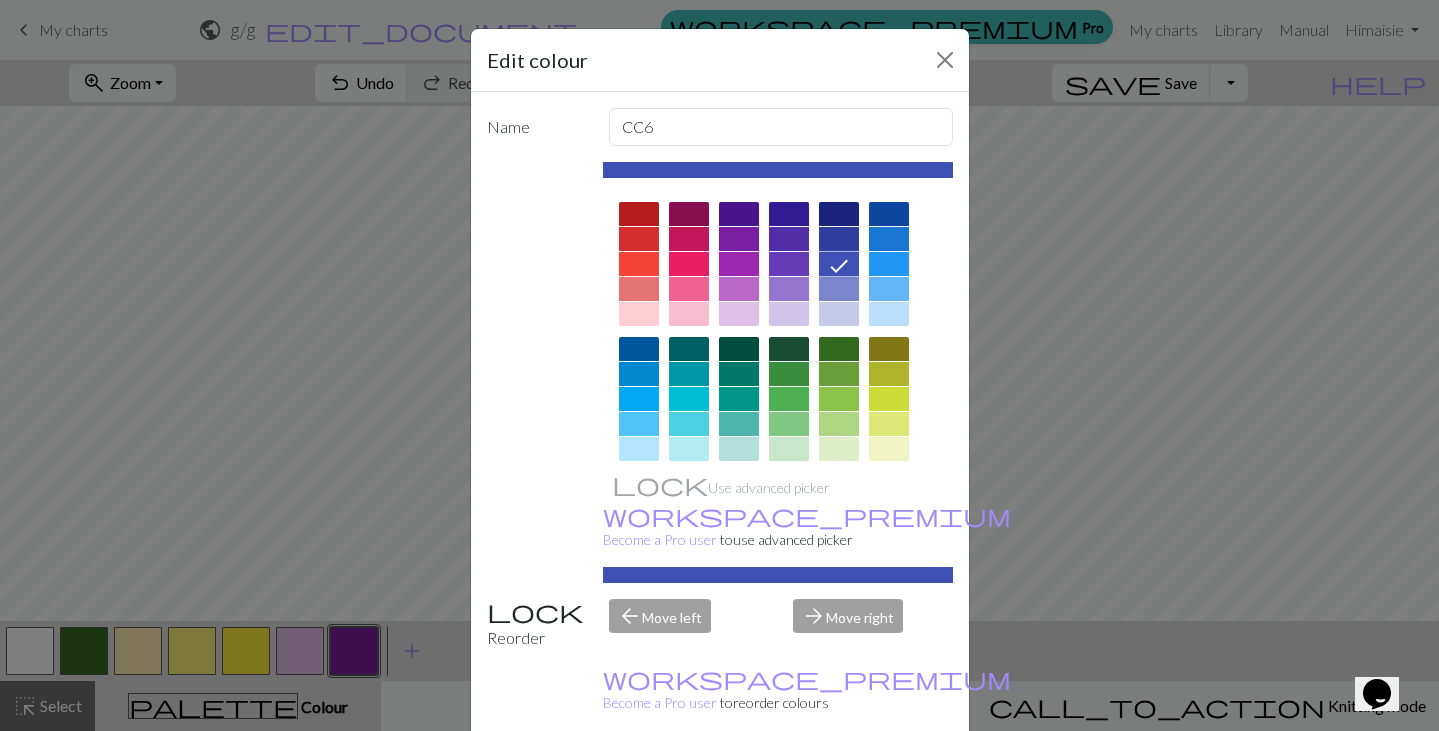 click on "Done" at bounding box center (840, 782) 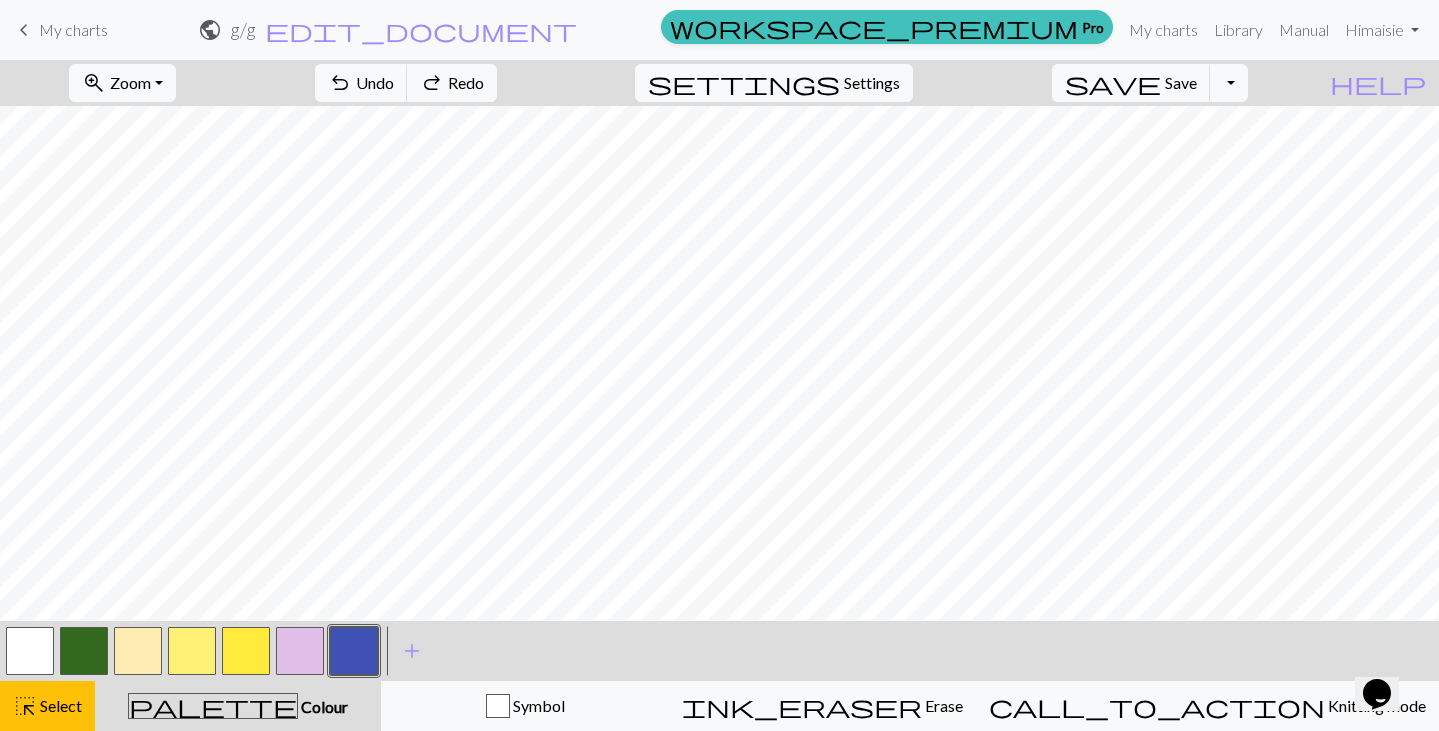 click at bounding box center (354, 651) 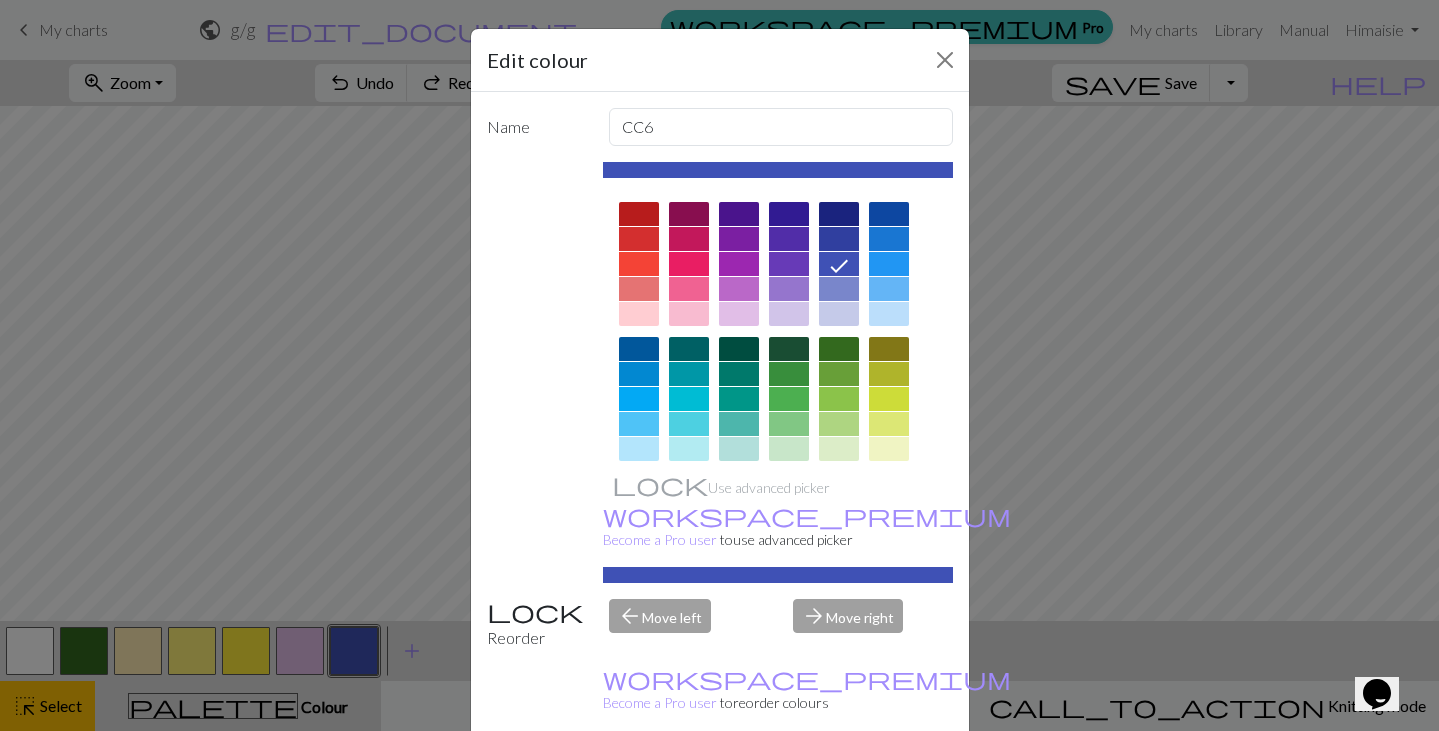 click on "Done" at bounding box center [840, 782] 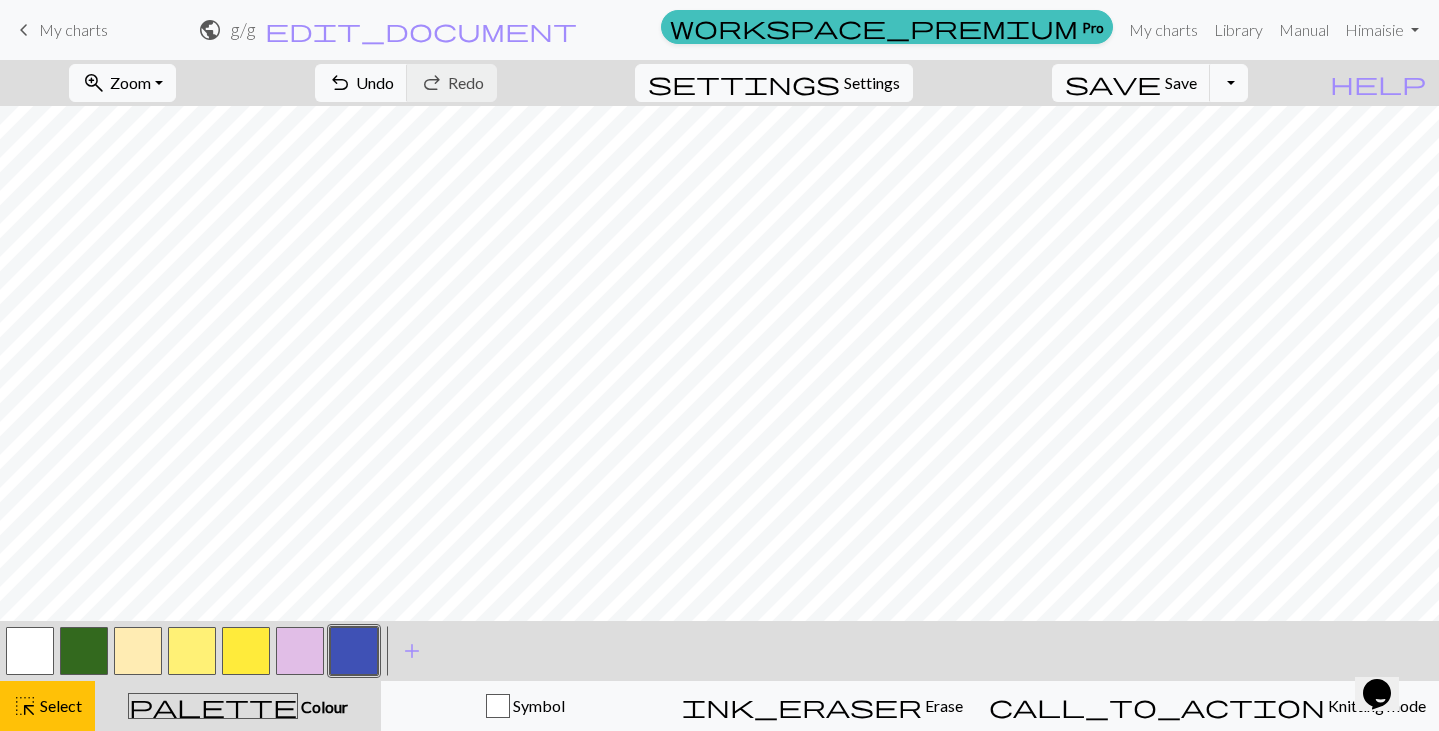 click at bounding box center (300, 651) 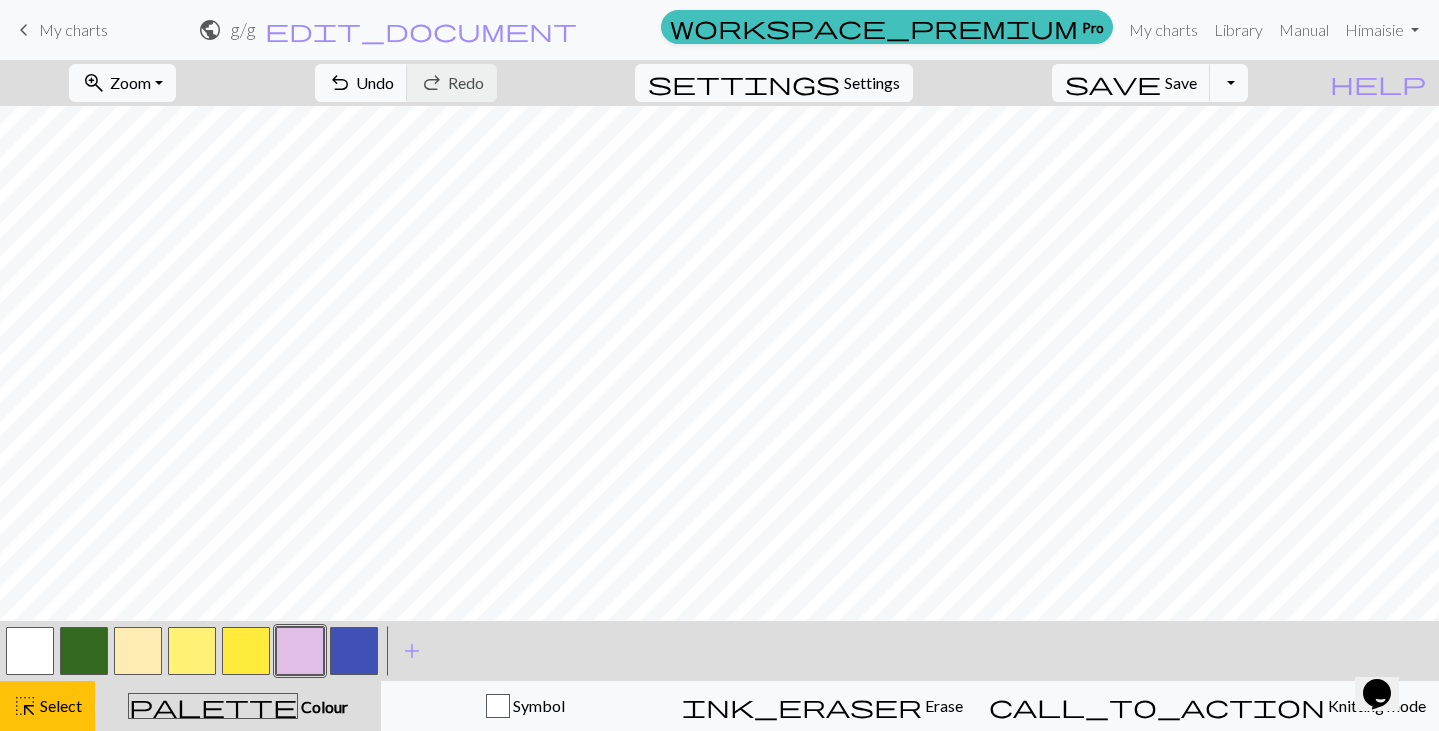 click at bounding box center [246, 651] 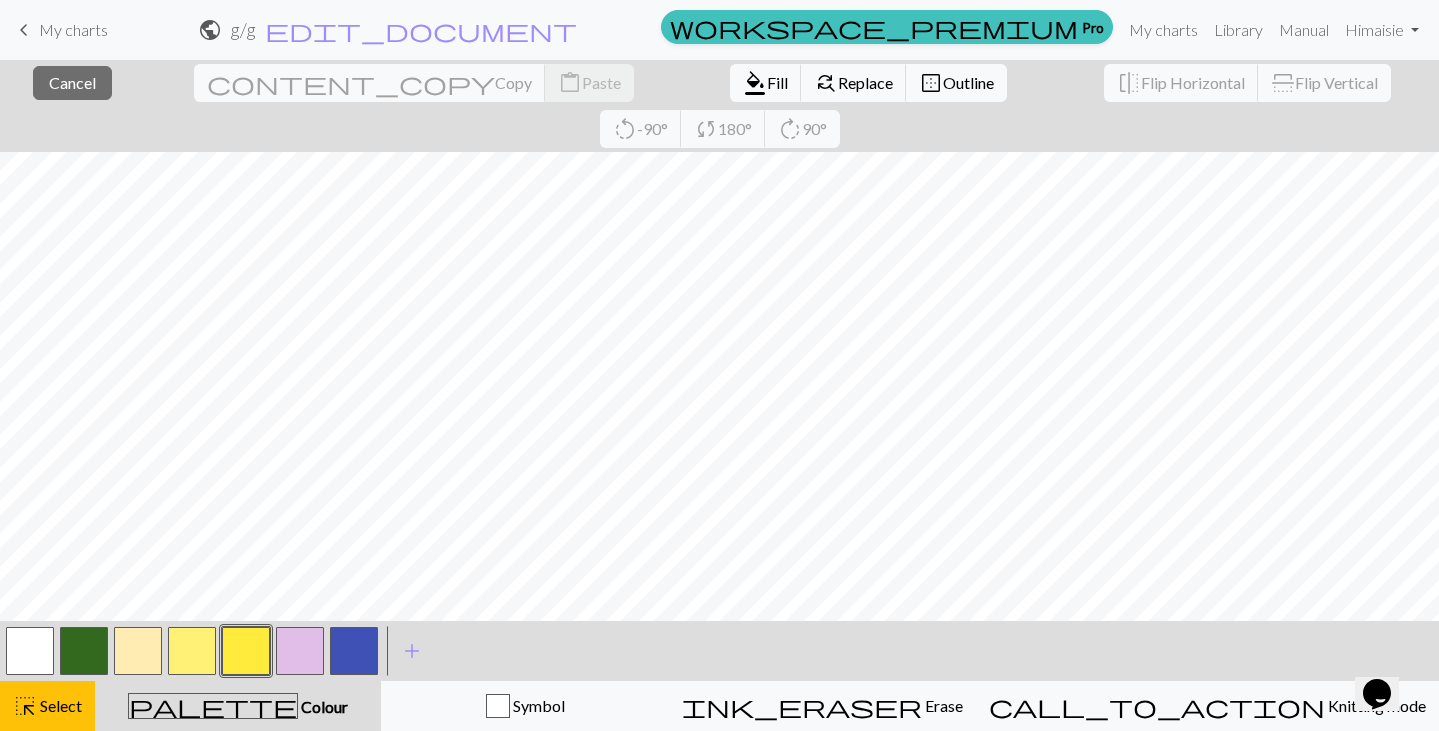click at bounding box center [354, 651] 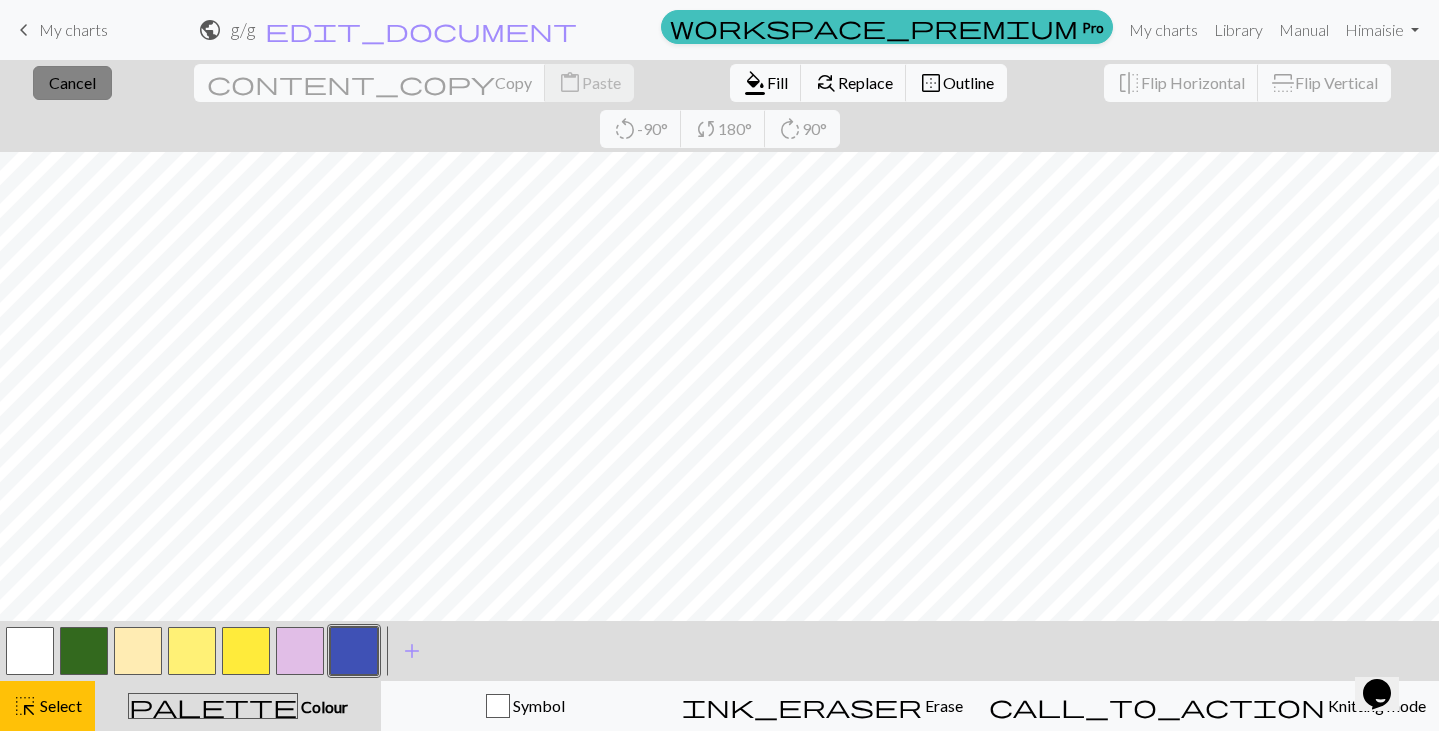 click on "Cancel" at bounding box center (72, 82) 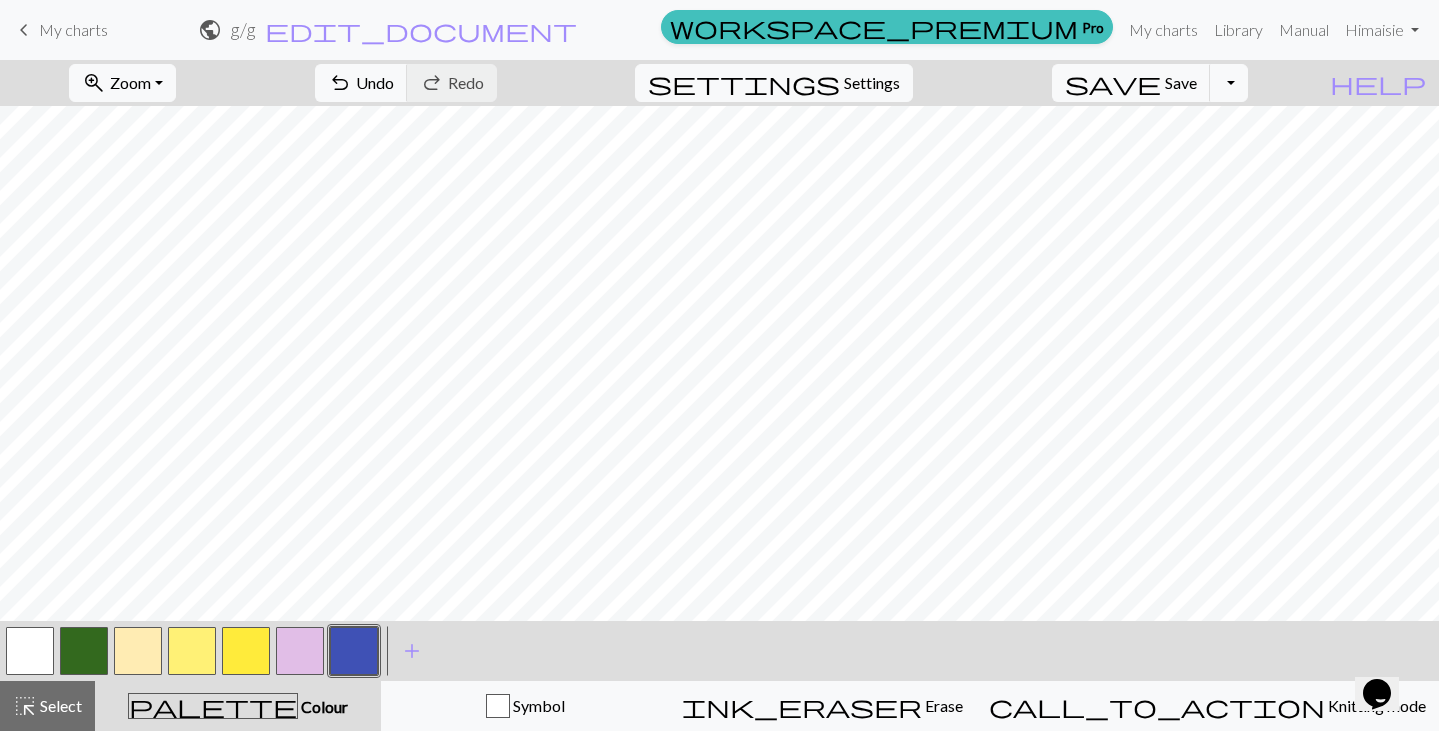 click at bounding box center [246, 651] 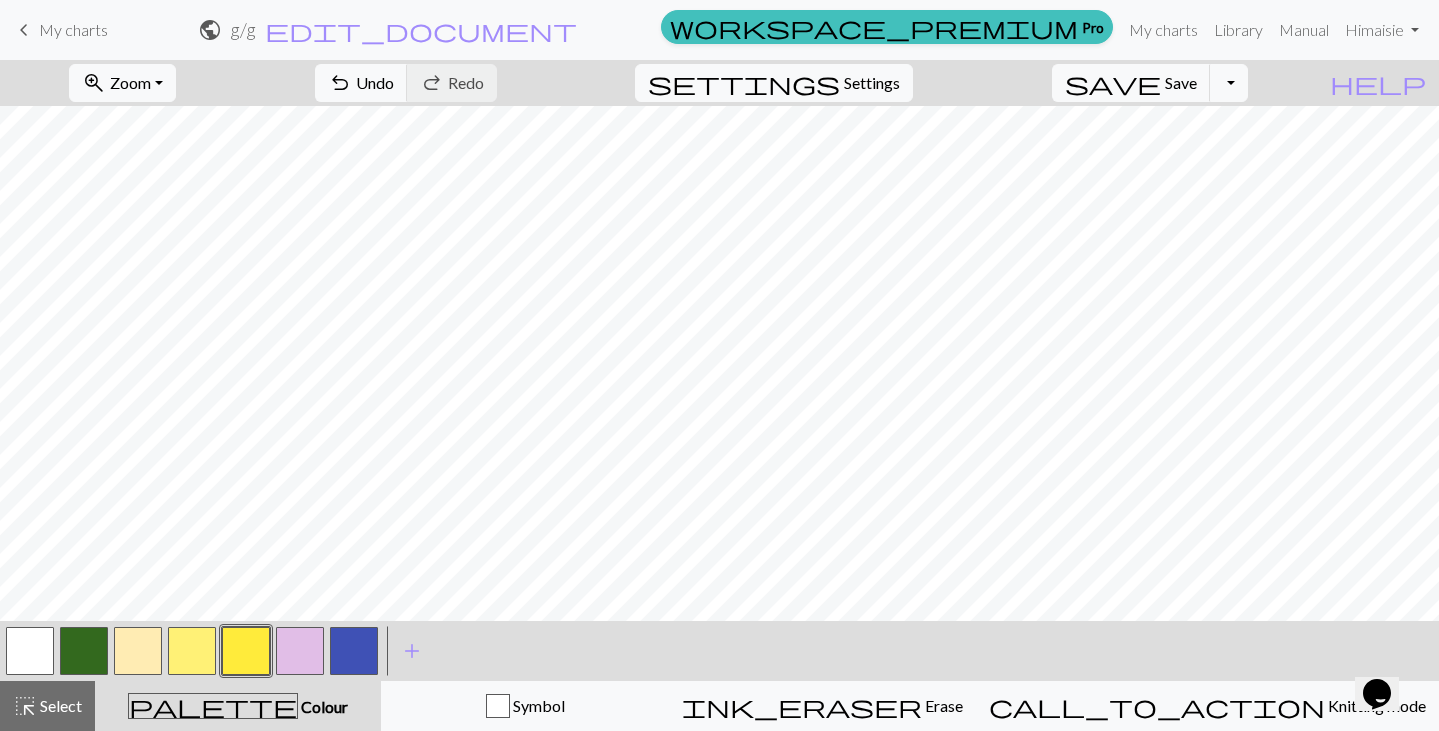 click at bounding box center [246, 651] 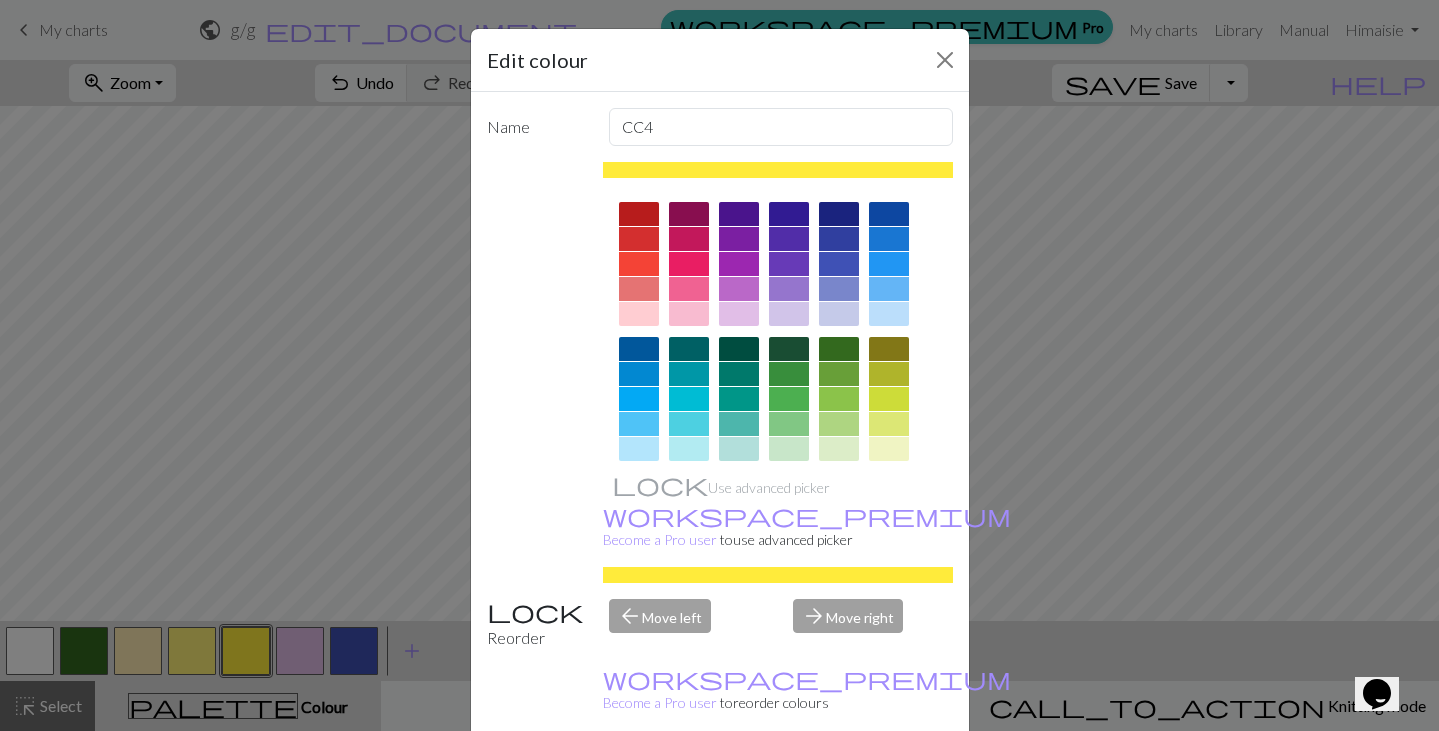 click on "Done" at bounding box center (840, 782) 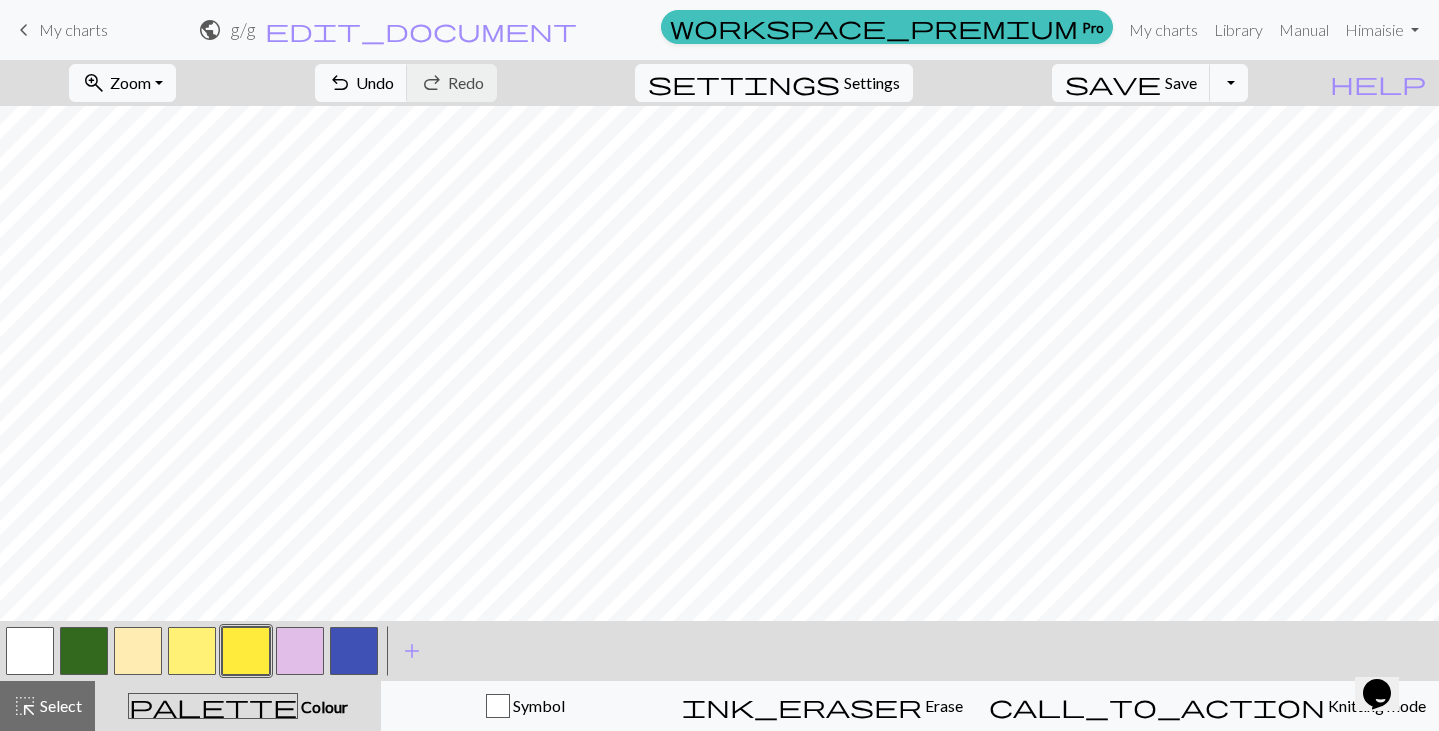 click at bounding box center [354, 651] 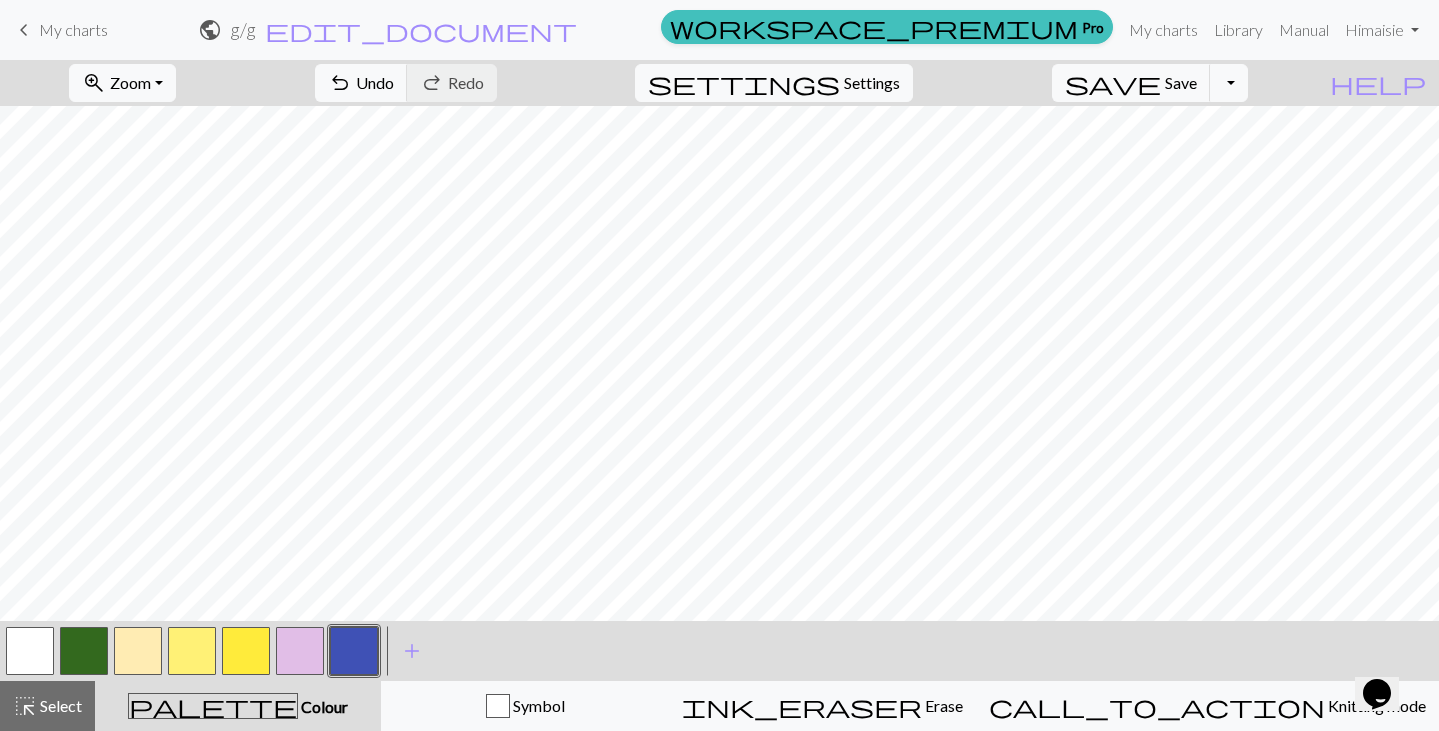 click at bounding box center (246, 651) 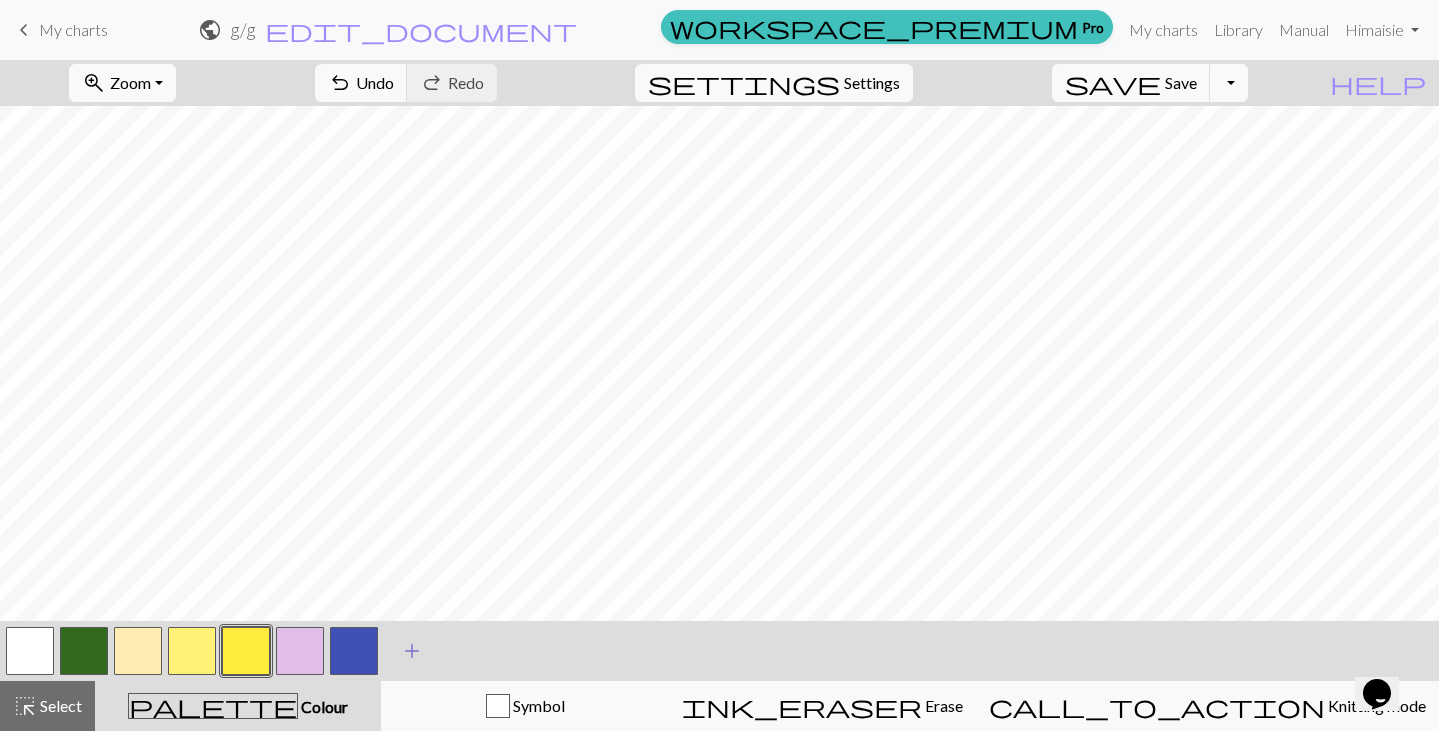 click on "add" at bounding box center (412, 651) 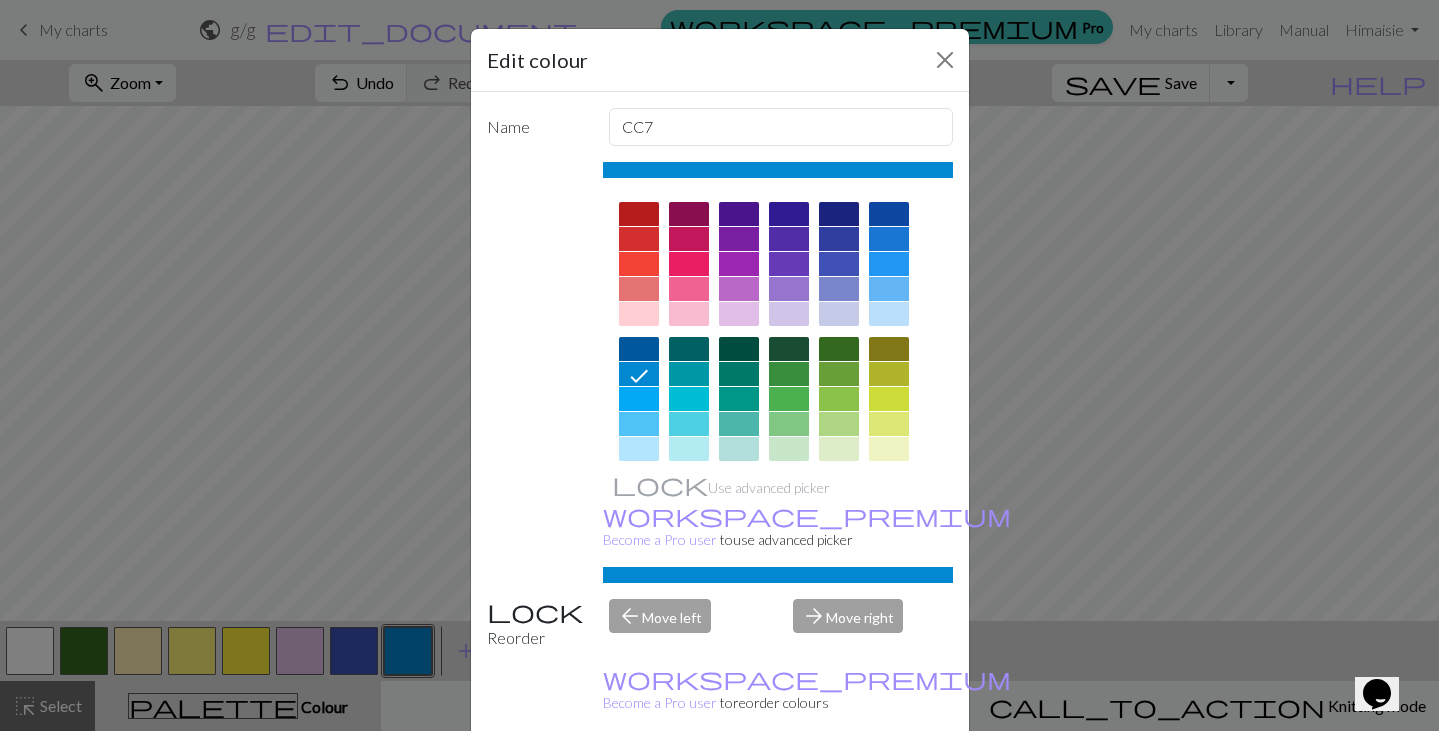 click at bounding box center (639, 264) 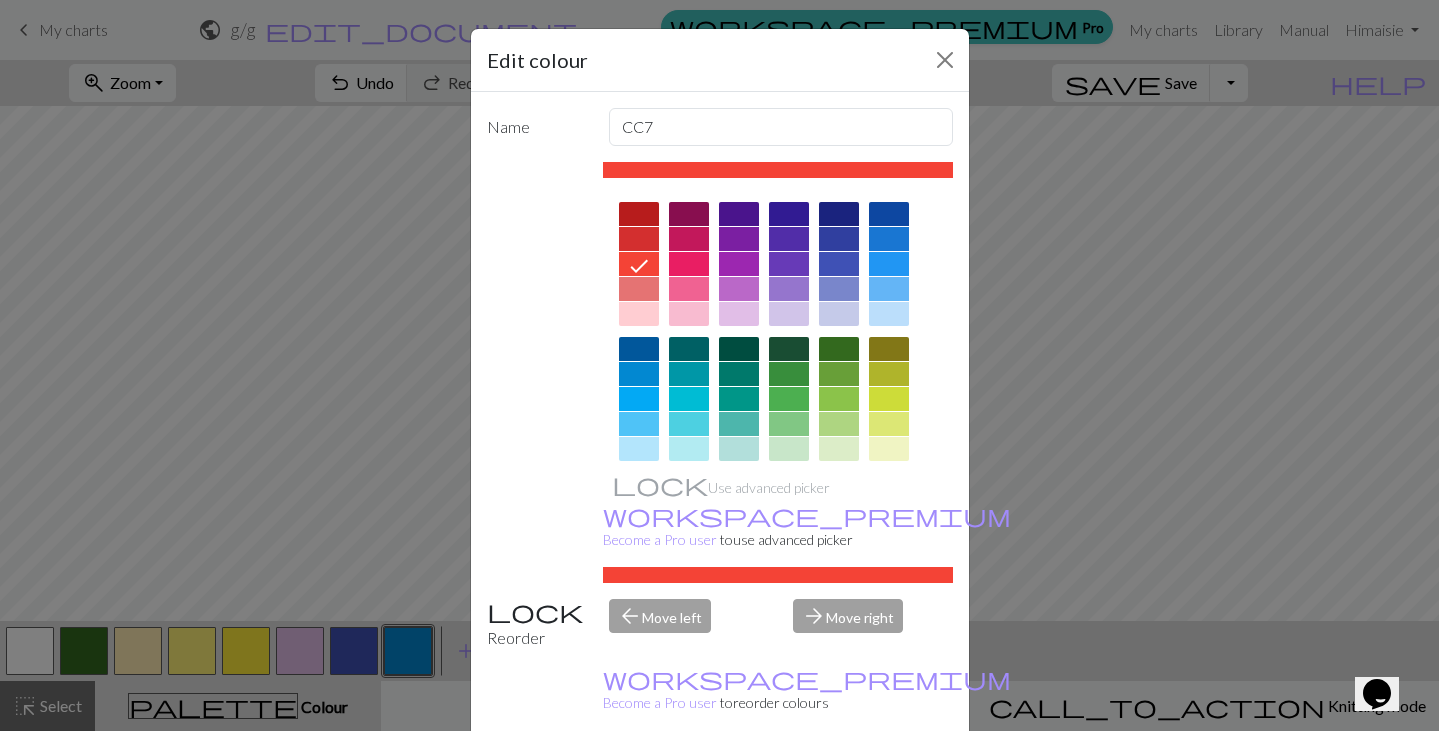 click on "Done" at bounding box center (840, 782) 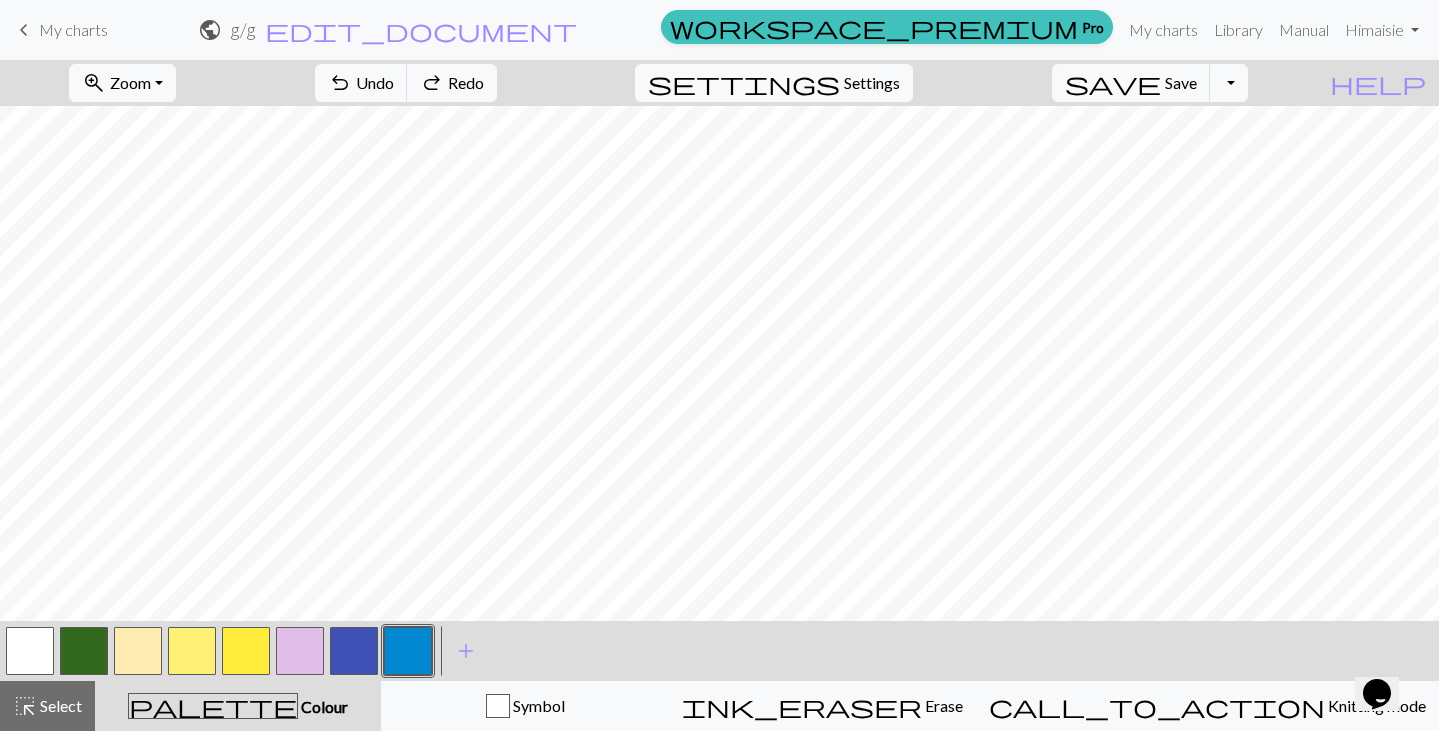 click at bounding box center [354, 651] 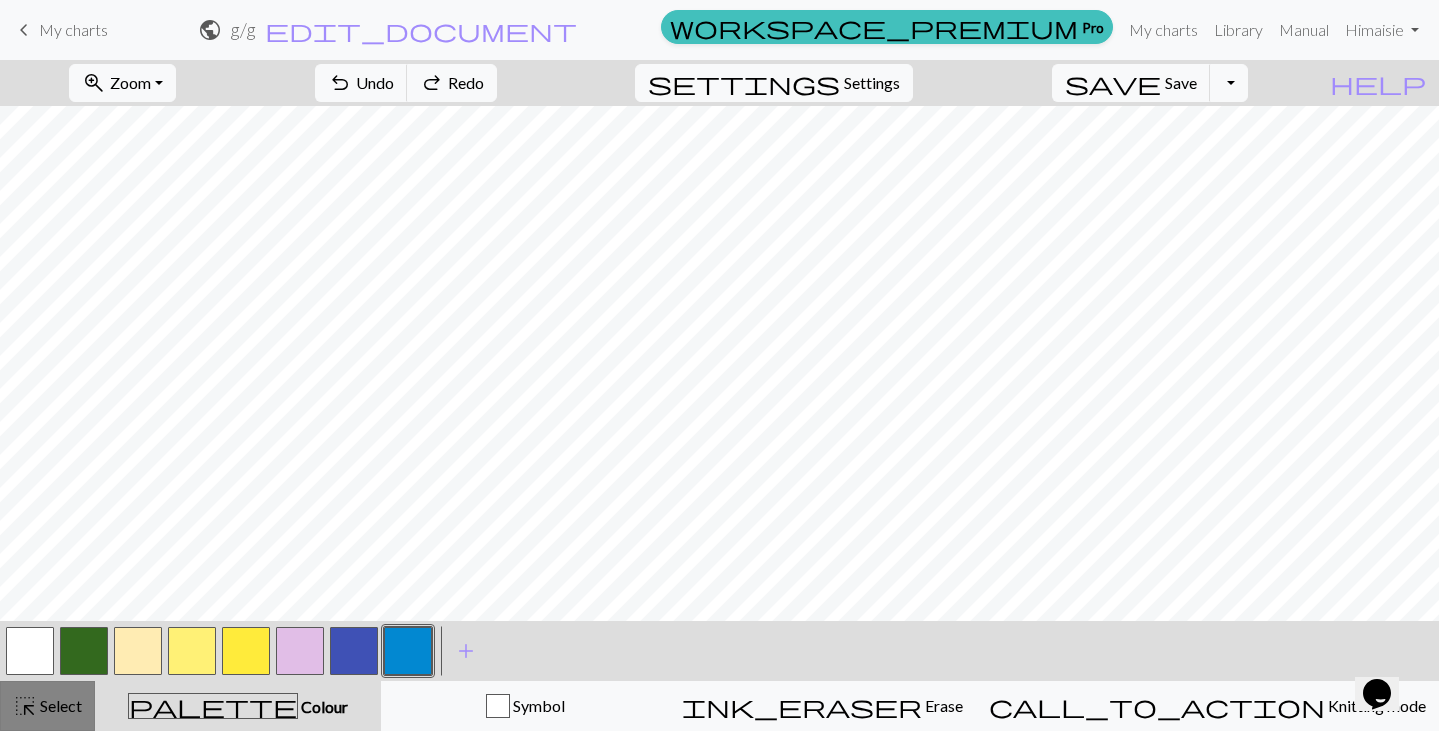 click on "highlight_alt" at bounding box center (25, 706) 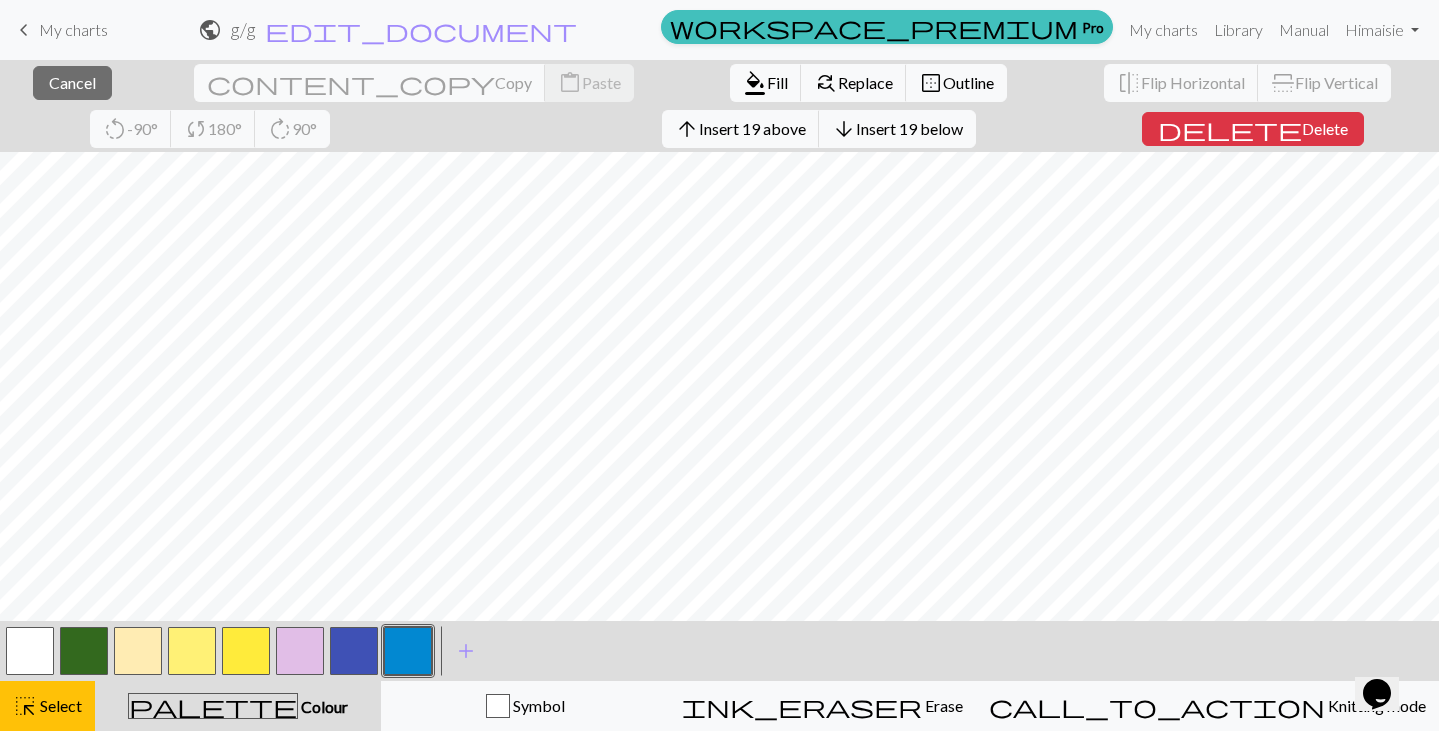 click at bounding box center [354, 651] 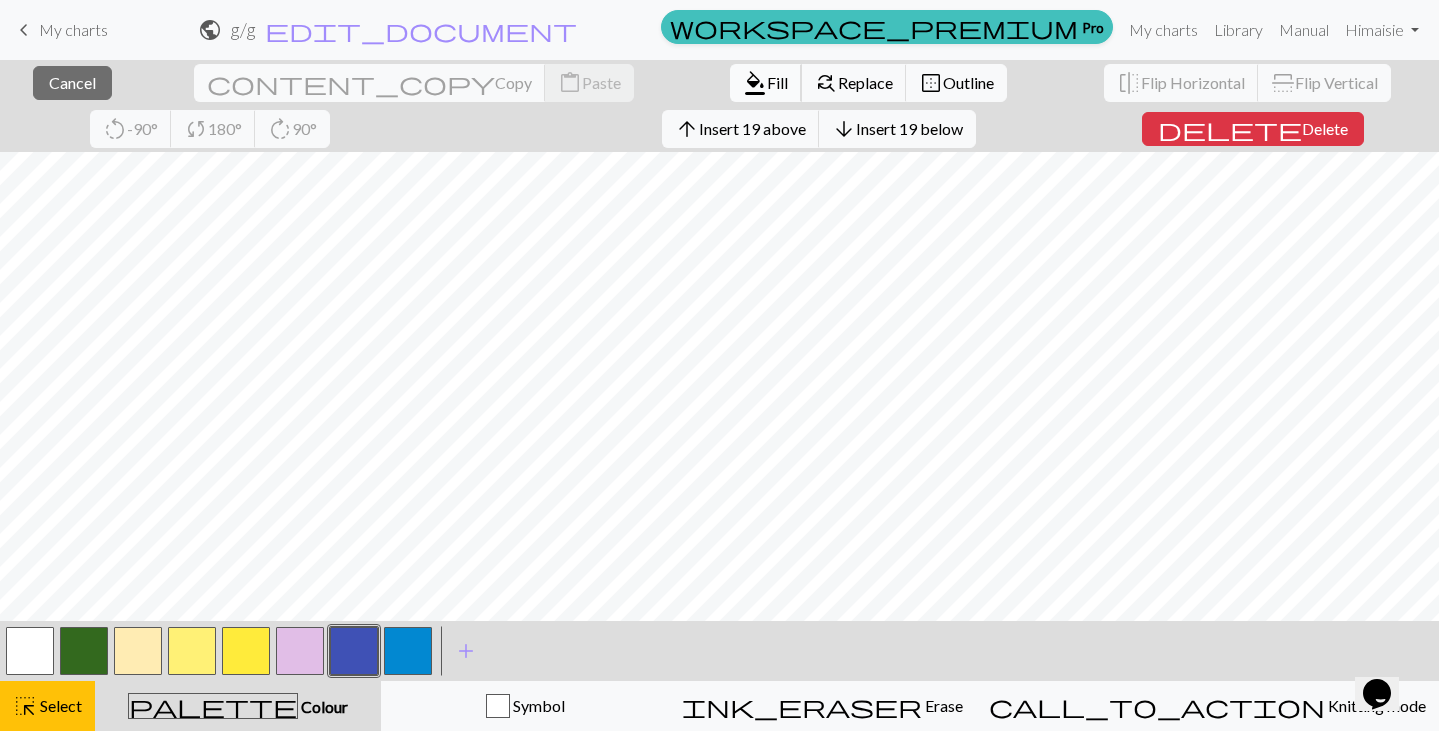 click on "Fill" at bounding box center (777, 82) 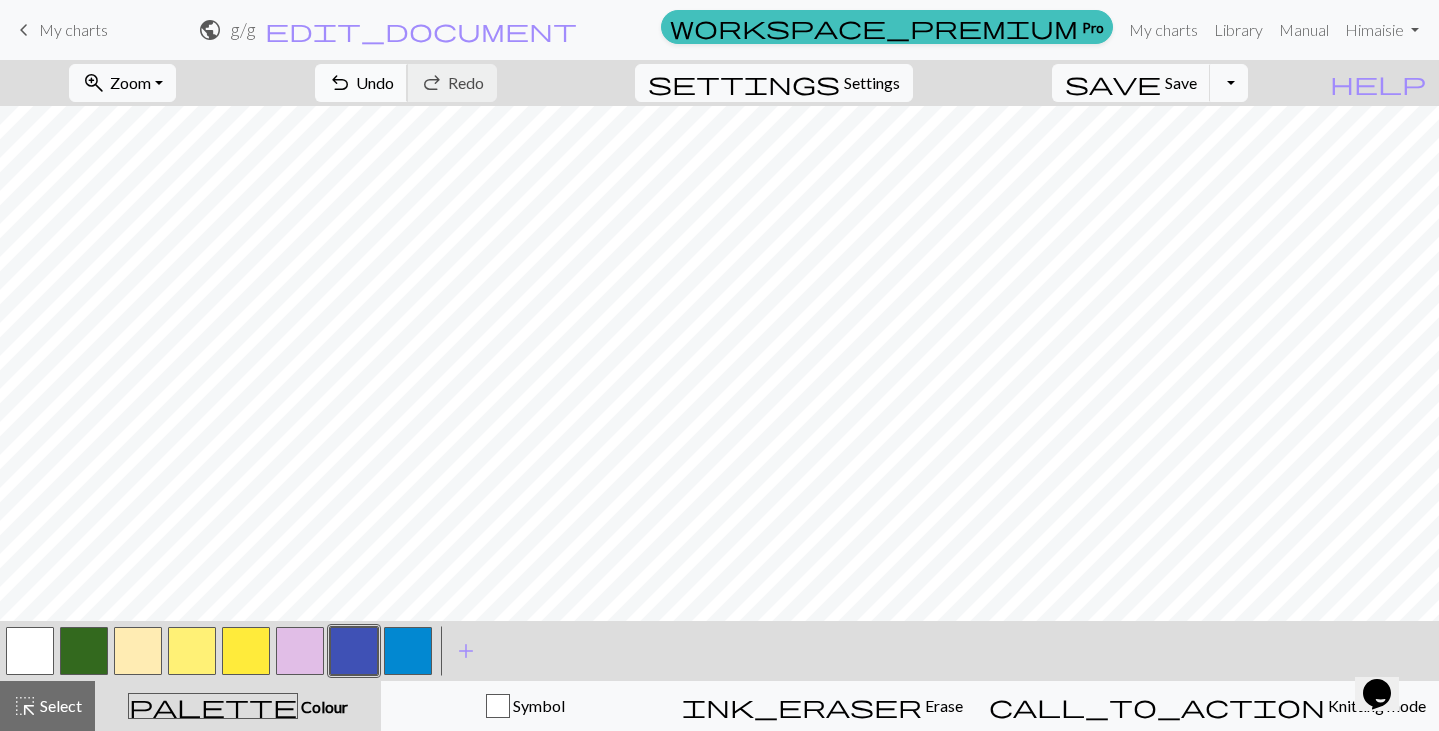 scroll, scrollTop: 0, scrollLeft: 0, axis: both 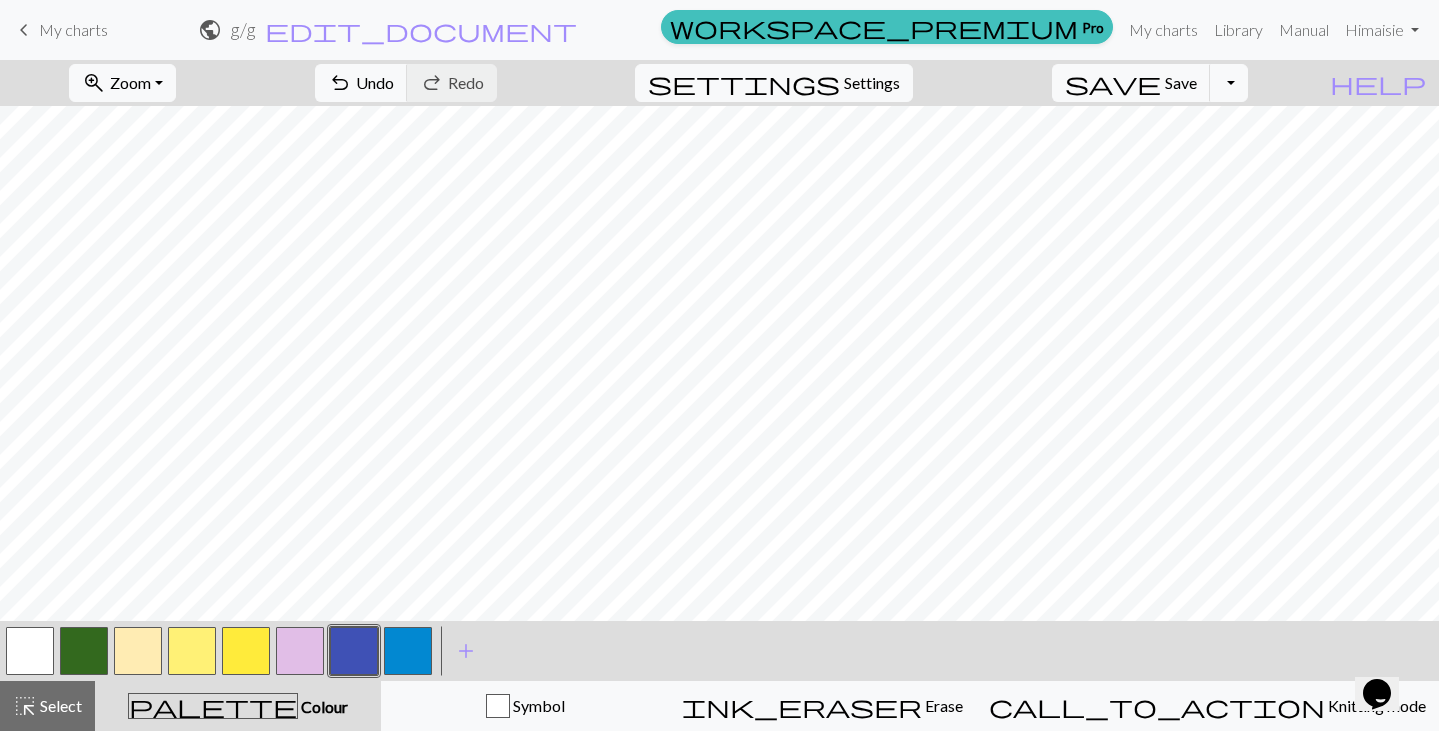 click at bounding box center [246, 651] 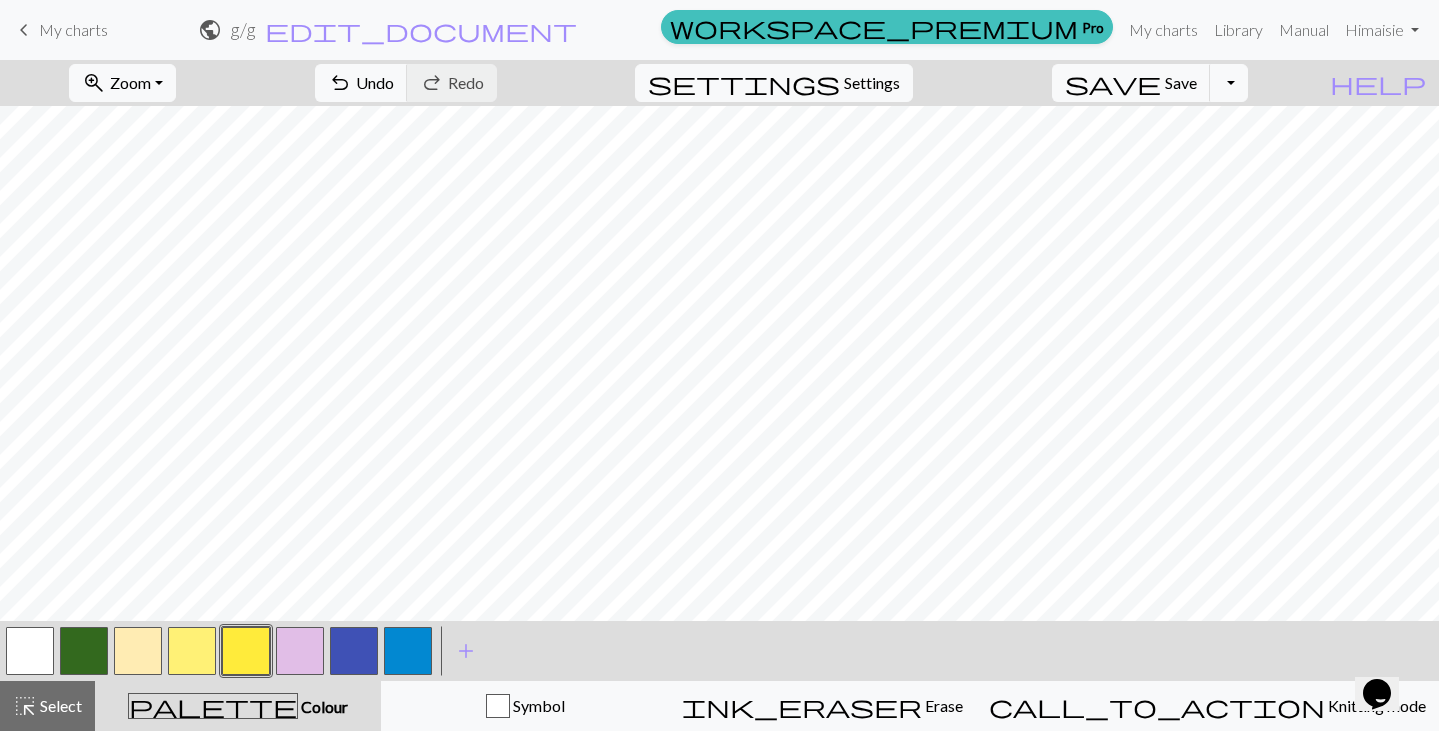 click at bounding box center (408, 651) 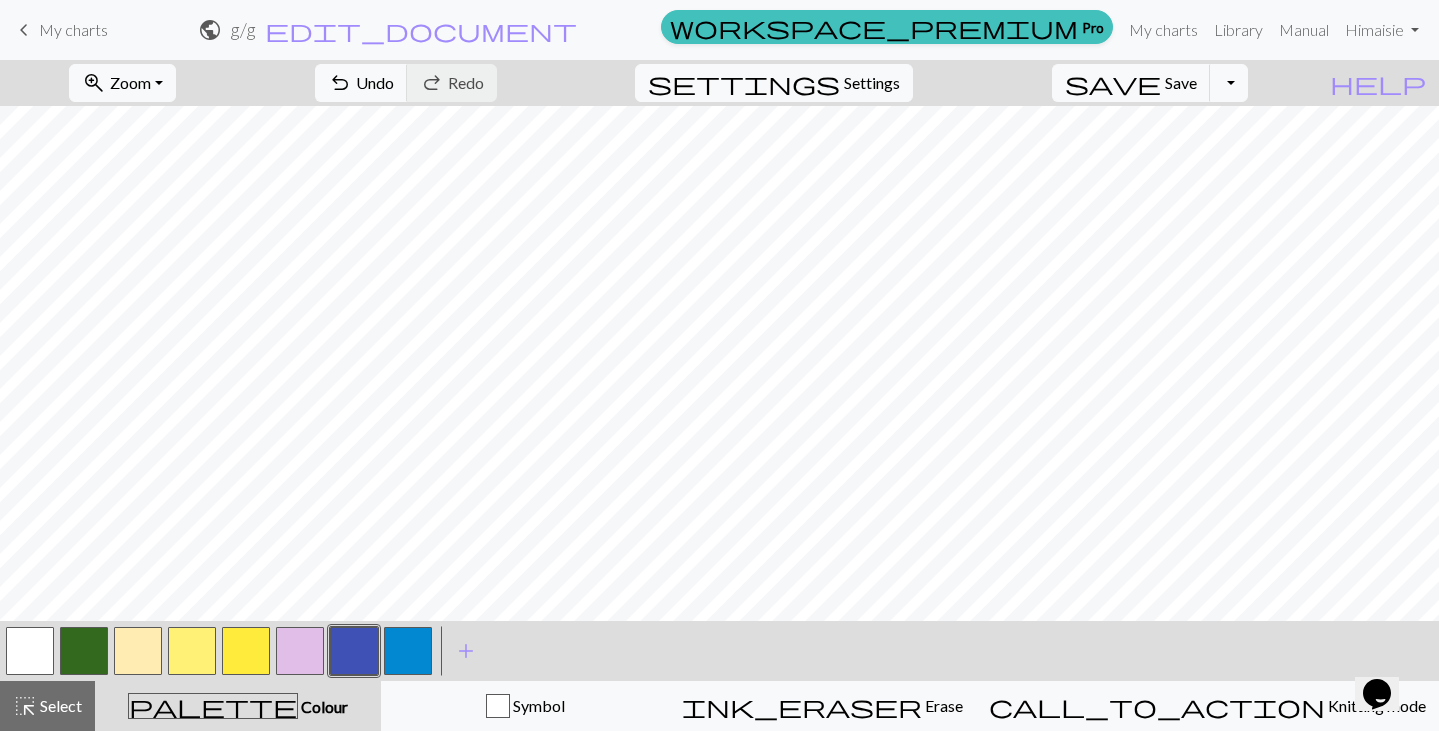 click at bounding box center (246, 651) 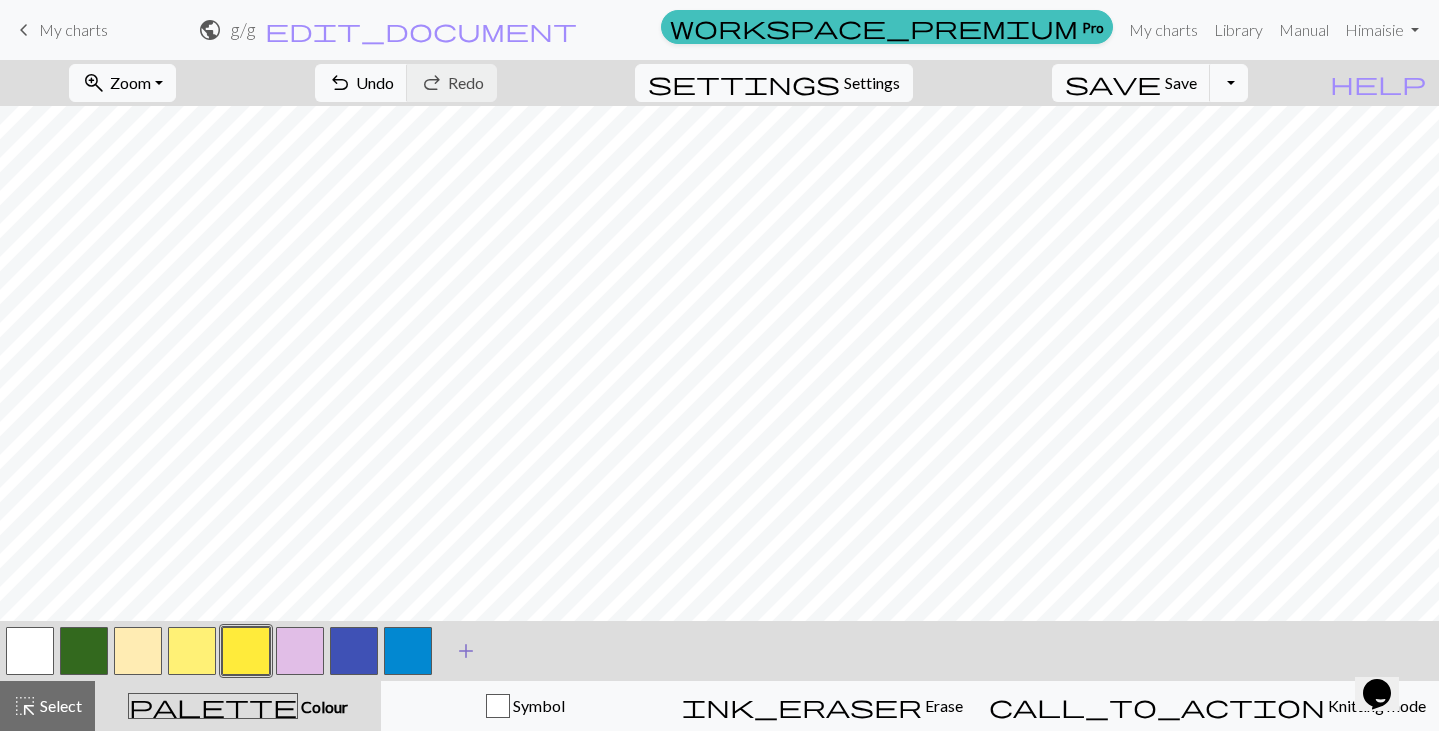 click on "add" at bounding box center (466, 651) 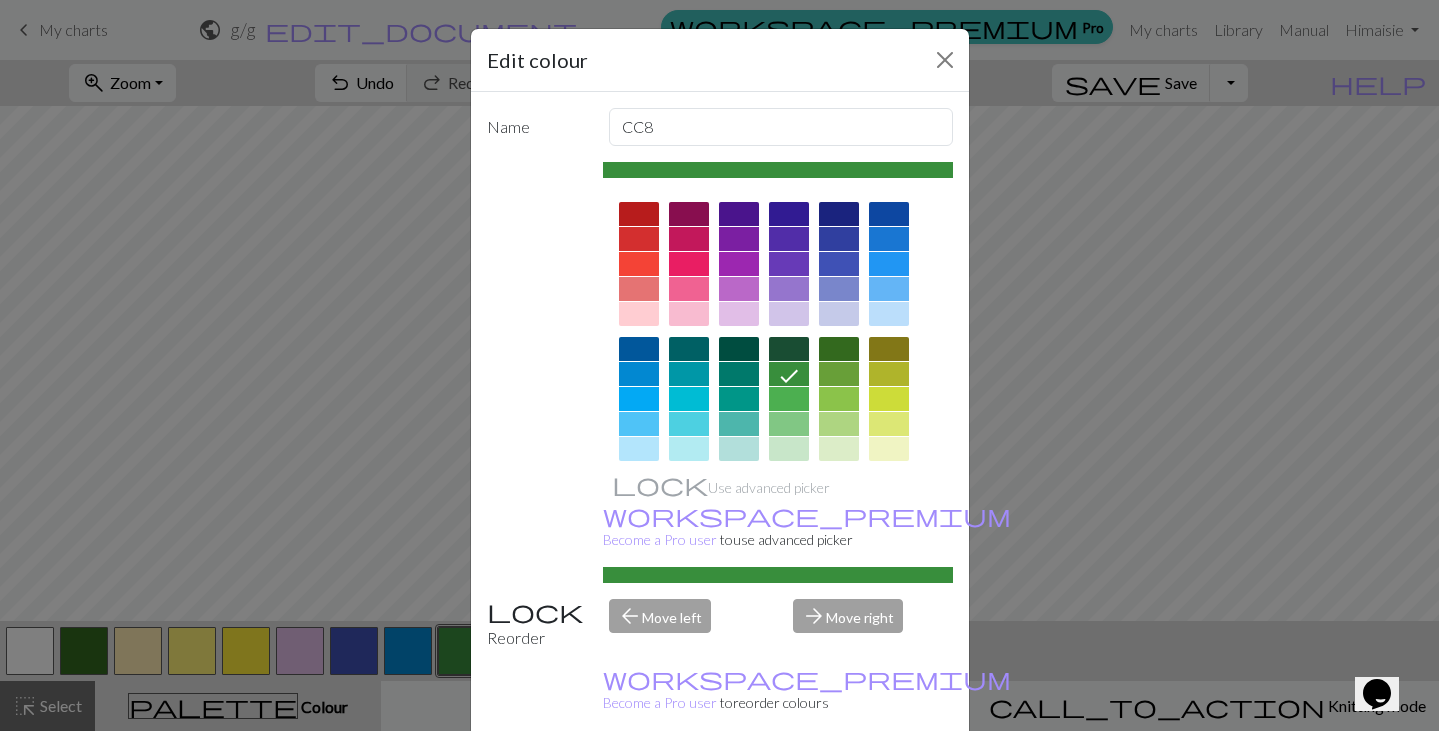 click at bounding box center (639, 264) 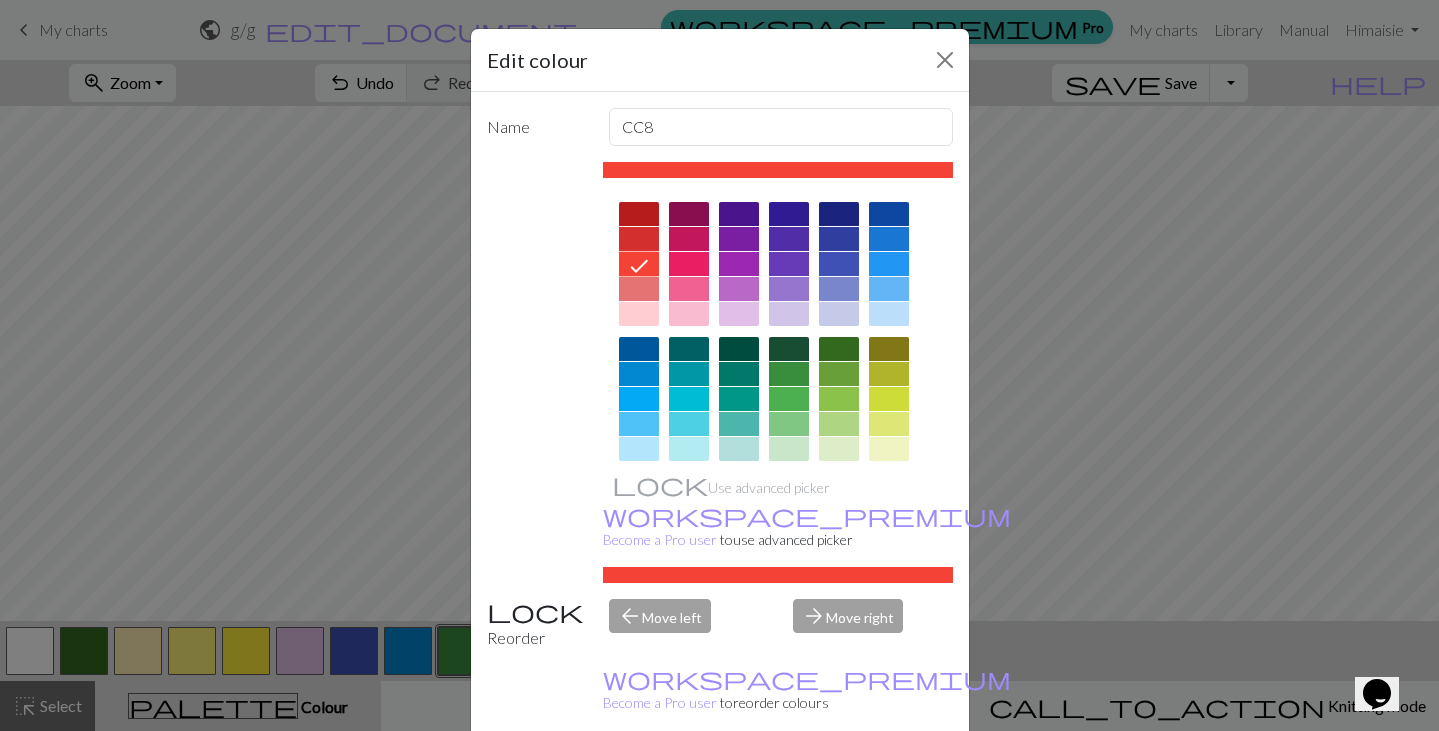 click on "Done" at bounding box center (840, 782) 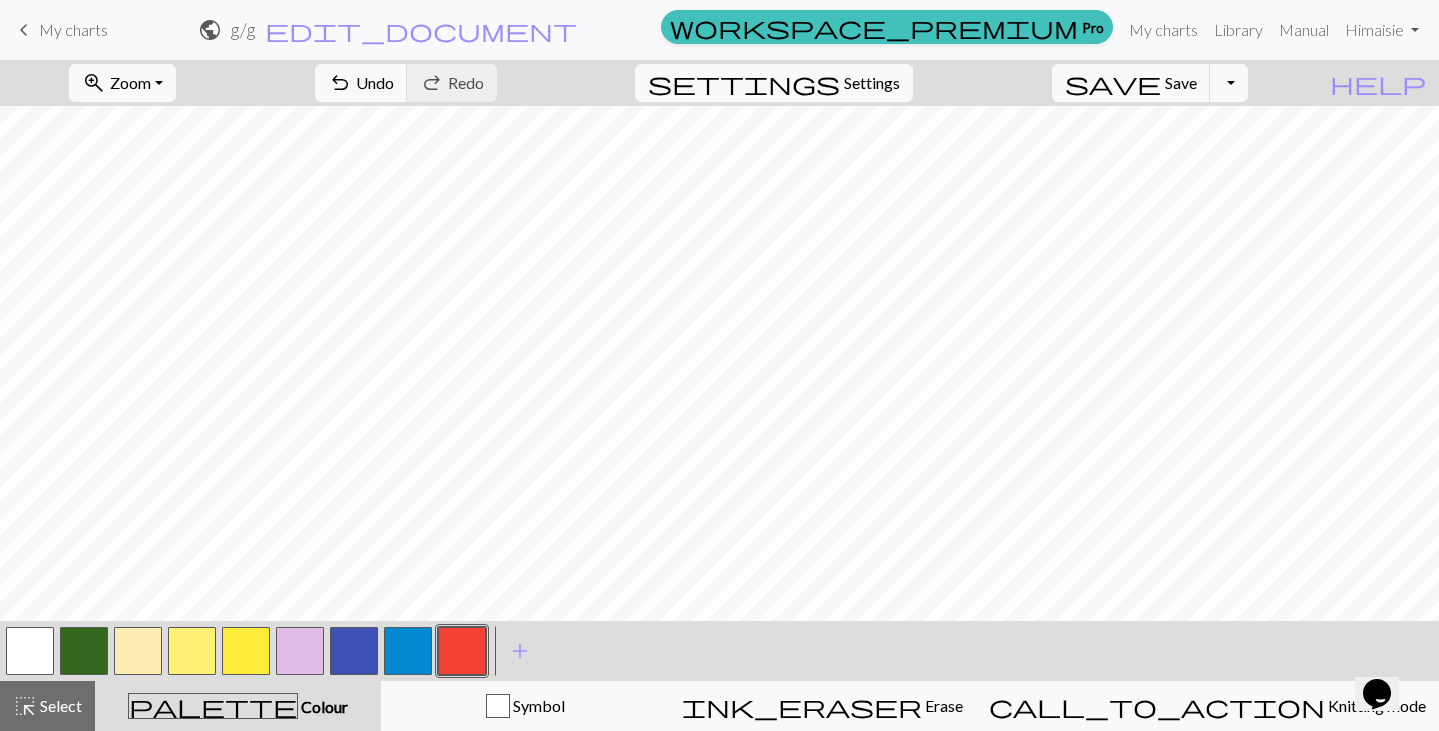 click at bounding box center (300, 651) 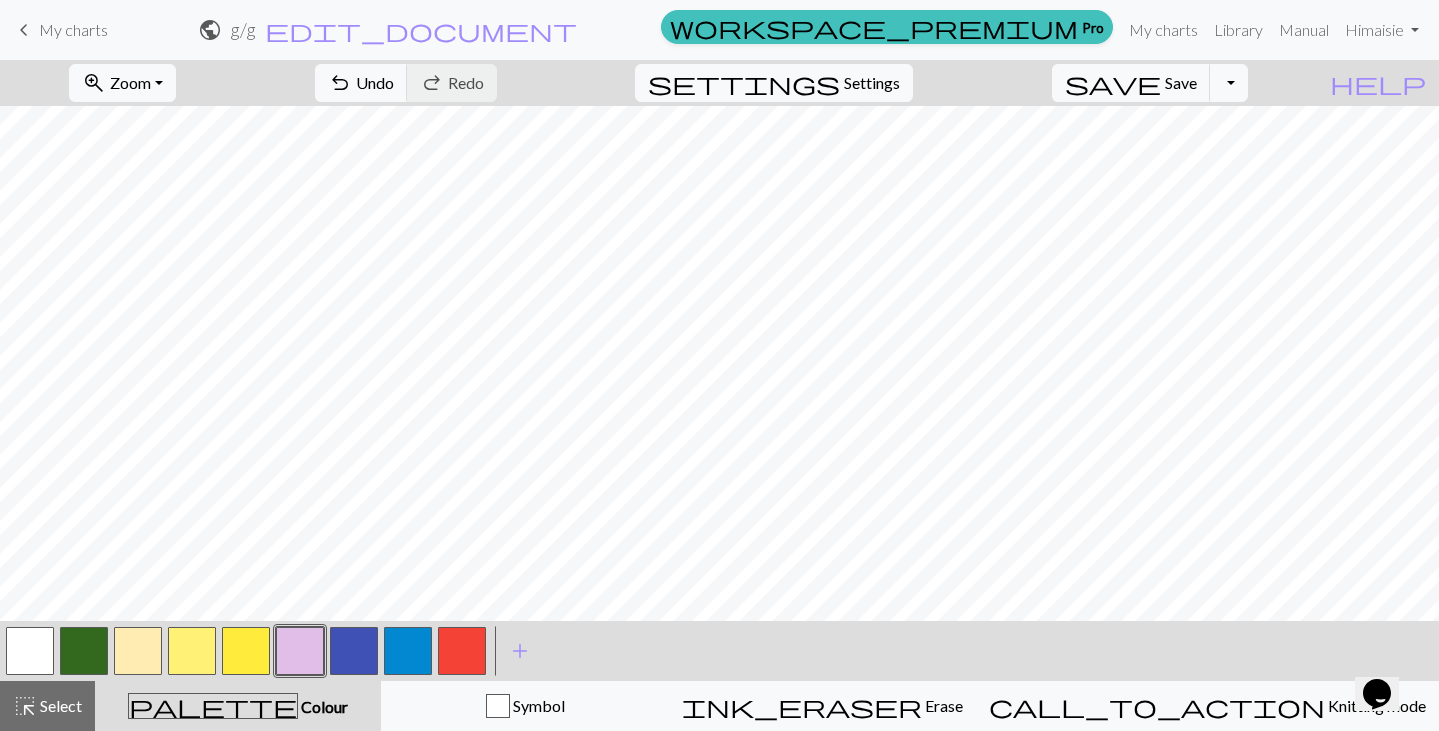 click at bounding box center [246, 651] 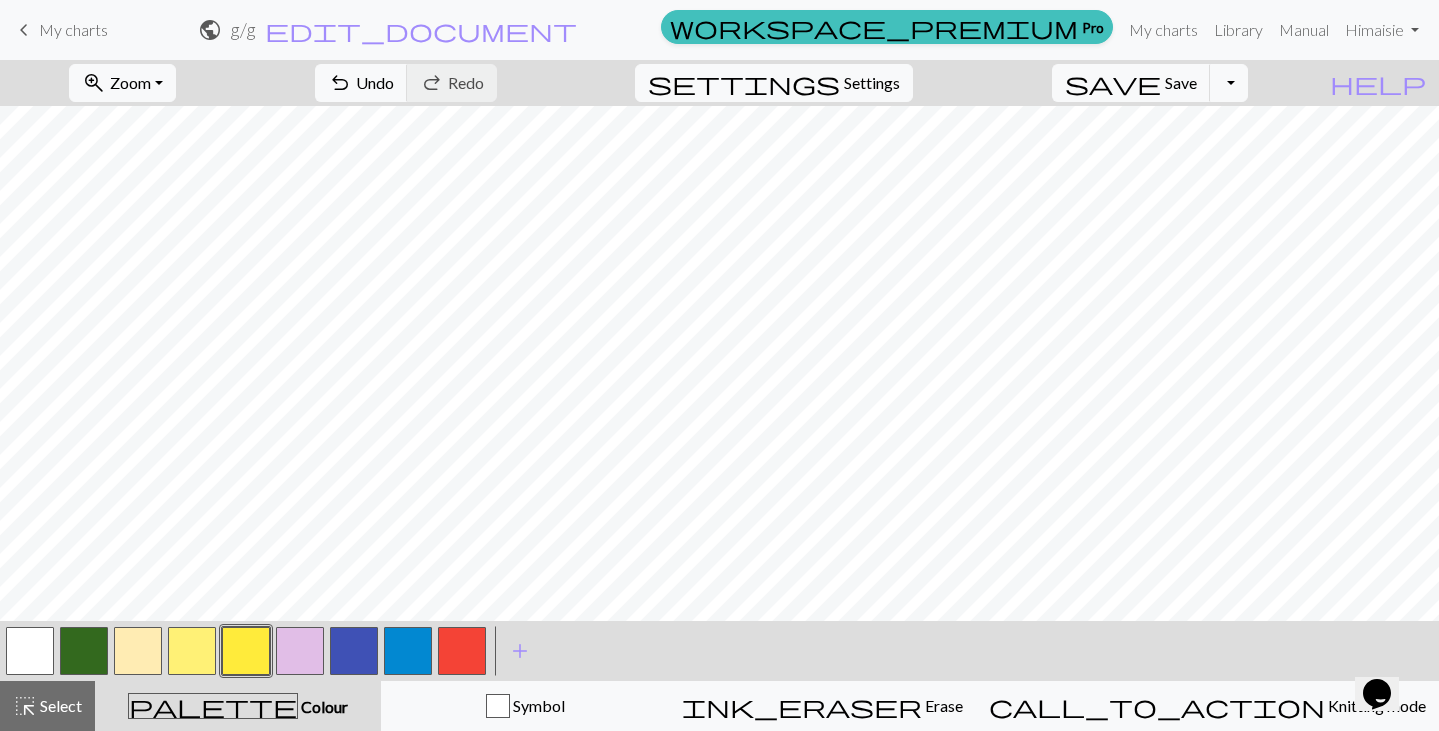 click at bounding box center (300, 651) 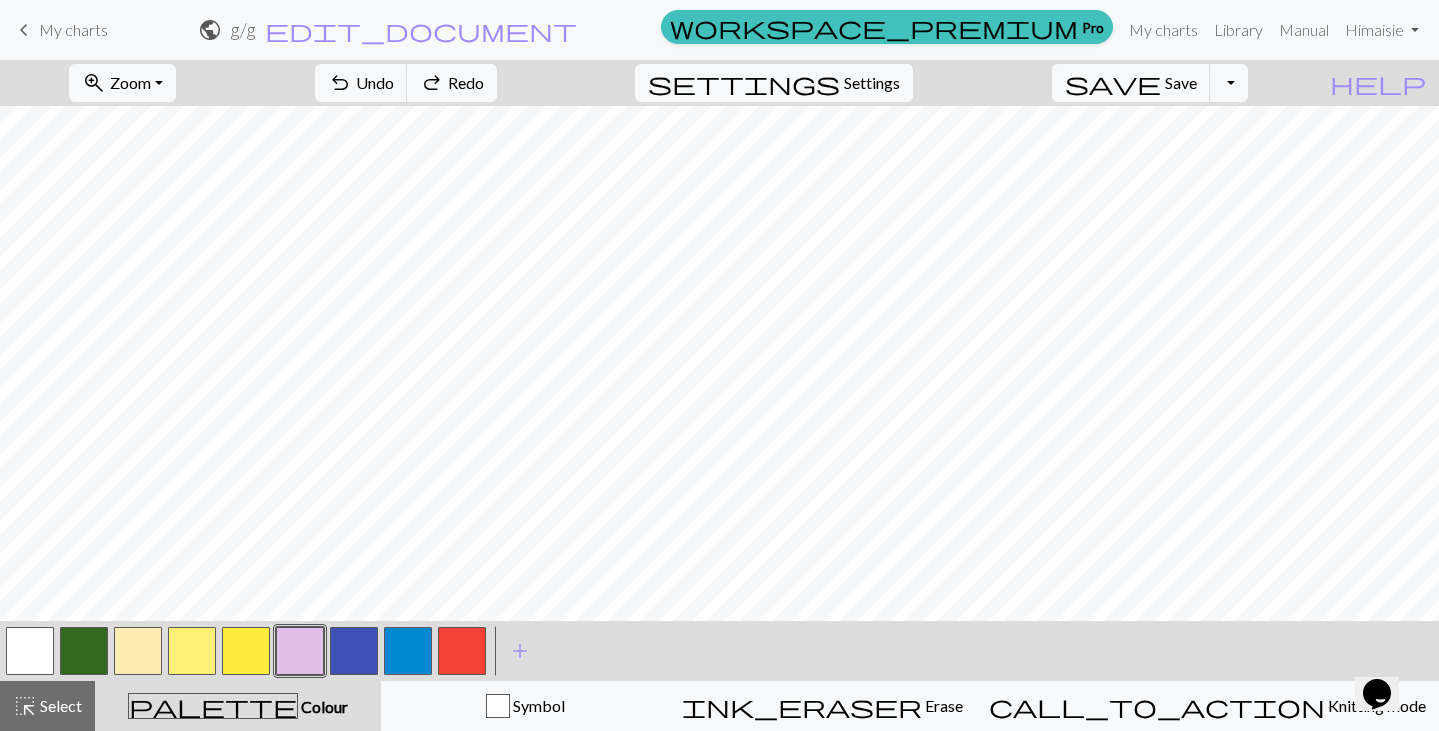 click at bounding box center (462, 651) 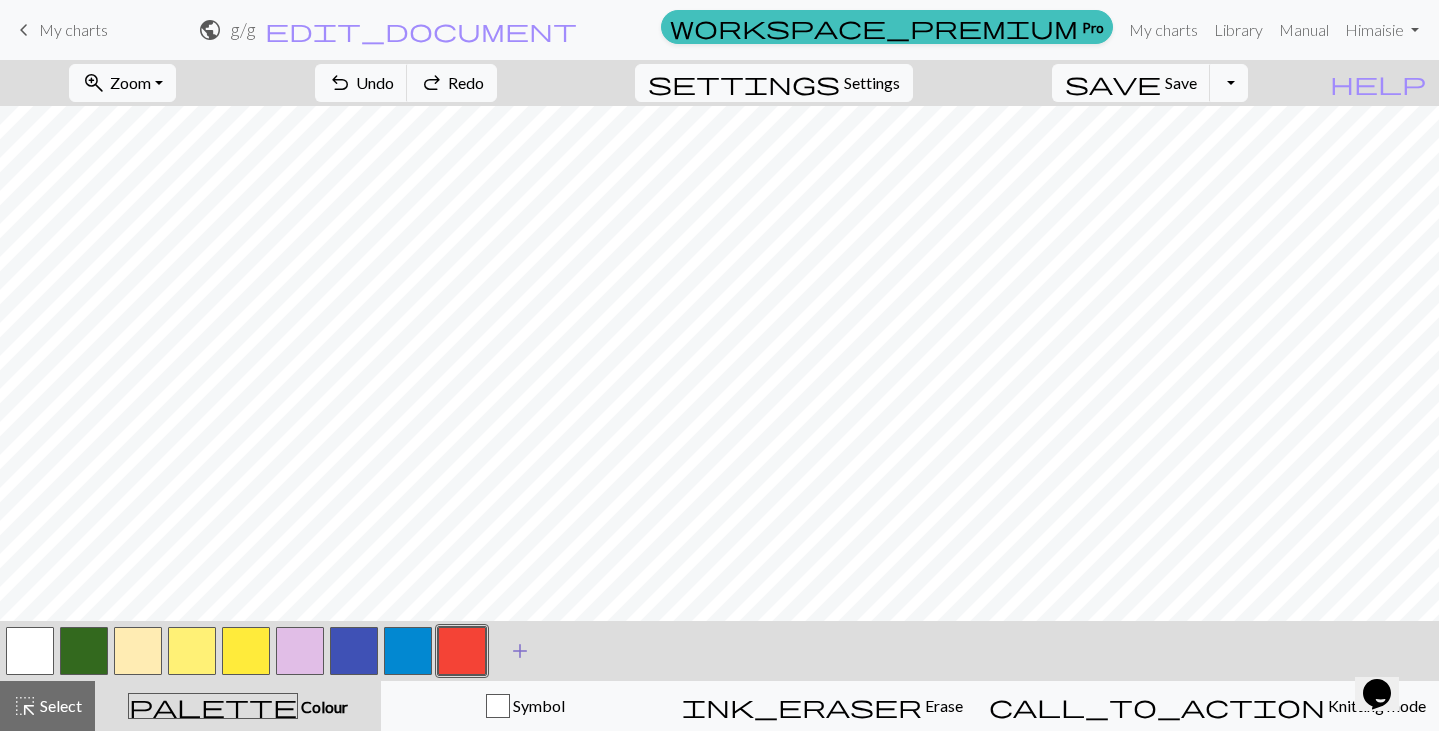 click on "add" at bounding box center (520, 651) 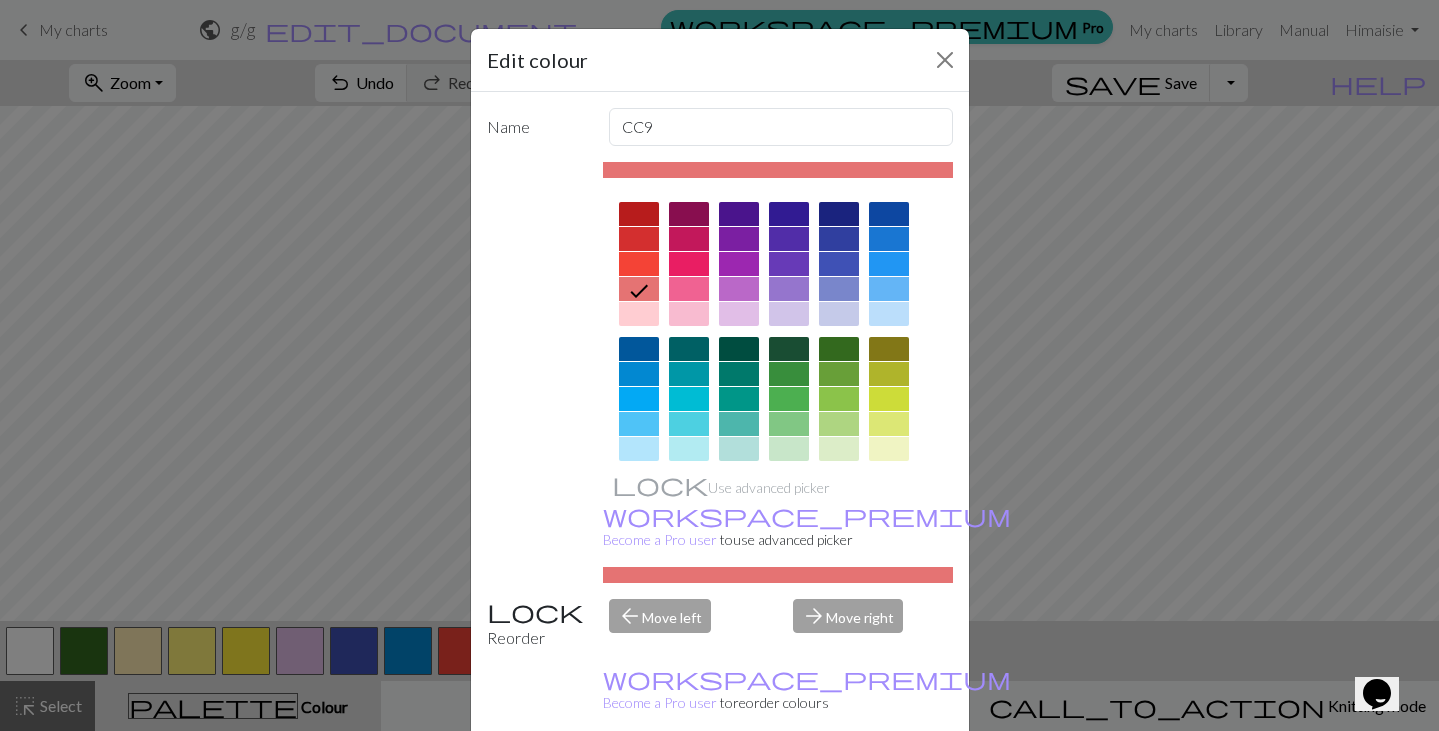 click at bounding box center (689, 314) 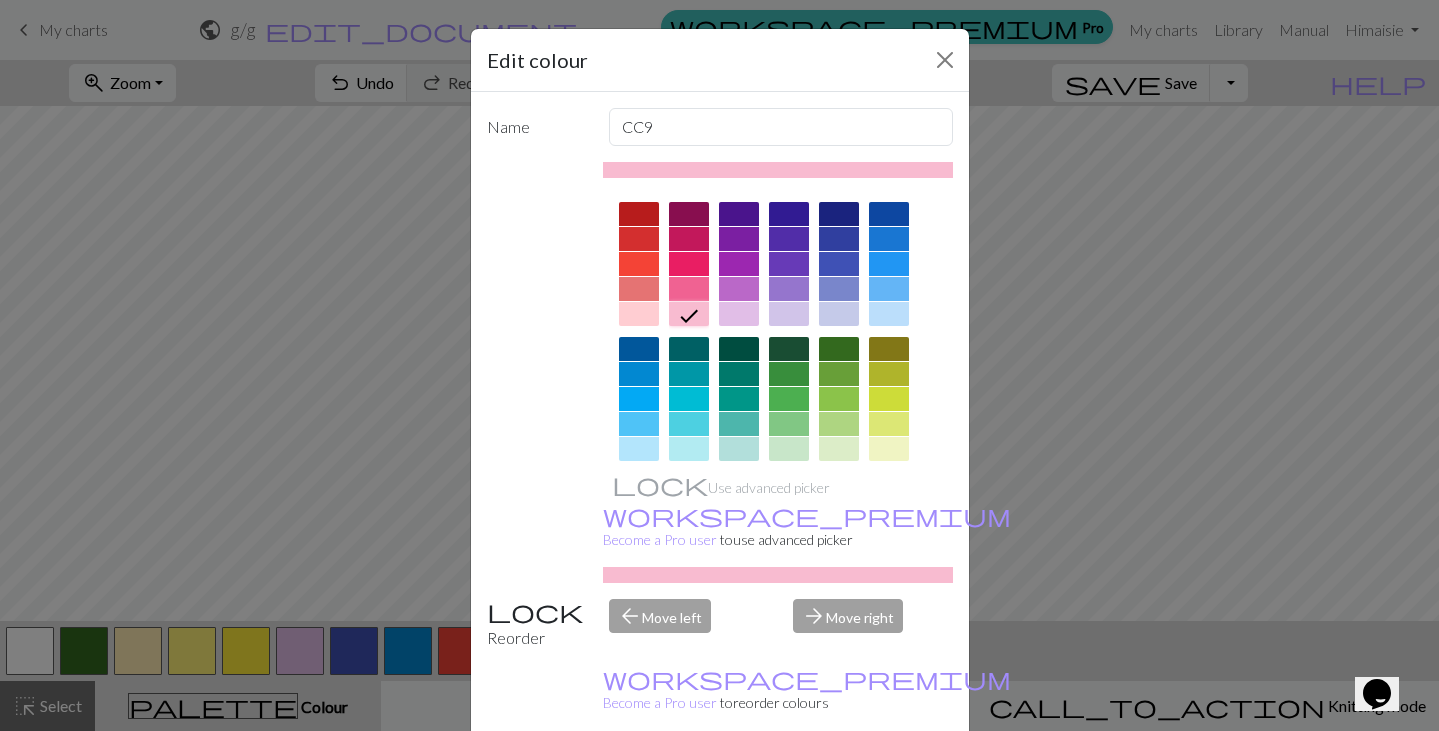 click at bounding box center [689, 264] 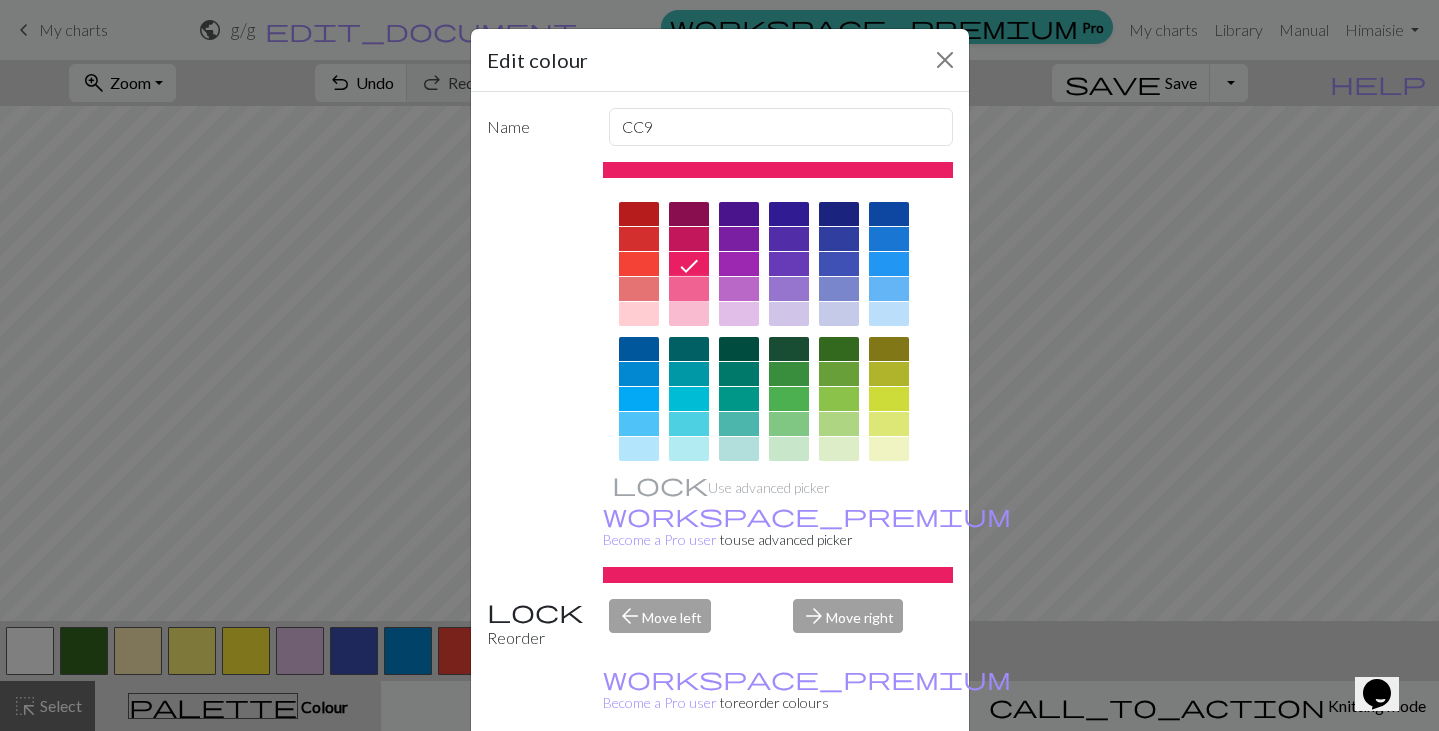 click at bounding box center (689, 289) 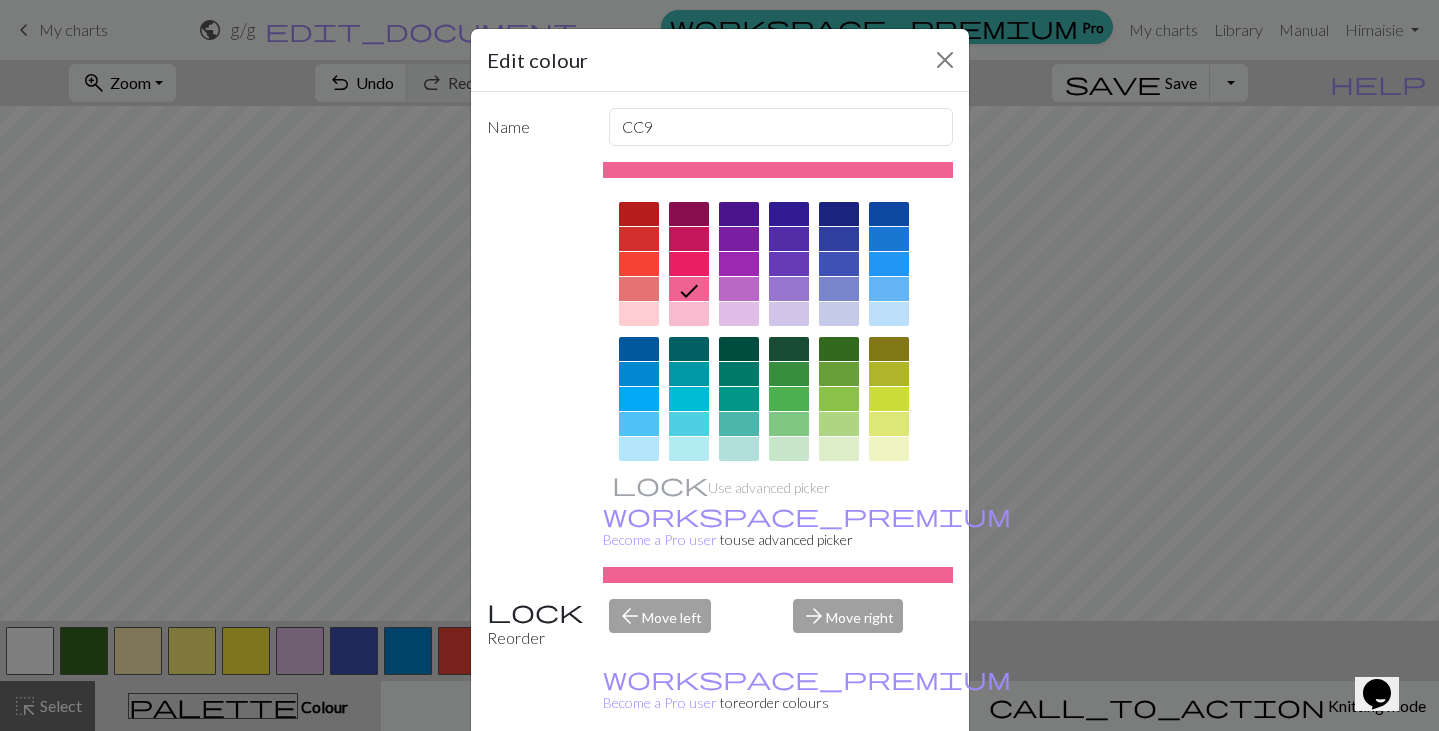 click on "Done" at bounding box center (840, 782) 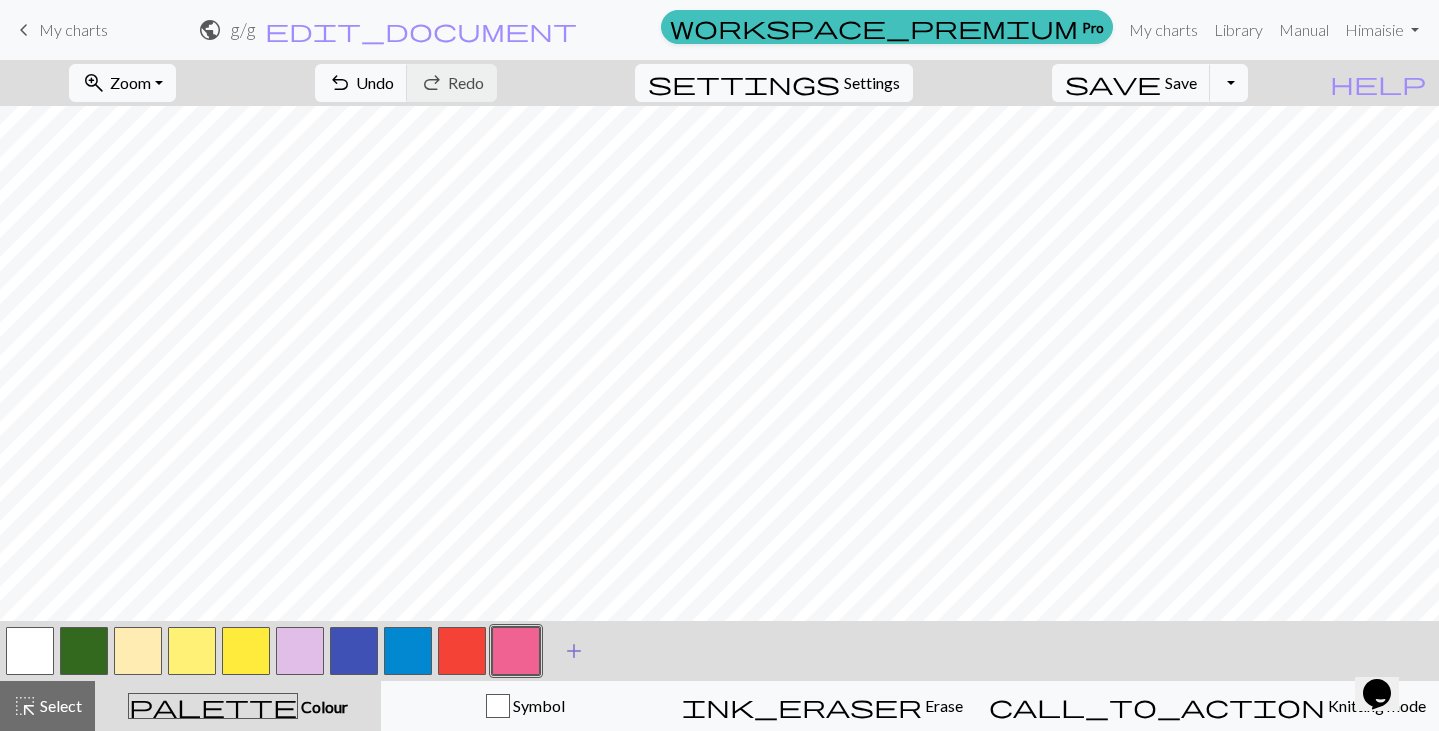 click on "add" at bounding box center (574, 651) 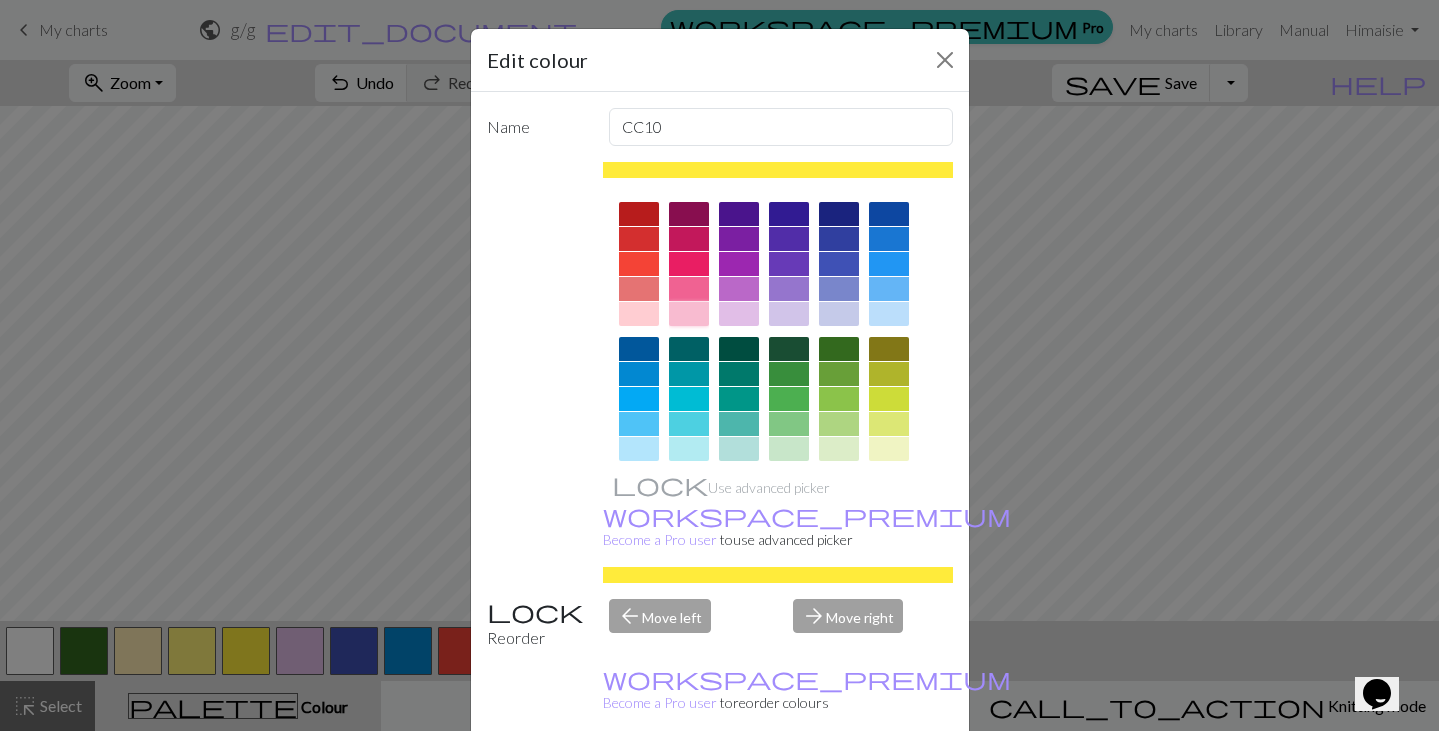 click at bounding box center (689, 314) 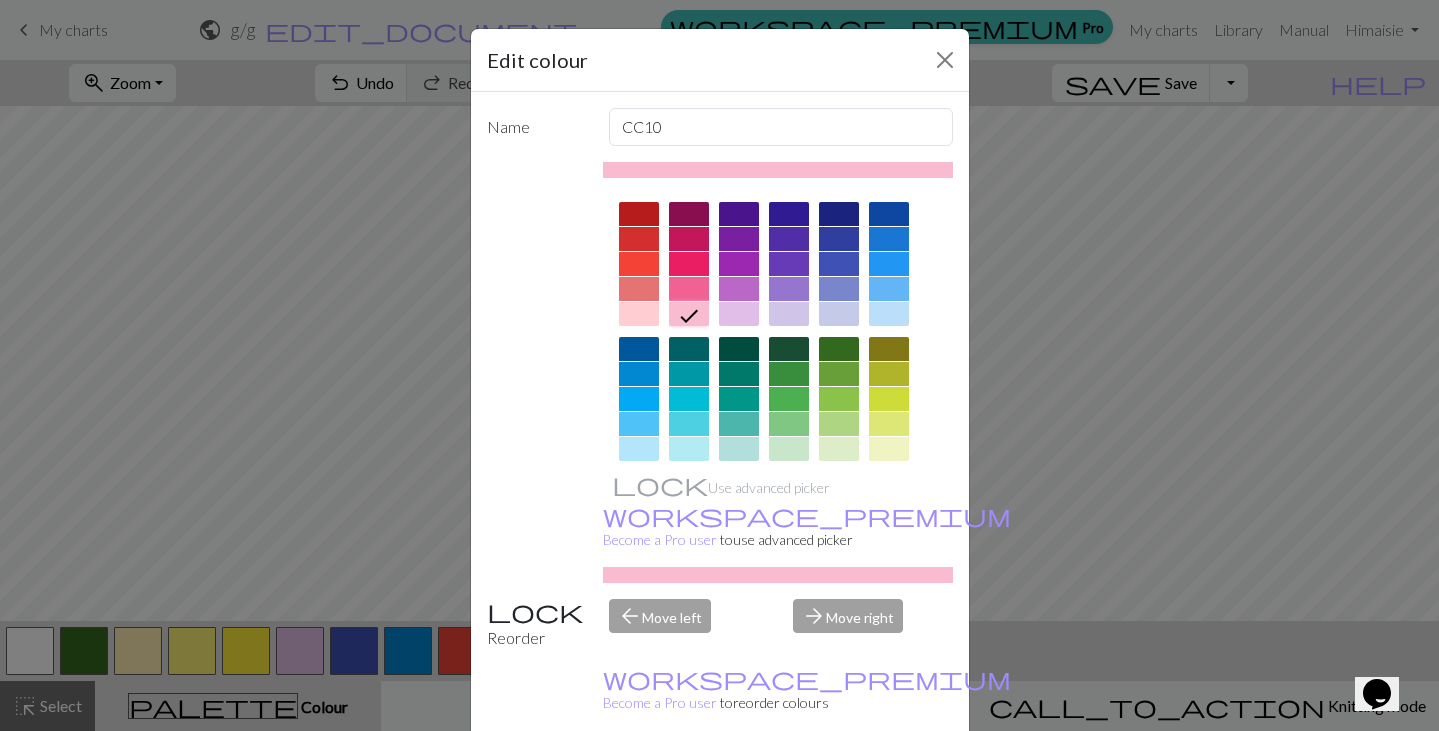 click on "Done" at bounding box center [840, 782] 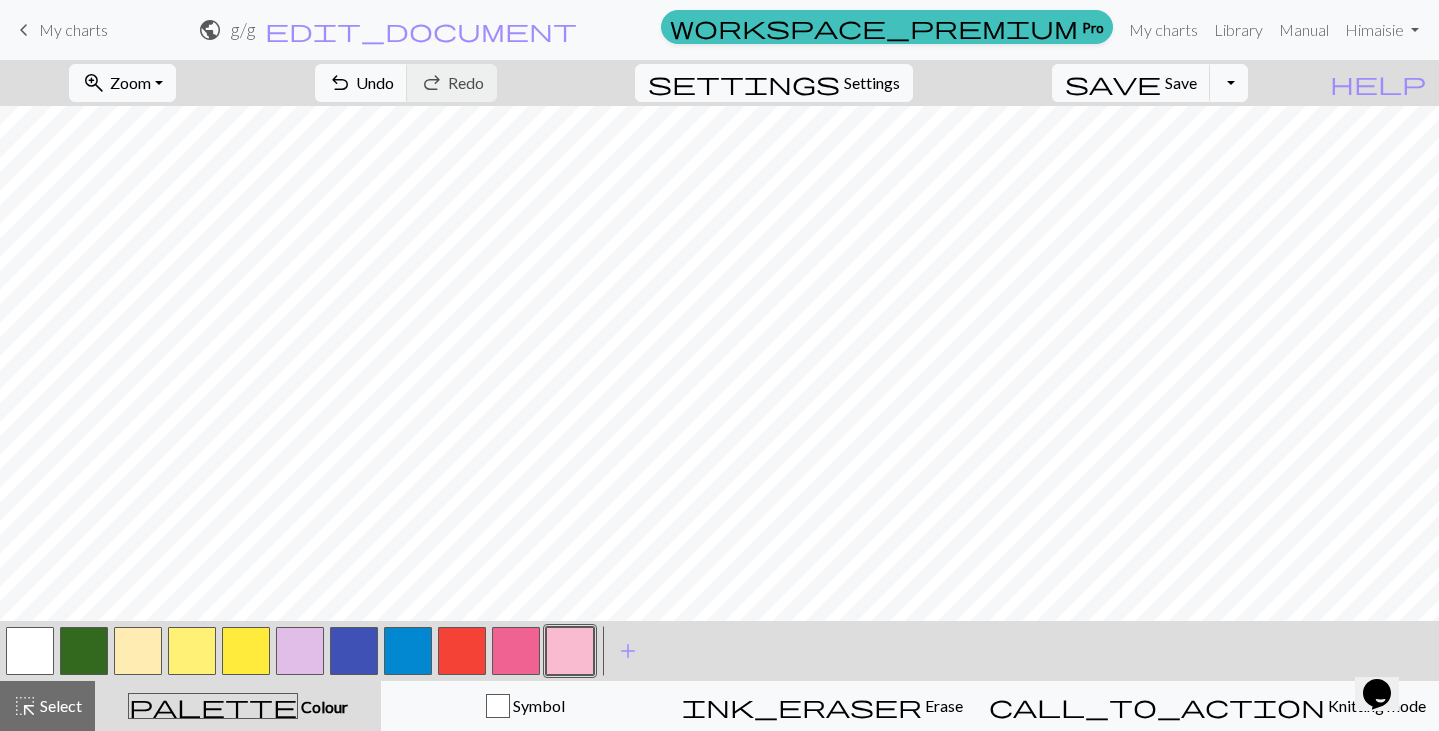 scroll, scrollTop: 0, scrollLeft: 0, axis: both 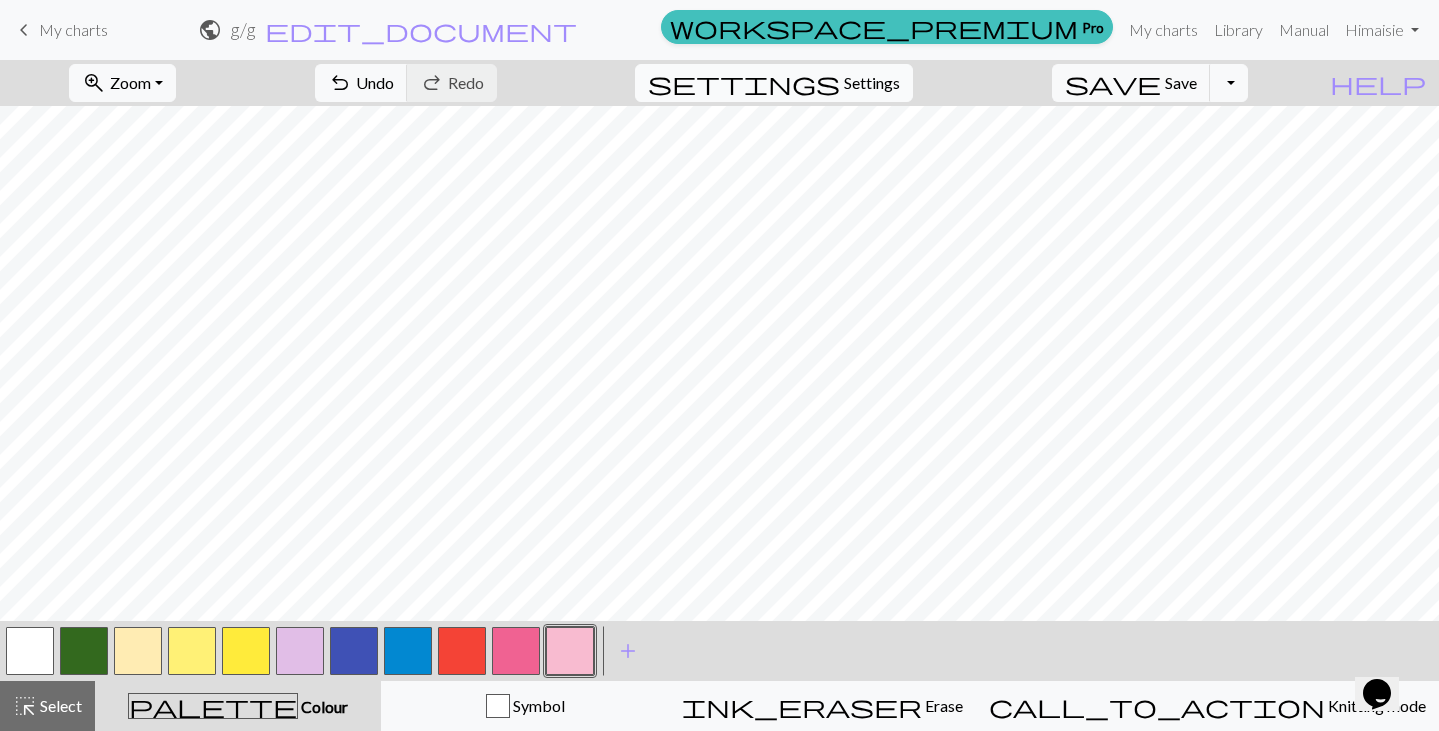 click on "settings" at bounding box center (744, 83) 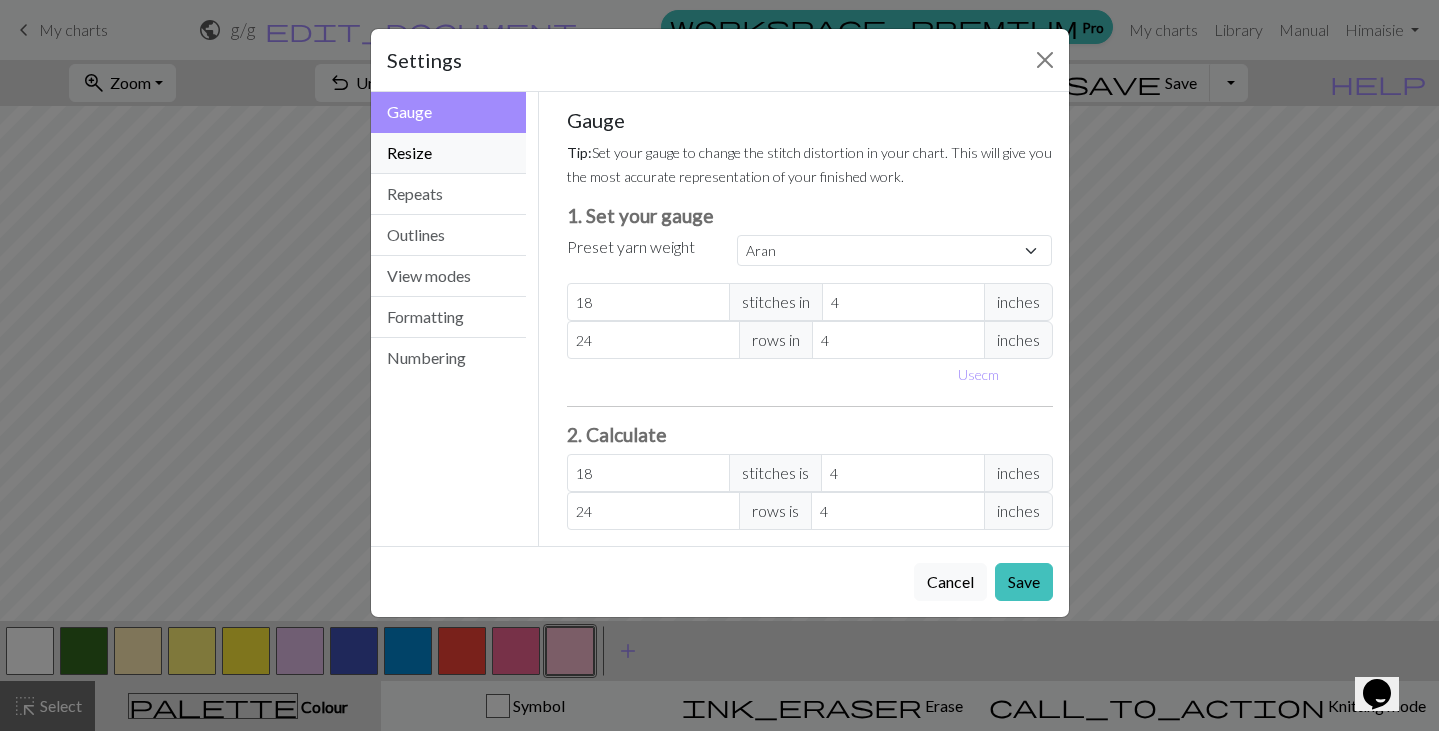 click on "Resize" at bounding box center (449, 153) 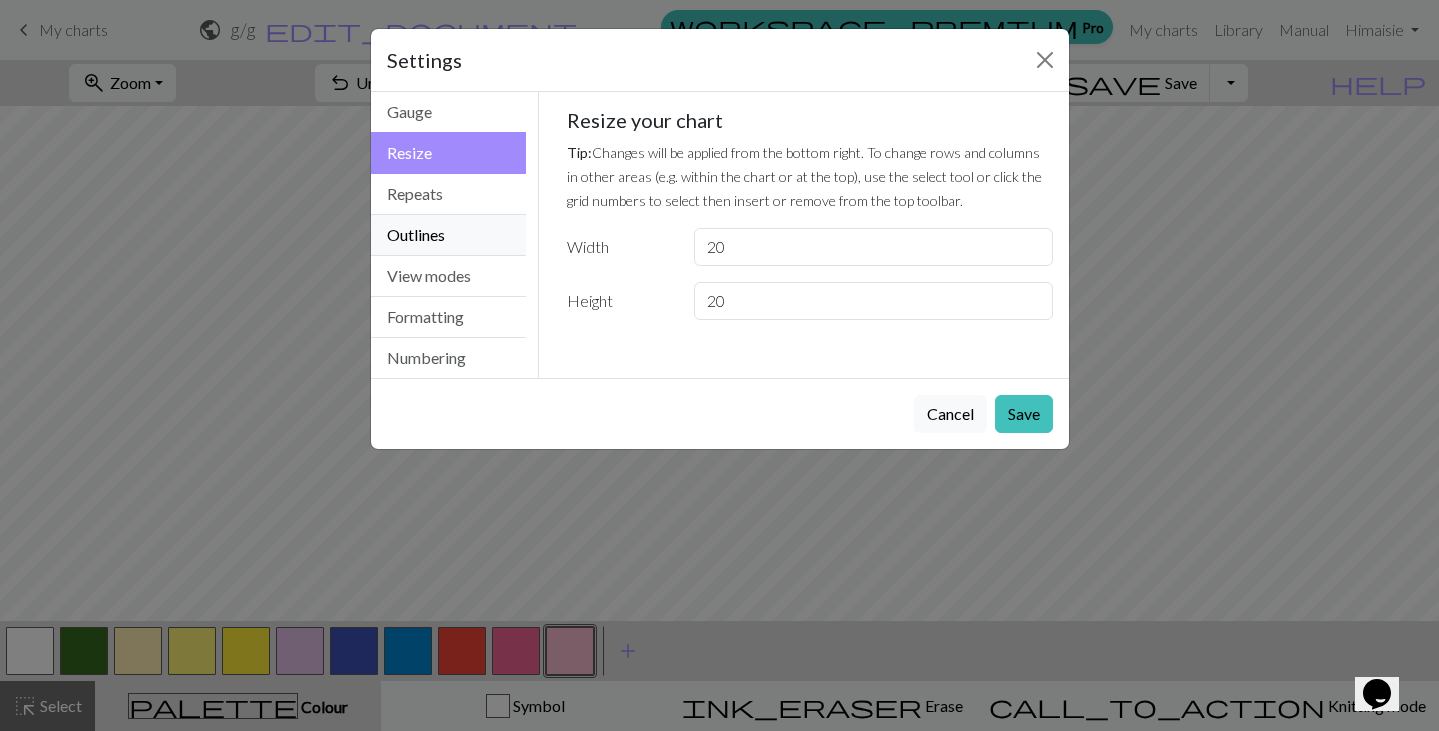 click on "Outlines" at bounding box center (449, 235) 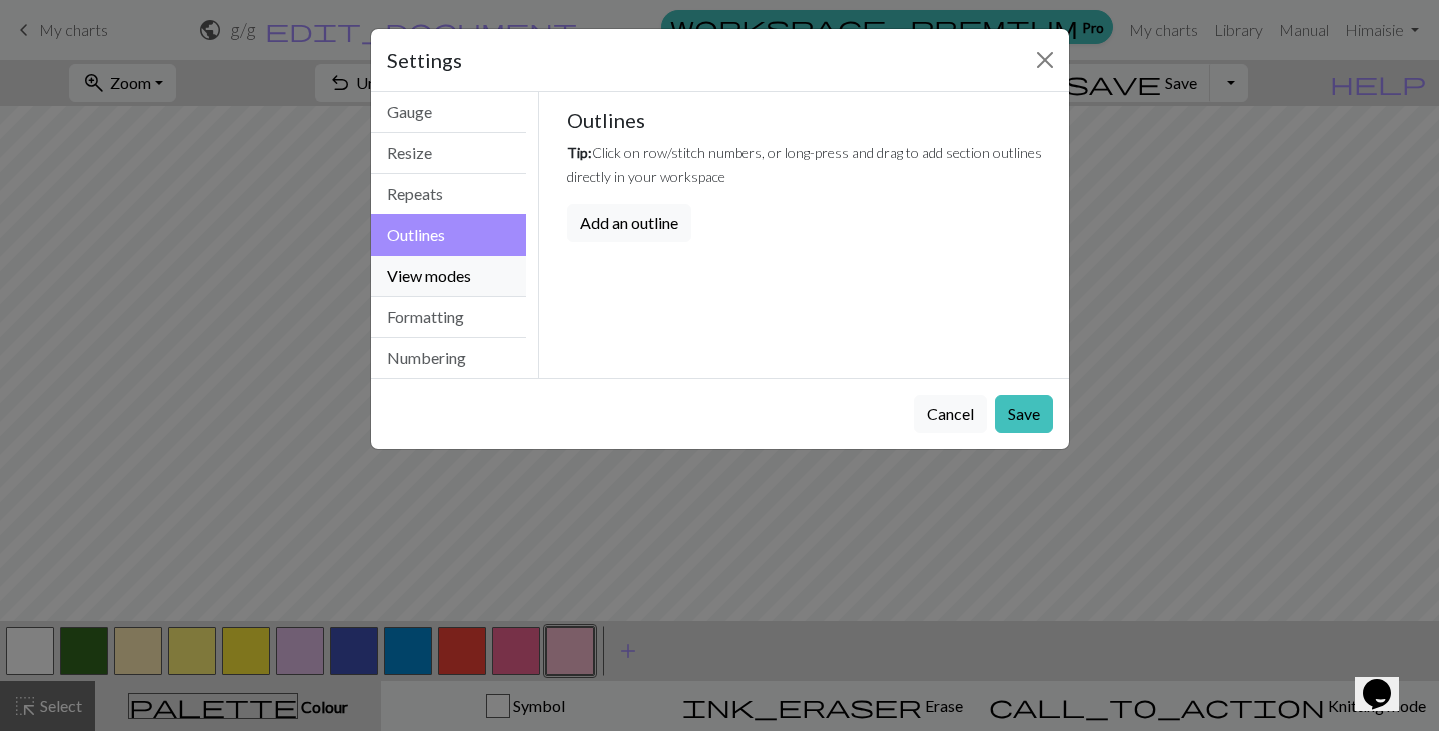 click on "View modes" at bounding box center (449, 276) 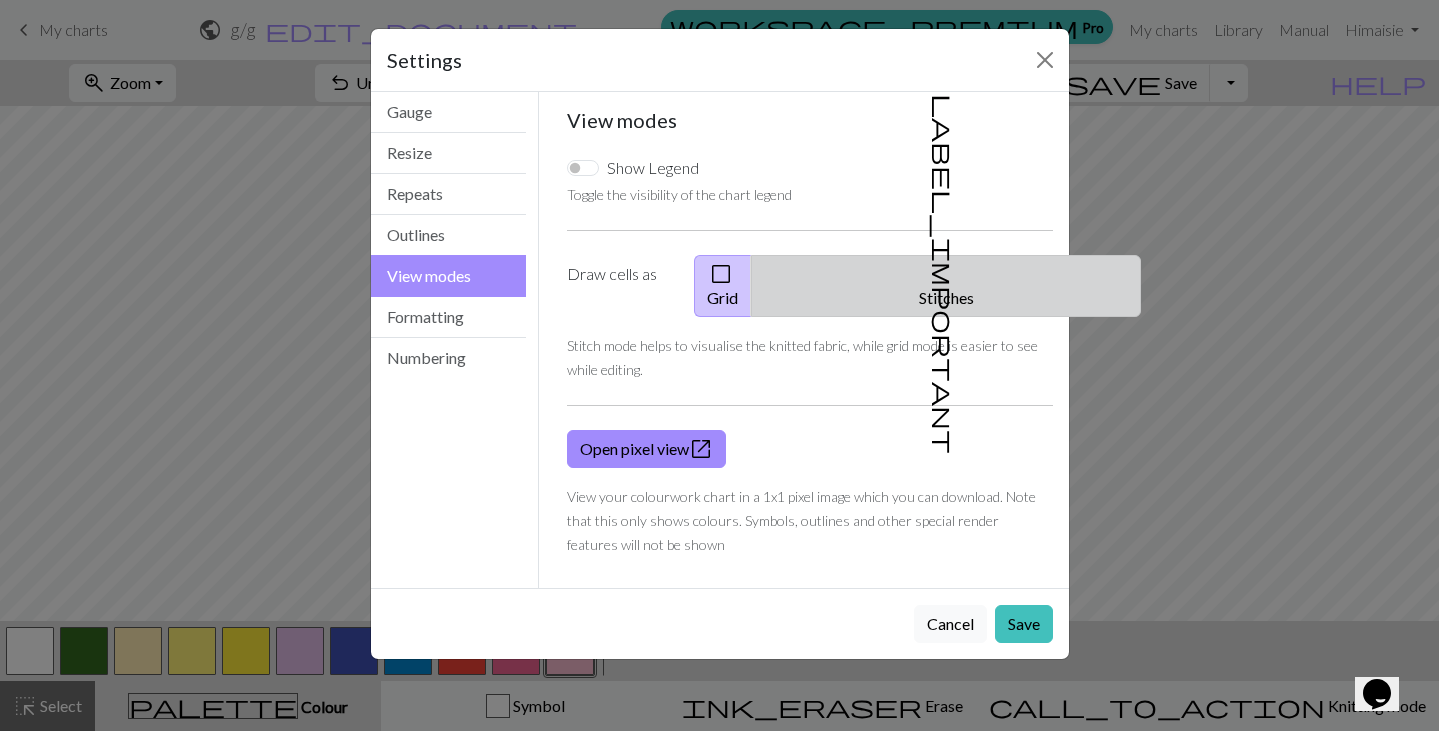 click on "label_important Stitches" at bounding box center (946, 286) 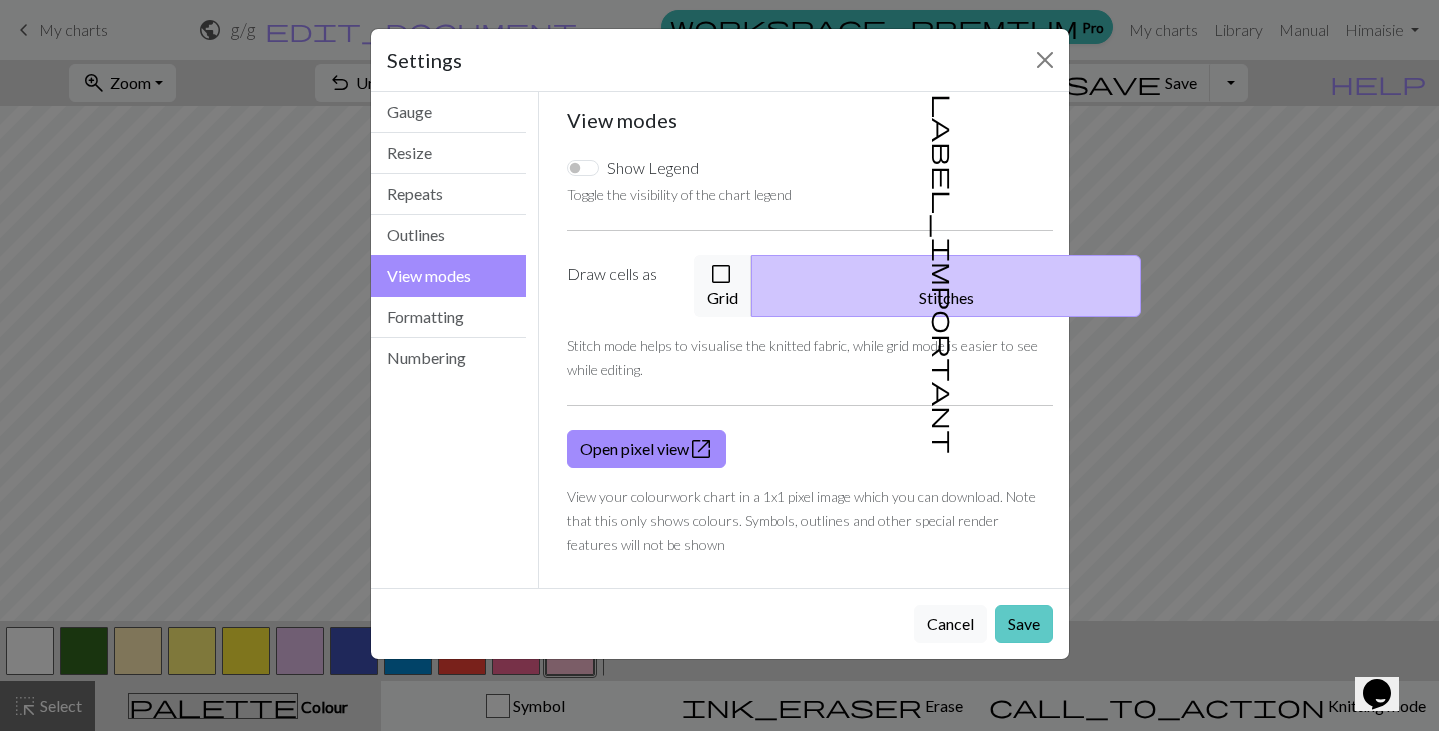 click on "Save" at bounding box center [1024, 624] 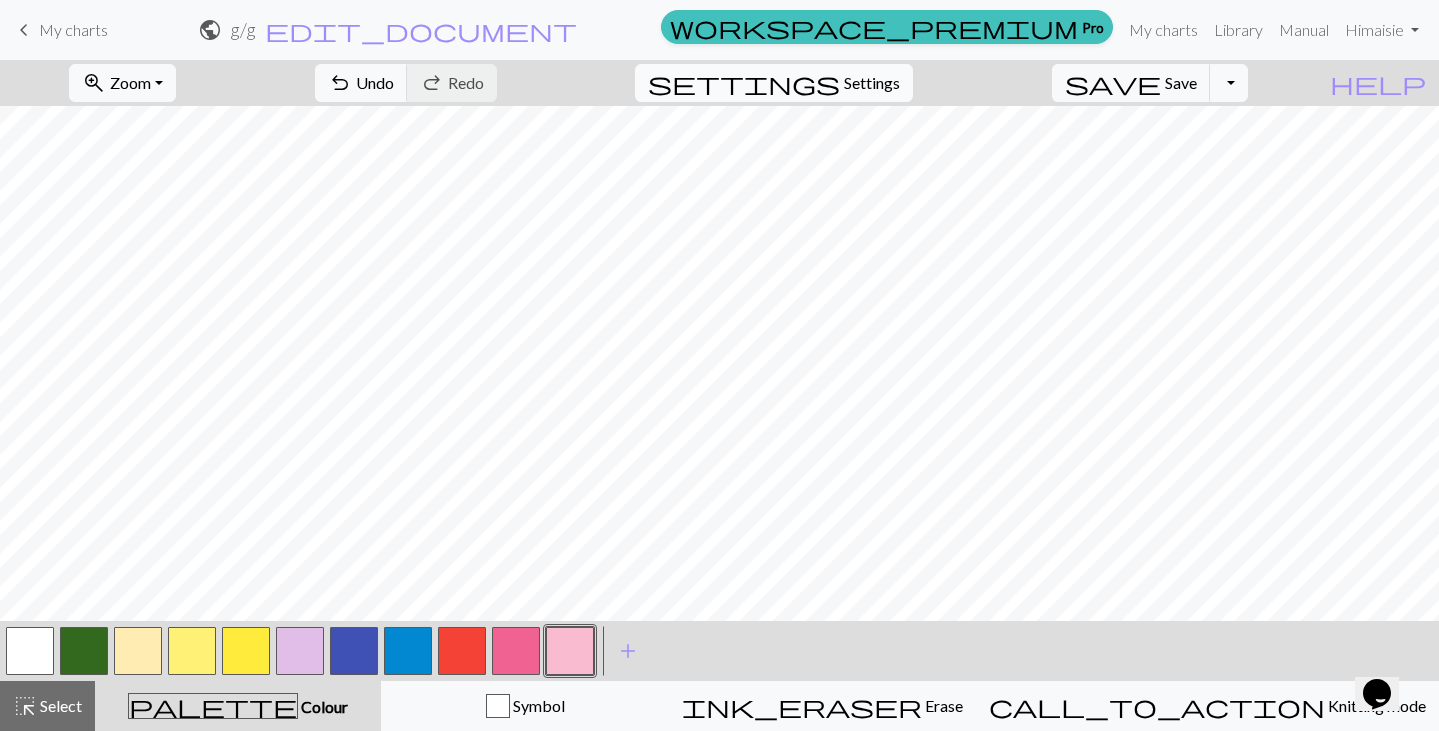 click on "settings  Settings" at bounding box center (774, 83) 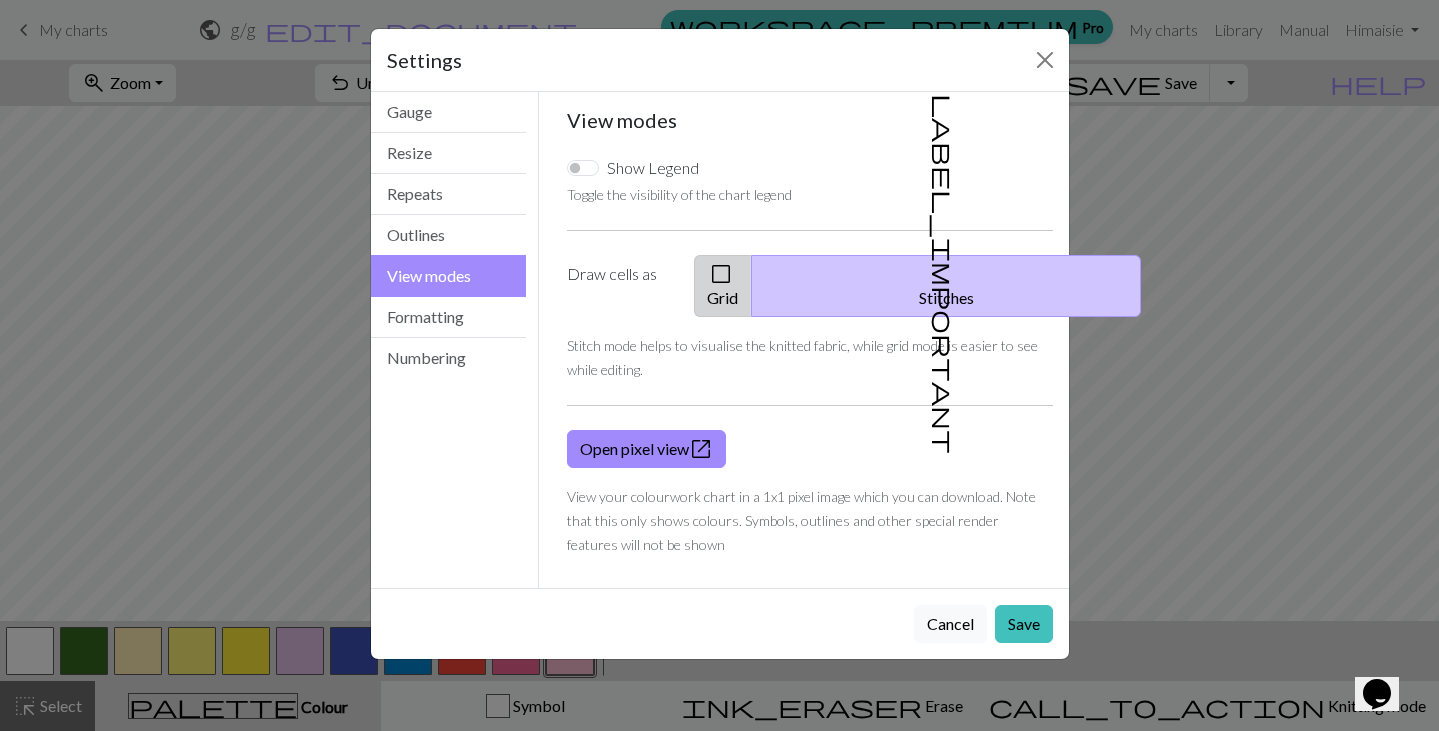 click on "check_box_outline_blank Grid" at bounding box center [723, 286] 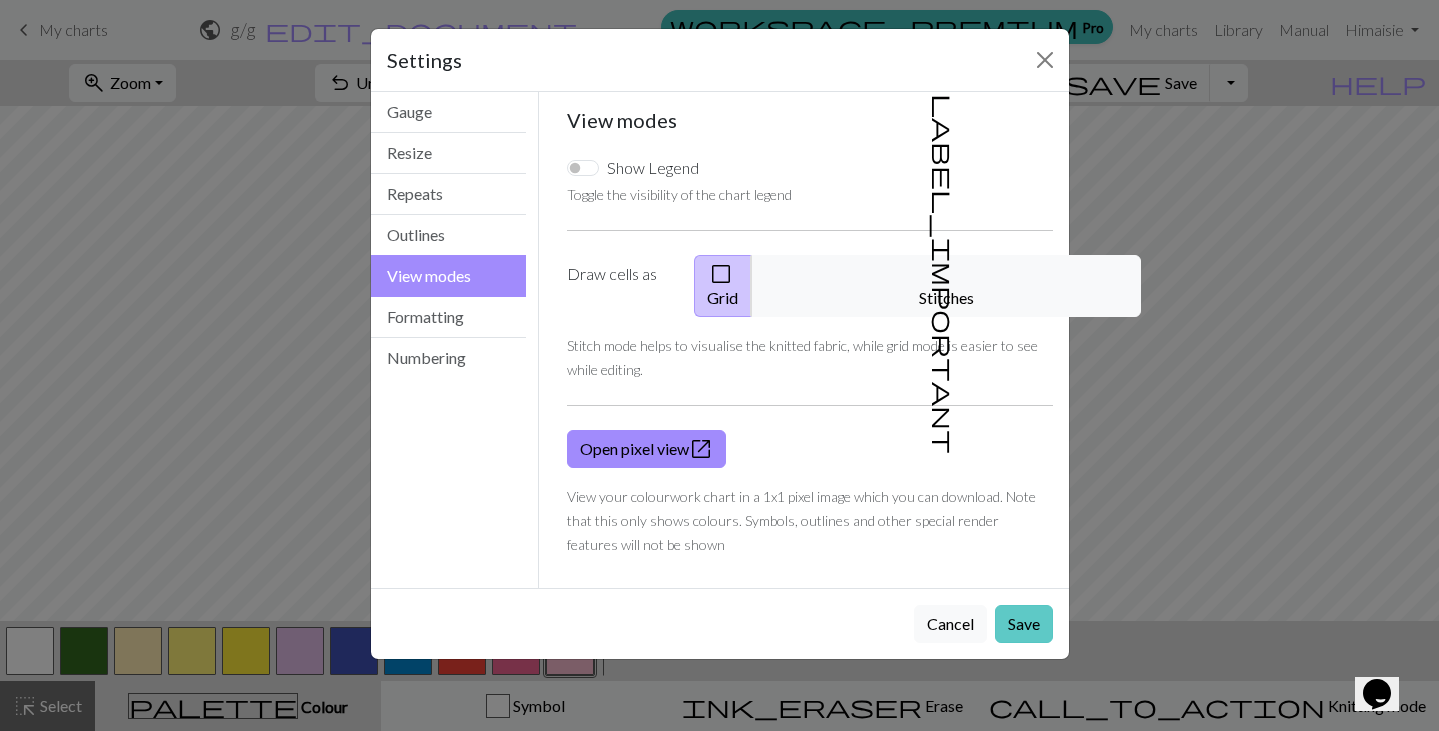 click on "Save" at bounding box center [1024, 624] 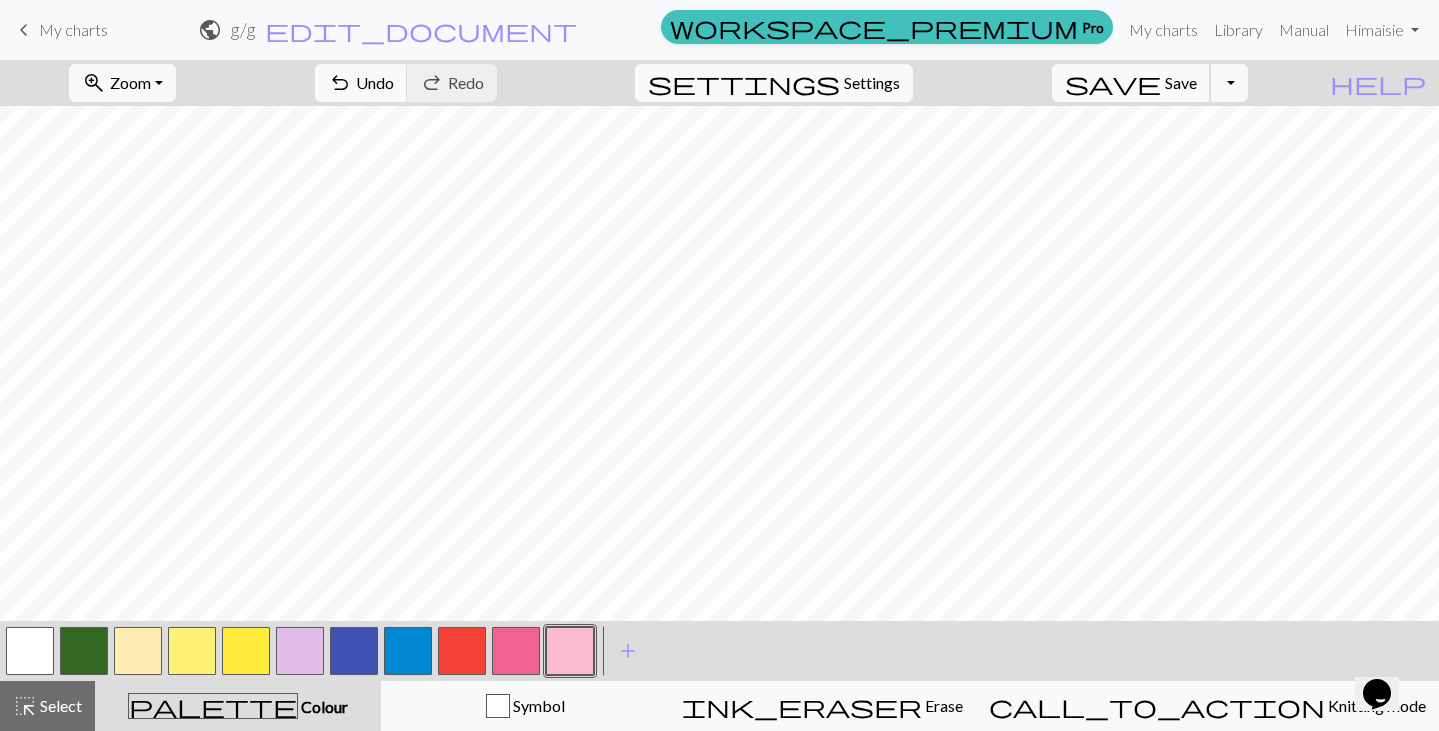 click on "save" at bounding box center (1113, 83) 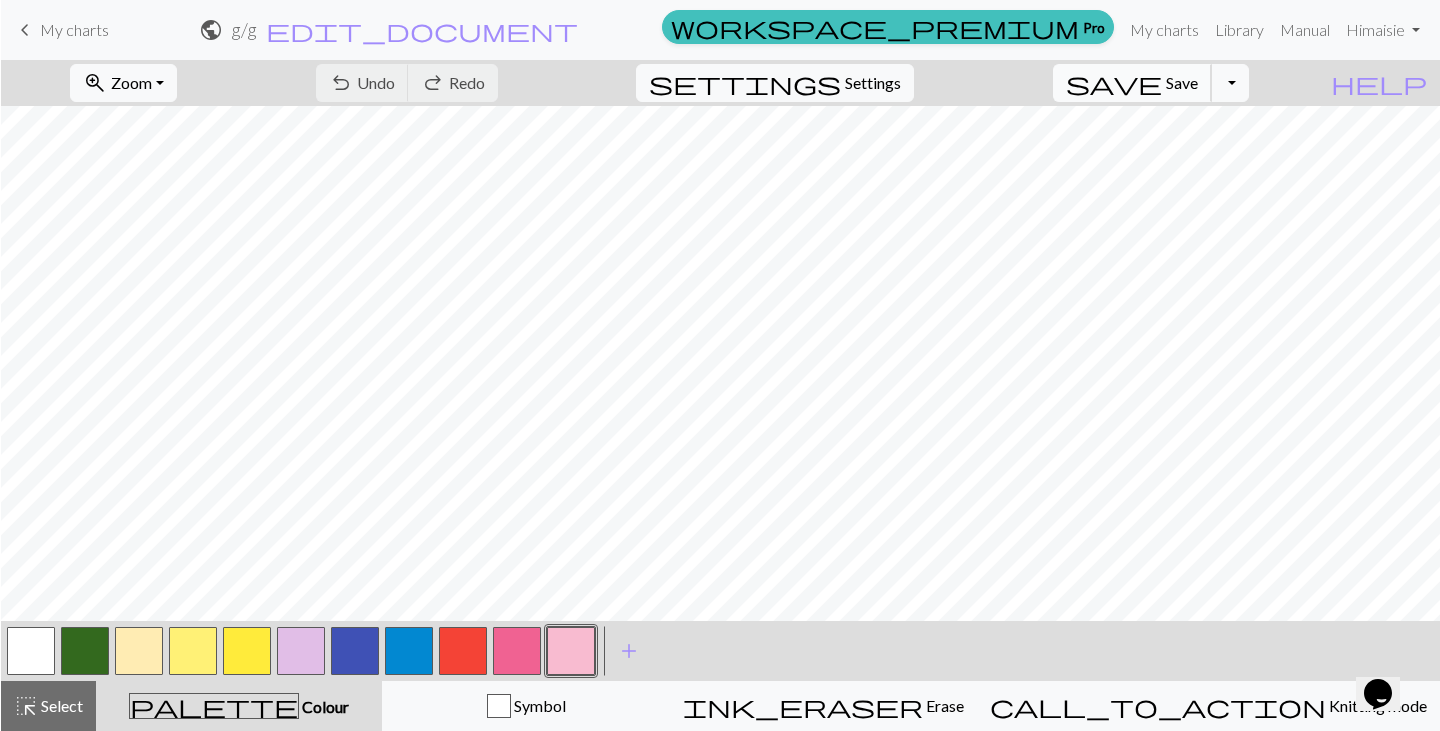 scroll, scrollTop: 0, scrollLeft: 0, axis: both 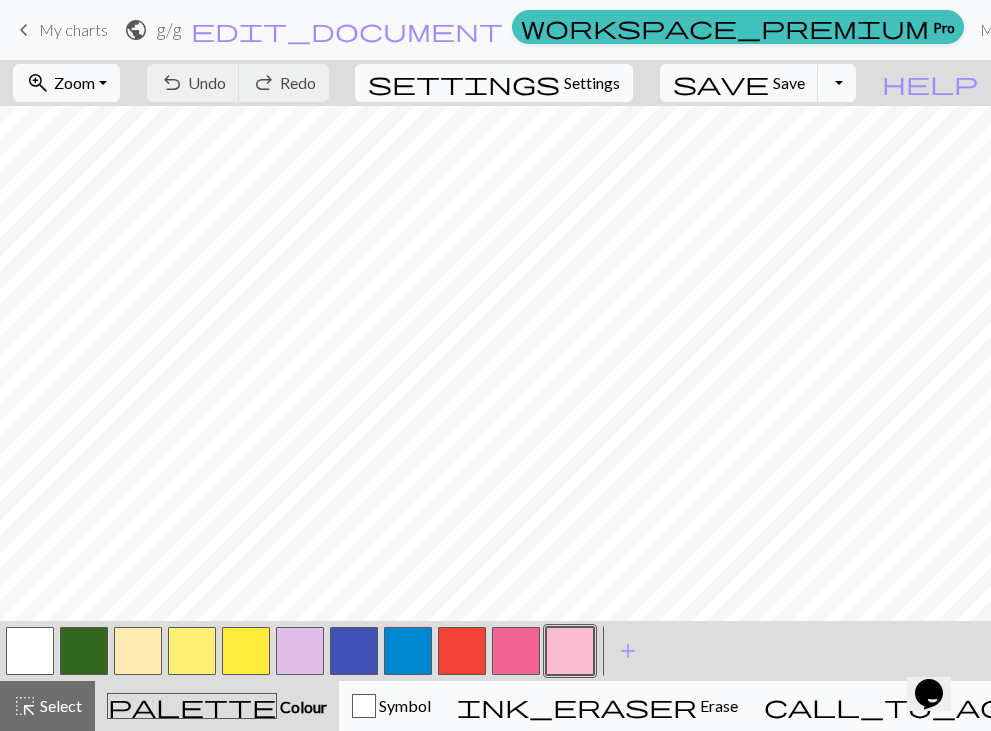 click on "settings" at bounding box center (464, 83) 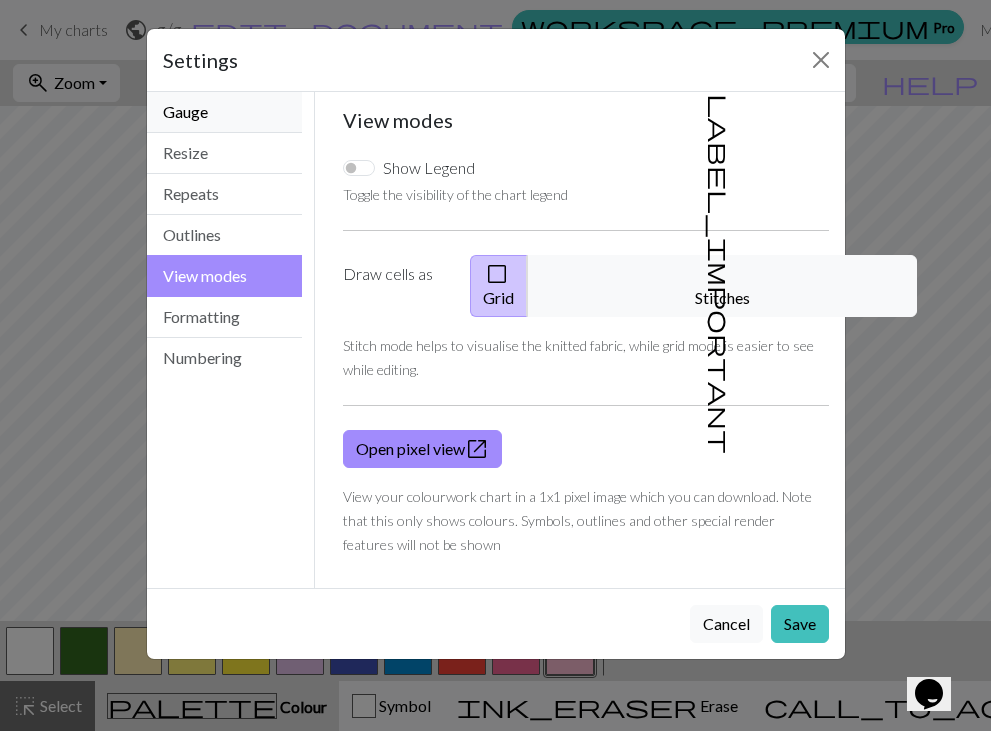 click on "Gauge" at bounding box center [225, 112] 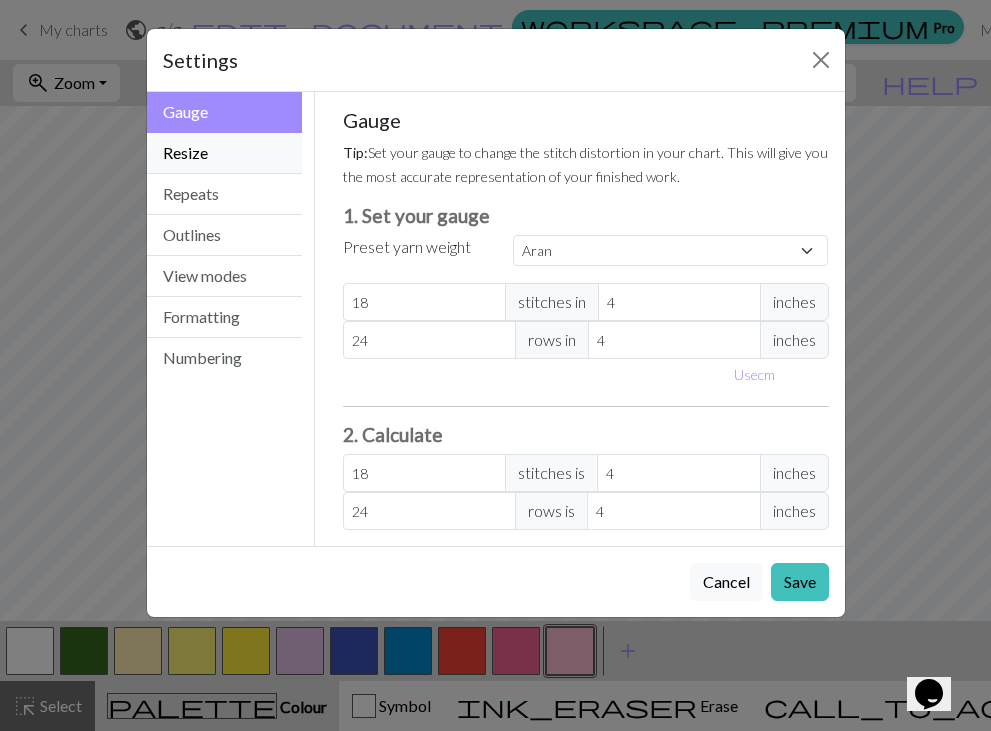 click on "Resize" at bounding box center [225, 153] 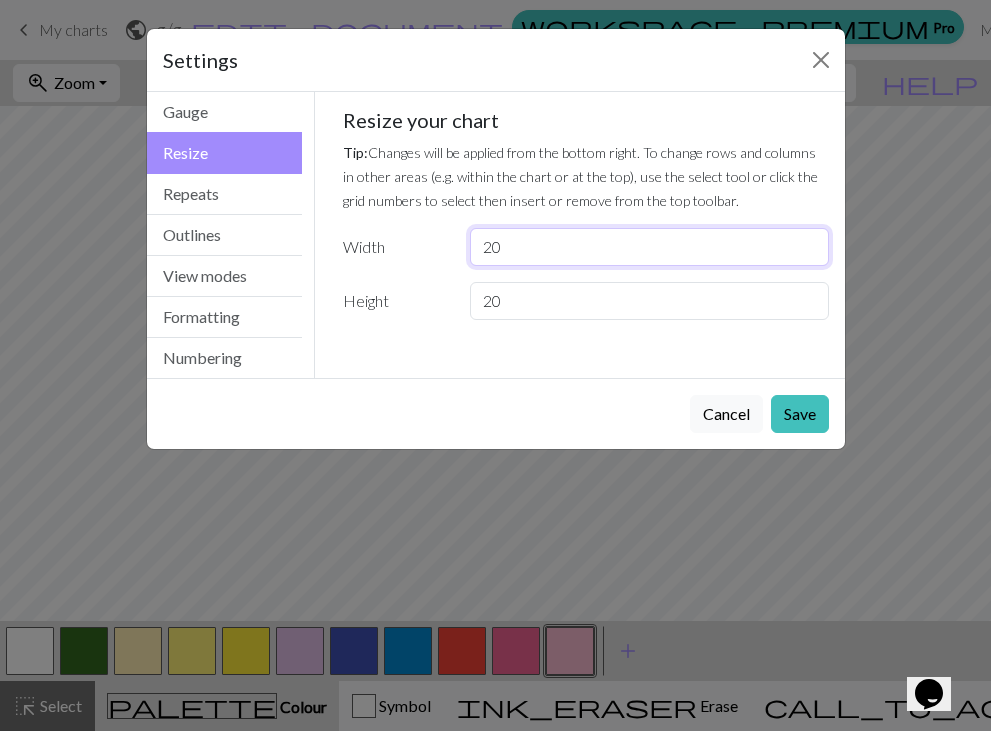 click on "20" at bounding box center (649, 247) 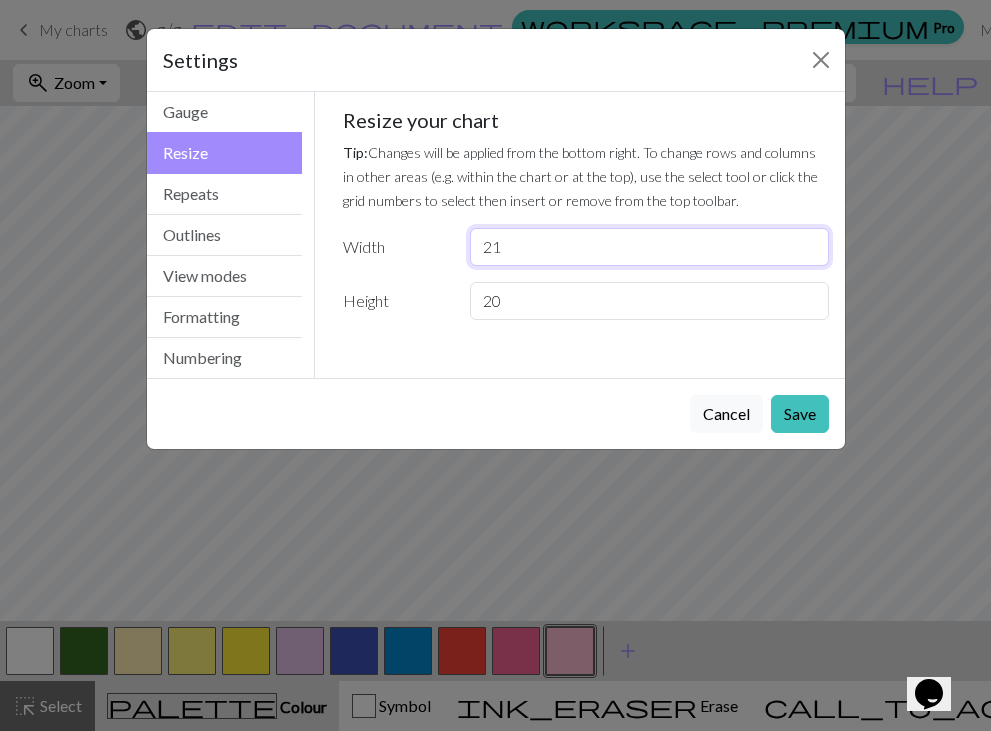 click on "21" at bounding box center (649, 247) 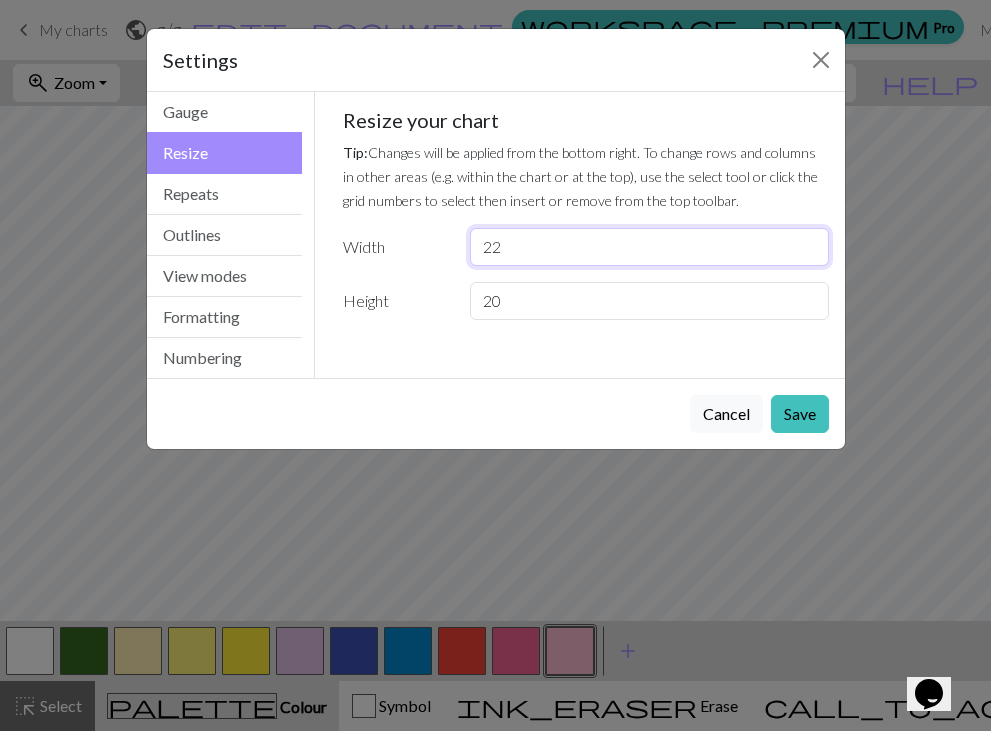click on "22" at bounding box center (649, 247) 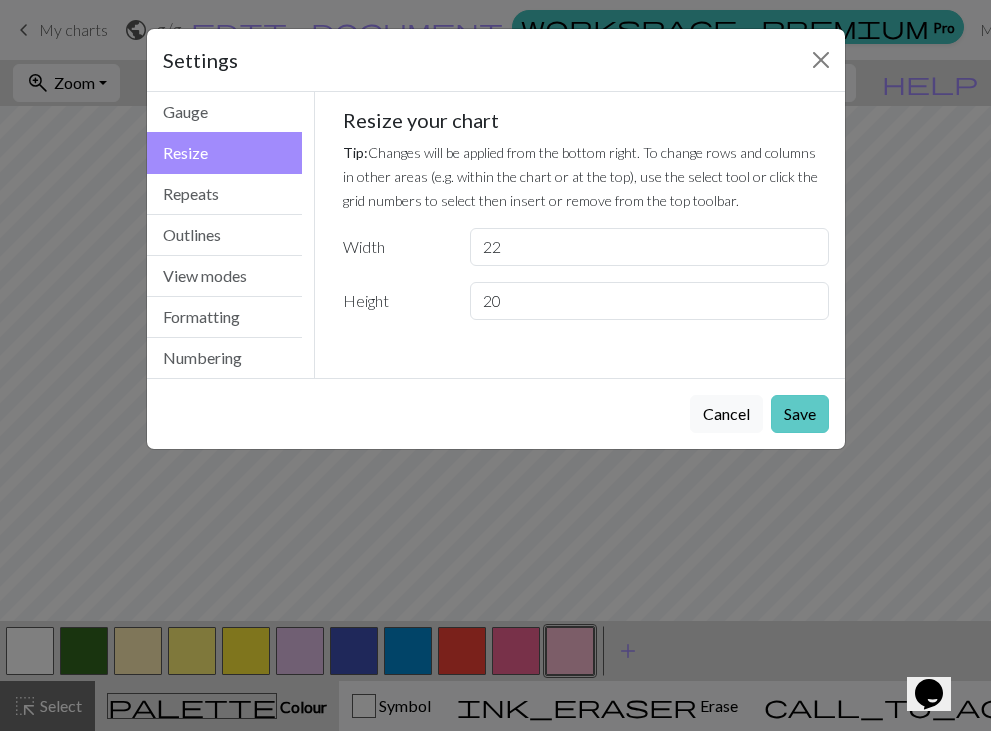 click on "Save" at bounding box center (800, 414) 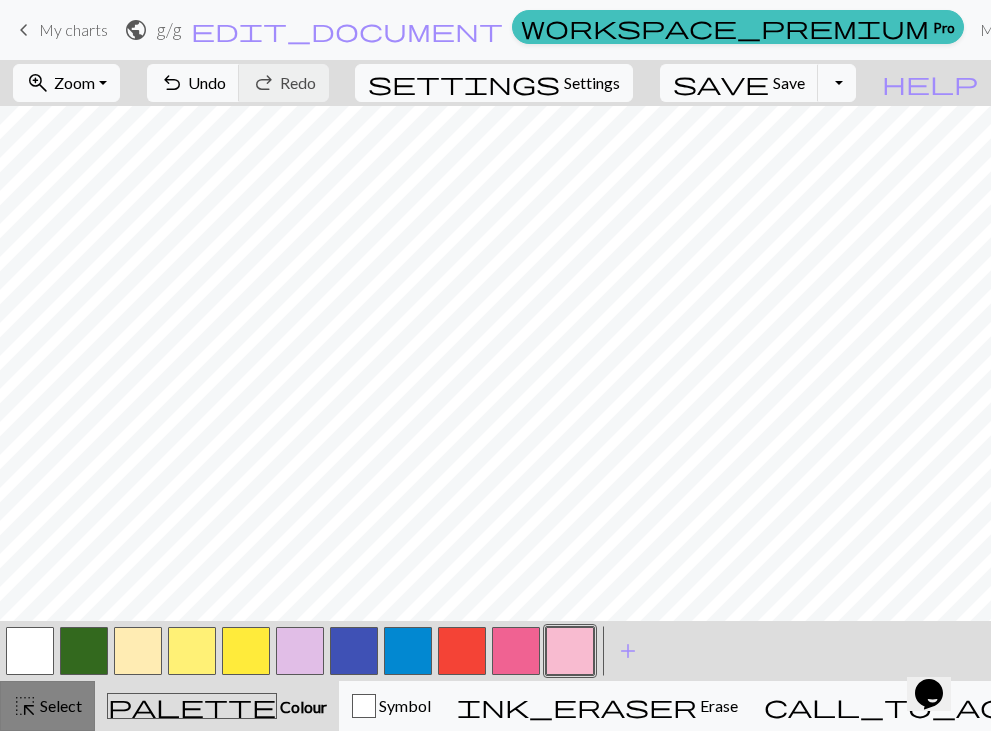click on "Select" at bounding box center [59, 705] 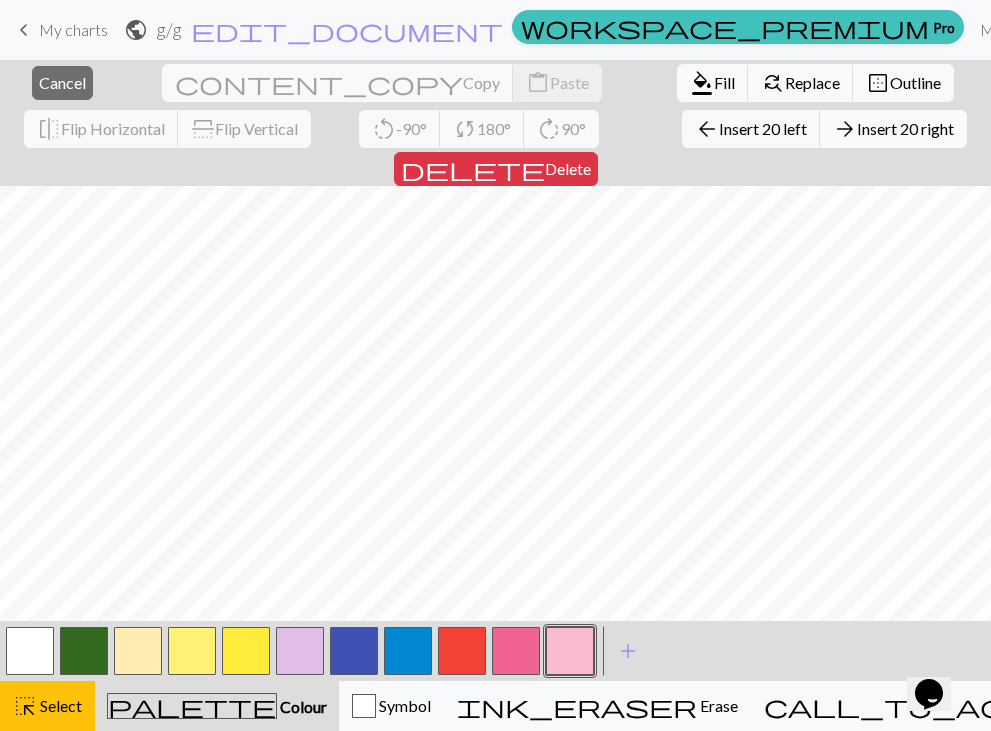 click on "arrow_forward Insert 20 right" at bounding box center [893, 129] 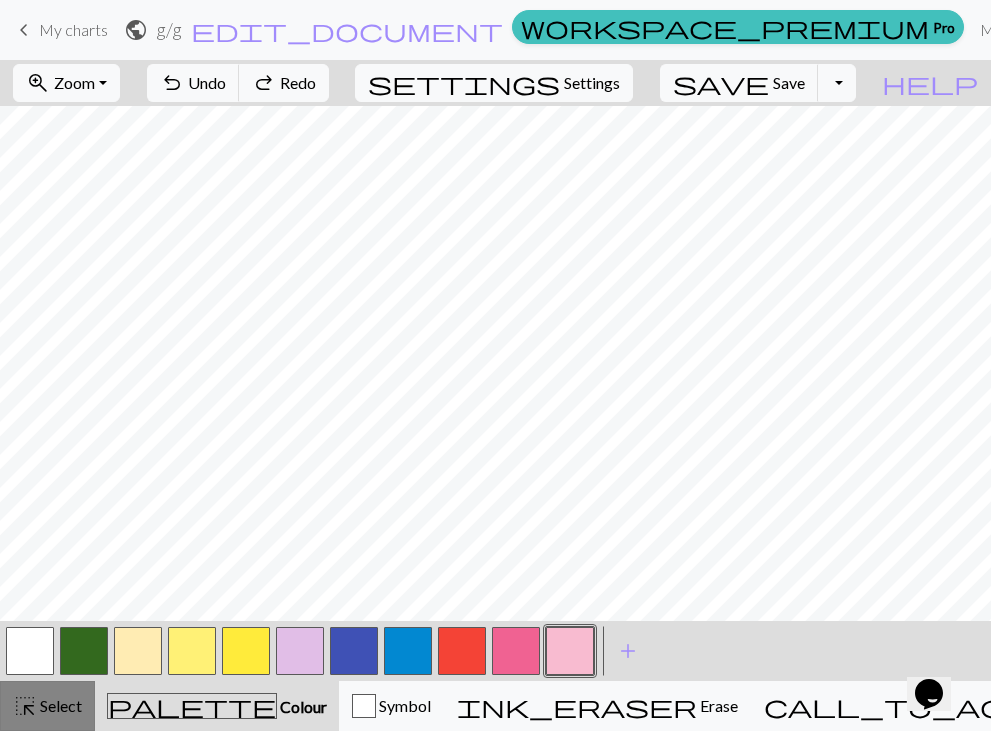 click on "highlight_alt   Select   Select" at bounding box center (47, 706) 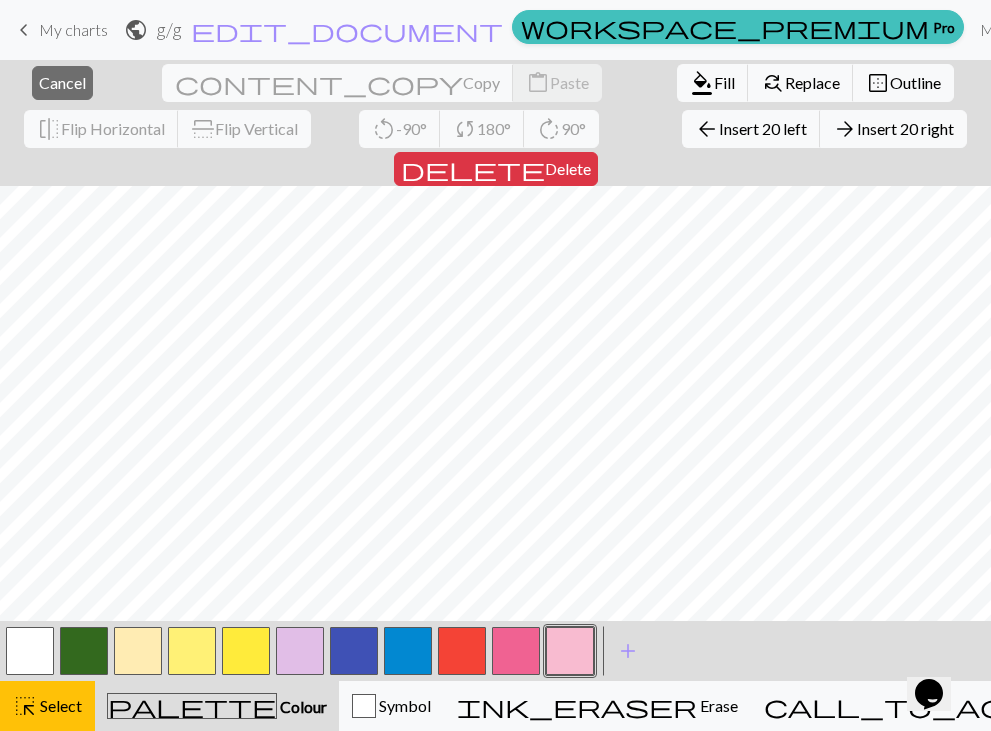 click on "This website uses cookies to ensure you get the best experience on our website. Learn more Got it! keyboard_arrow_left My charts public g / g edit_document Edit settings workspace_premium Pro My charts Library Manual Hi [NAME] Account settings Logout close Cancel content_copy Copy content_paste Paste format_color_fill Fill find_replace Replace border_outer Outline flip Flip Horizontal flip Flip Vertical rotate_left -90° sync 180° rotate_right 90° arrow_back Insert 20 left arrow_forward Insert 20 right delete Delete < > add Add a colour highlight_alt Select Select palette Colour Colour Symbol ink_eraser Erase Erase call_to_action Knitting mode Knitting mode Make knitting charts for free | Chart Minder" at bounding box center (495, 365) 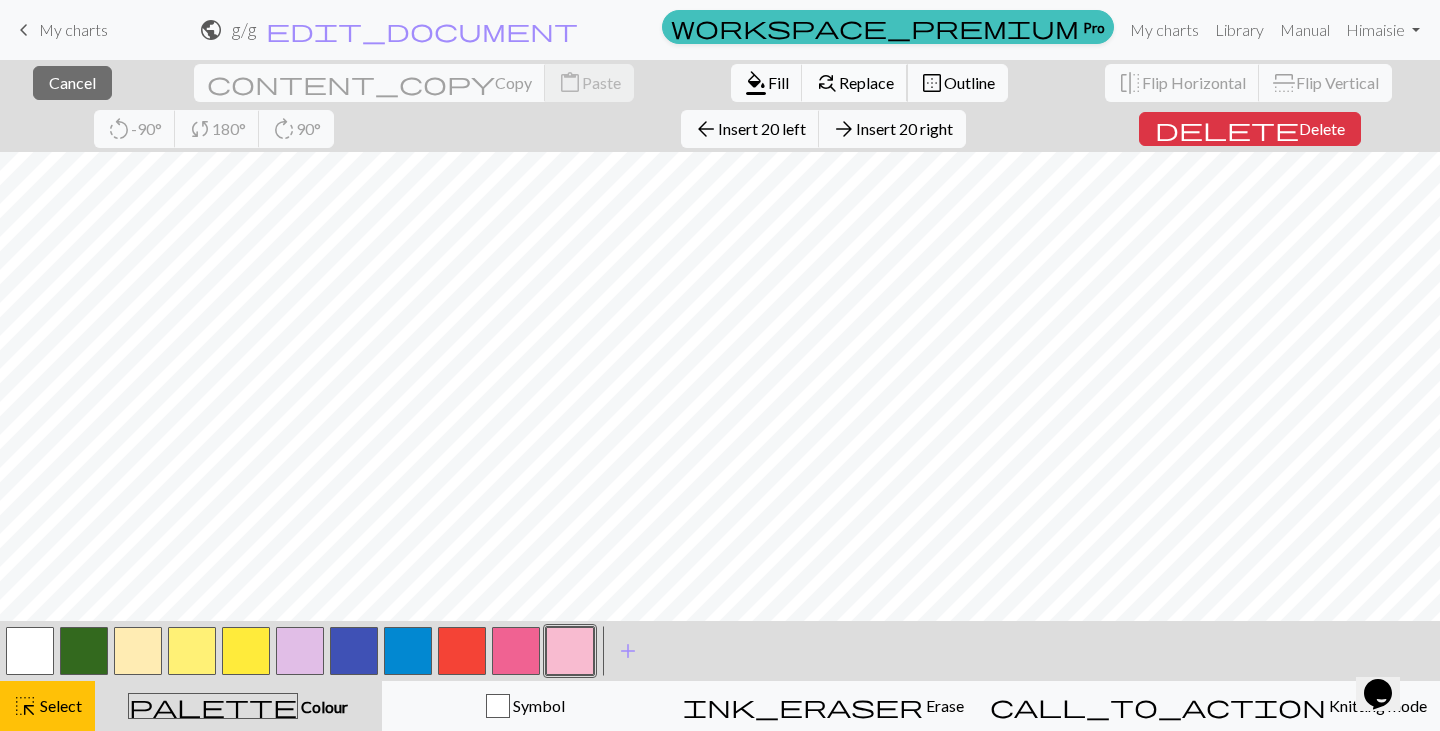 click on "Replace" at bounding box center [866, 82] 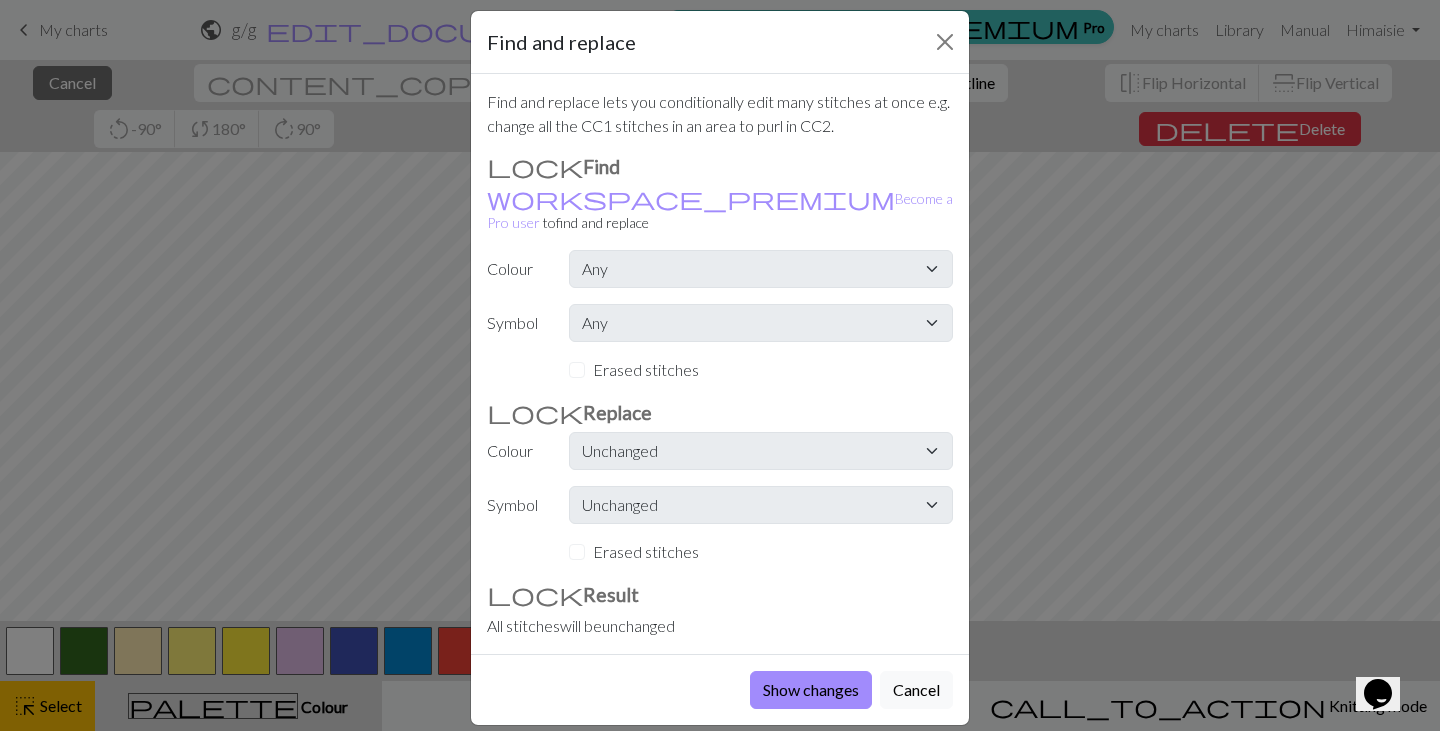 scroll, scrollTop: 17, scrollLeft: 0, axis: vertical 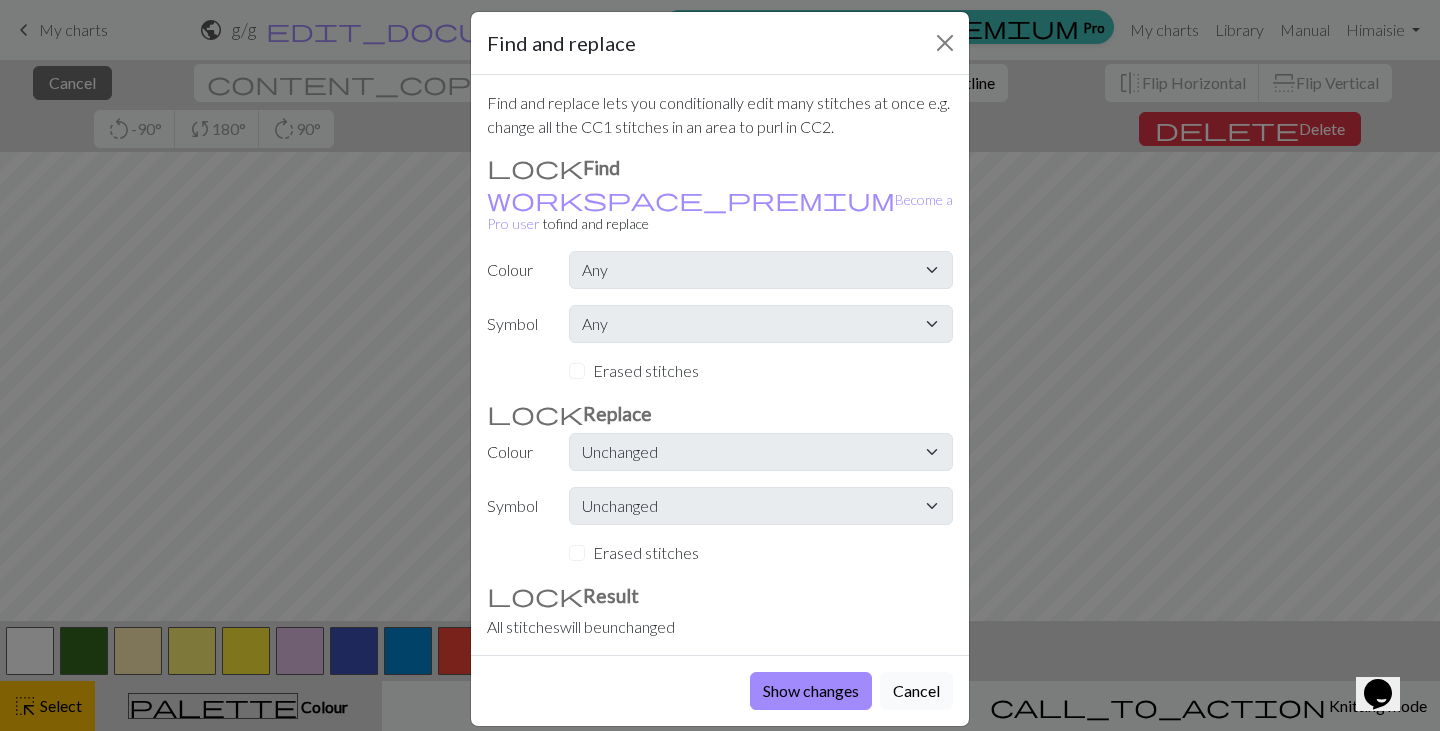 click on "Cancel" at bounding box center (916, 691) 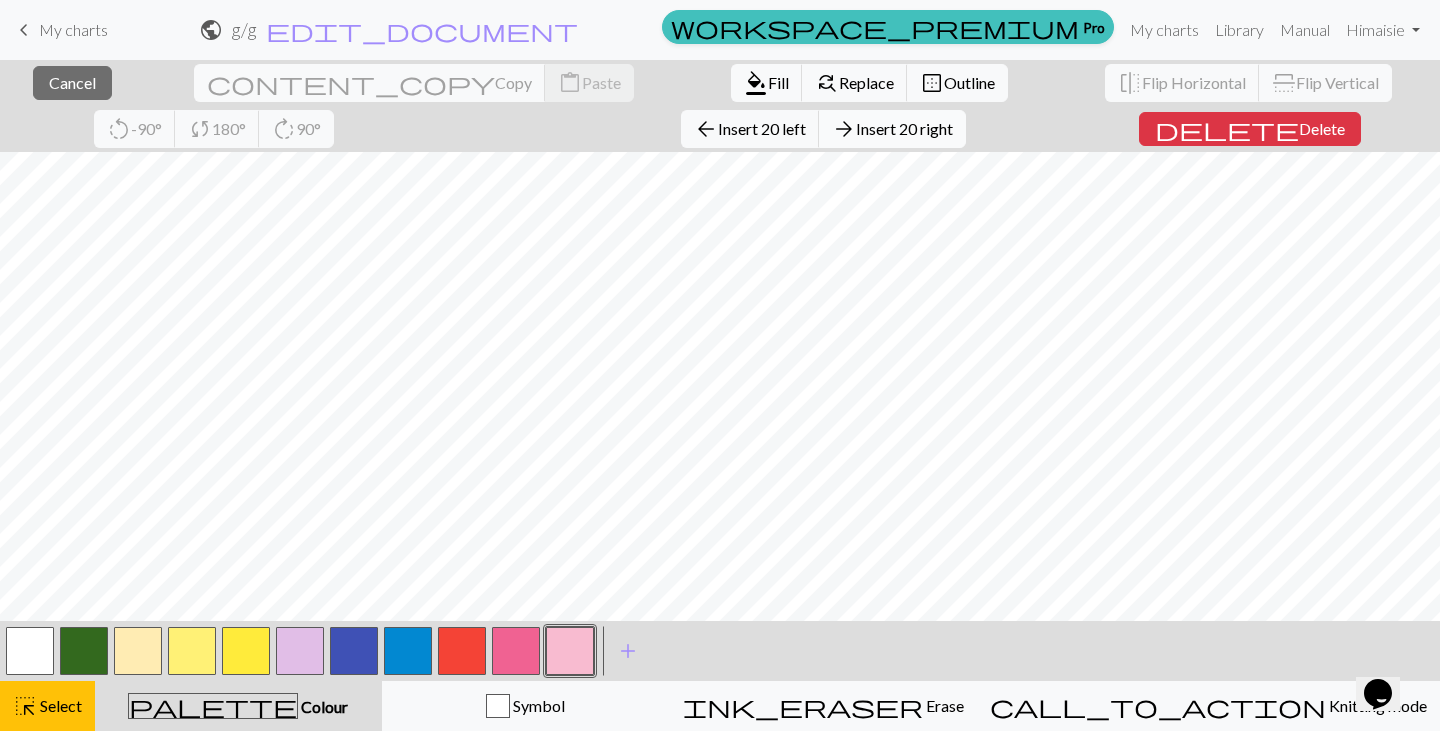click on "arrow_forward Insert 20 right" at bounding box center (892, 129) 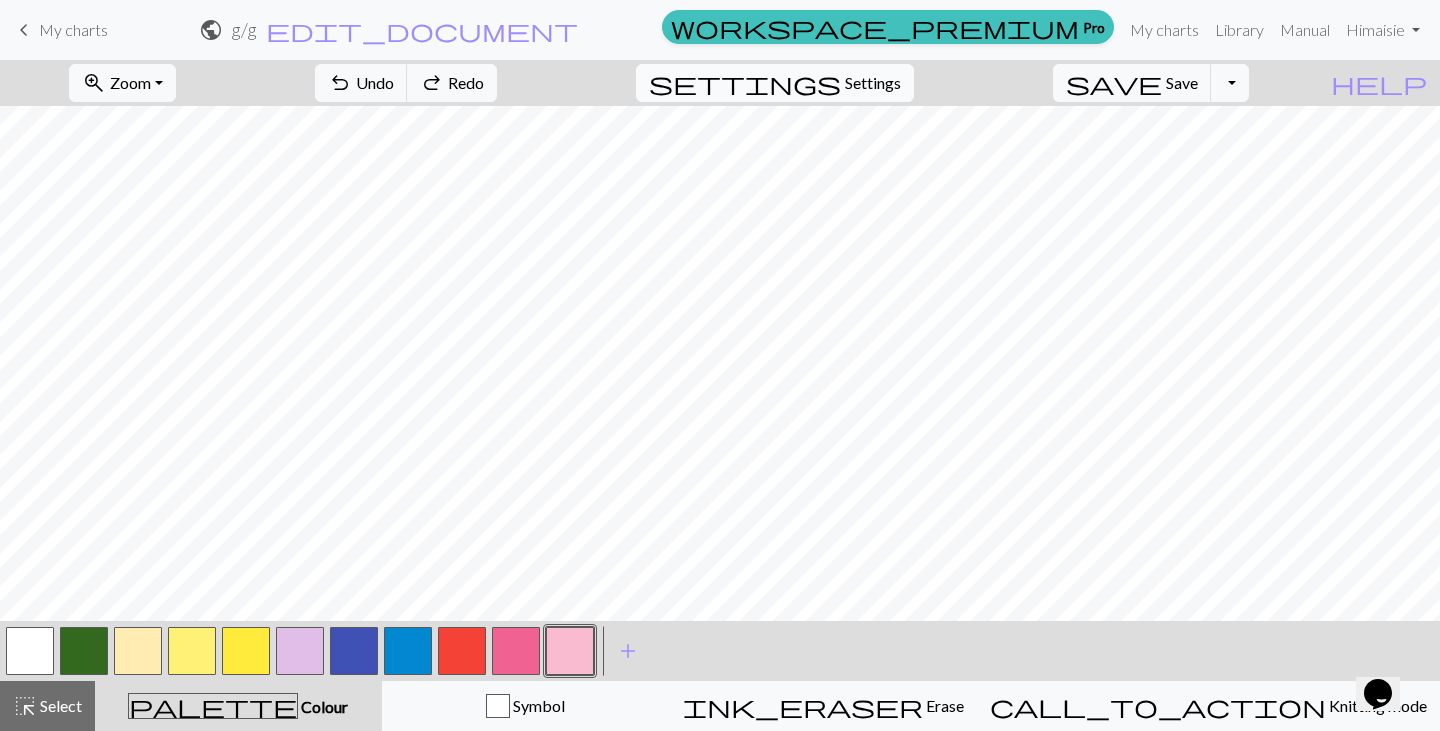 click on "Settings" at bounding box center [873, 83] 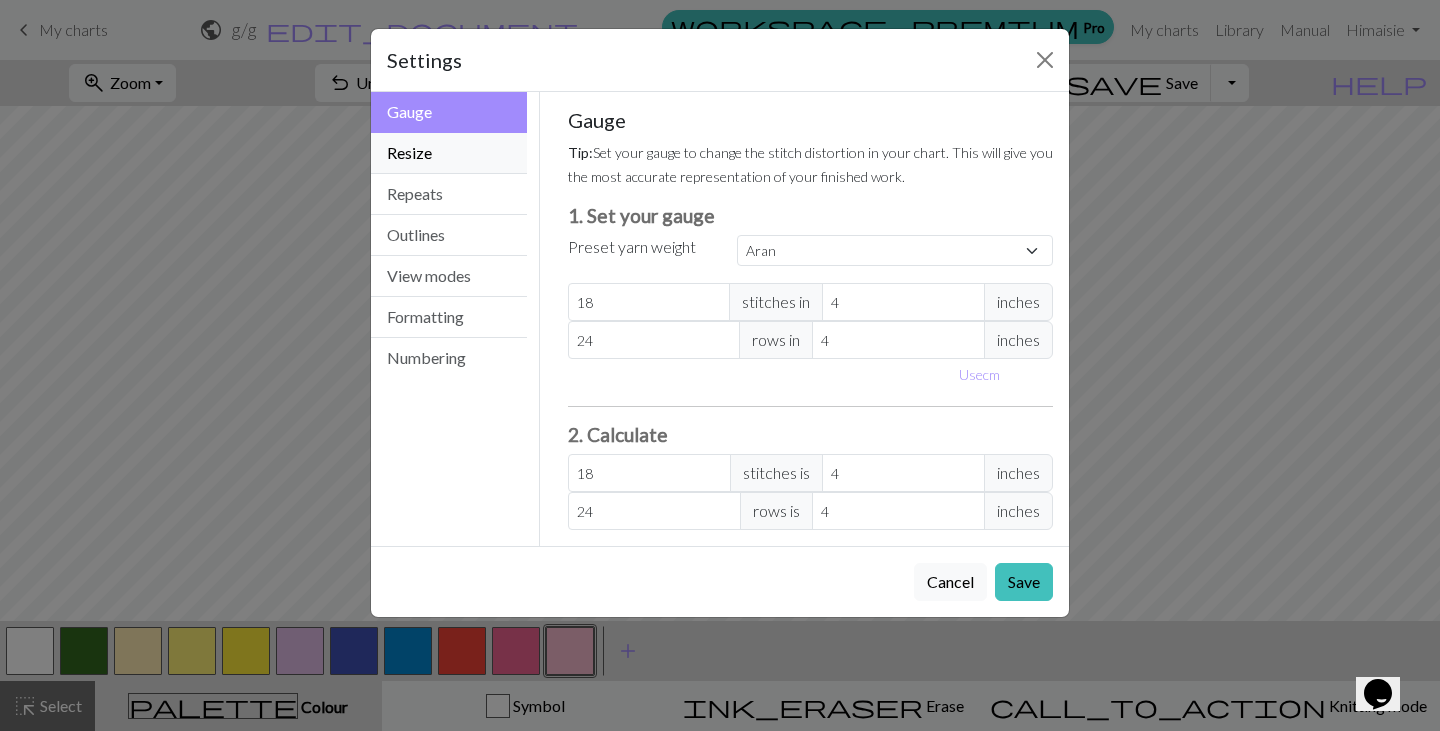 click on "Resize" at bounding box center (449, 153) 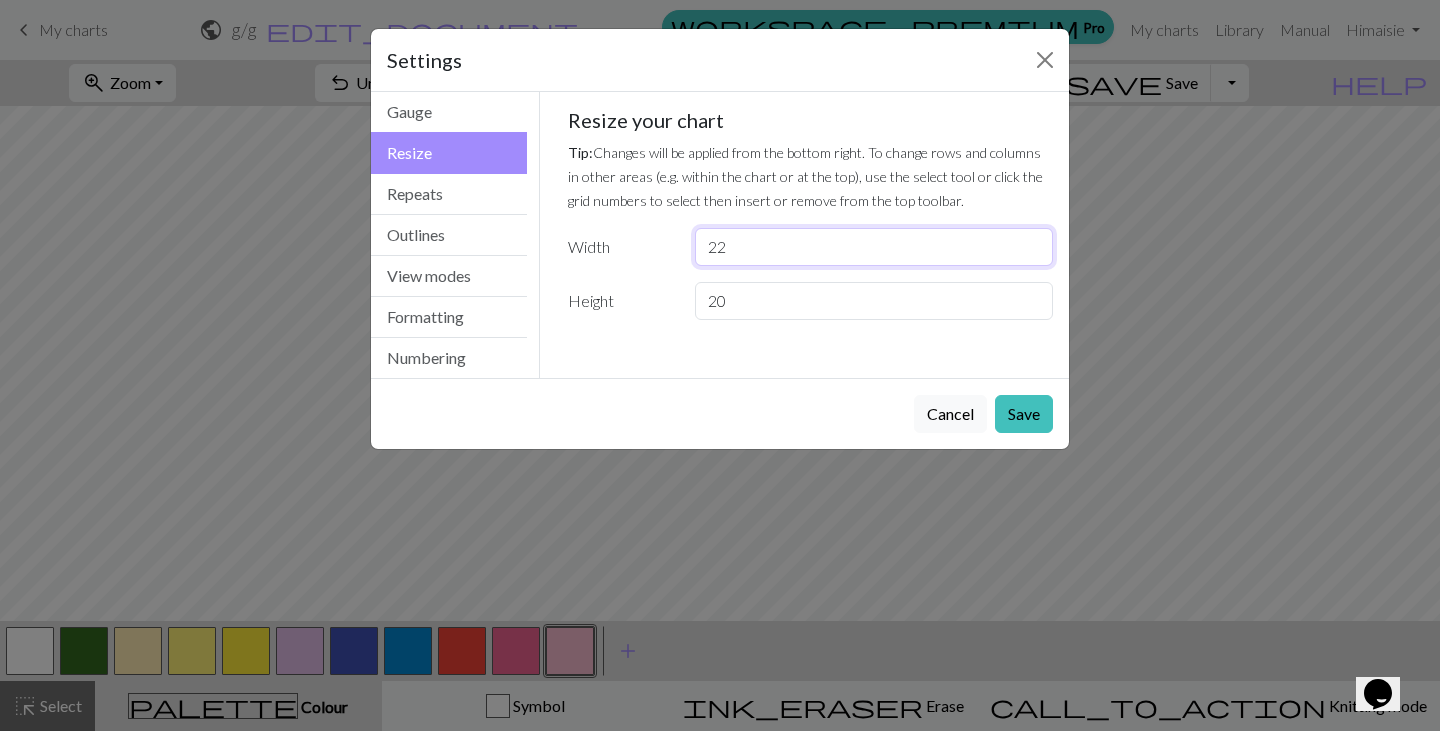 click on "22" at bounding box center [874, 247] 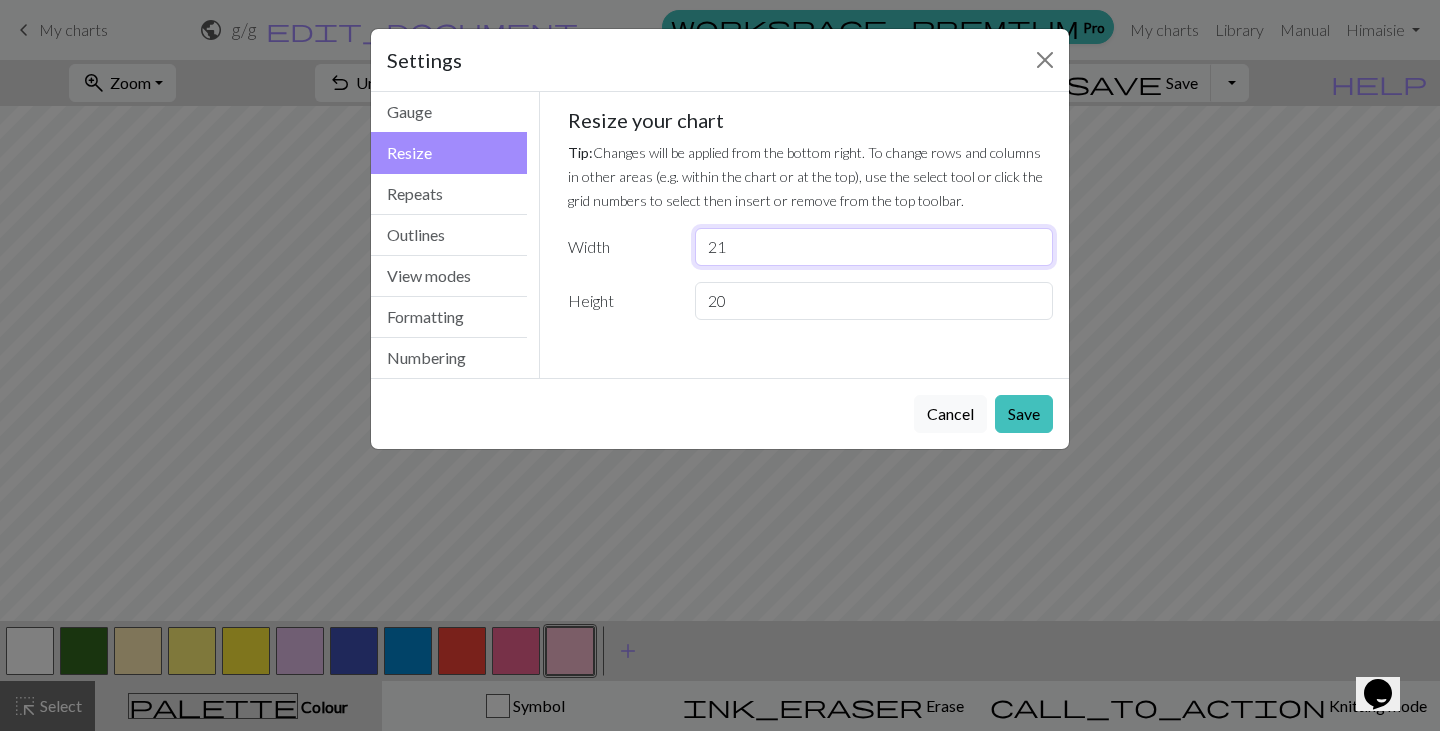 click on "21" at bounding box center [874, 247] 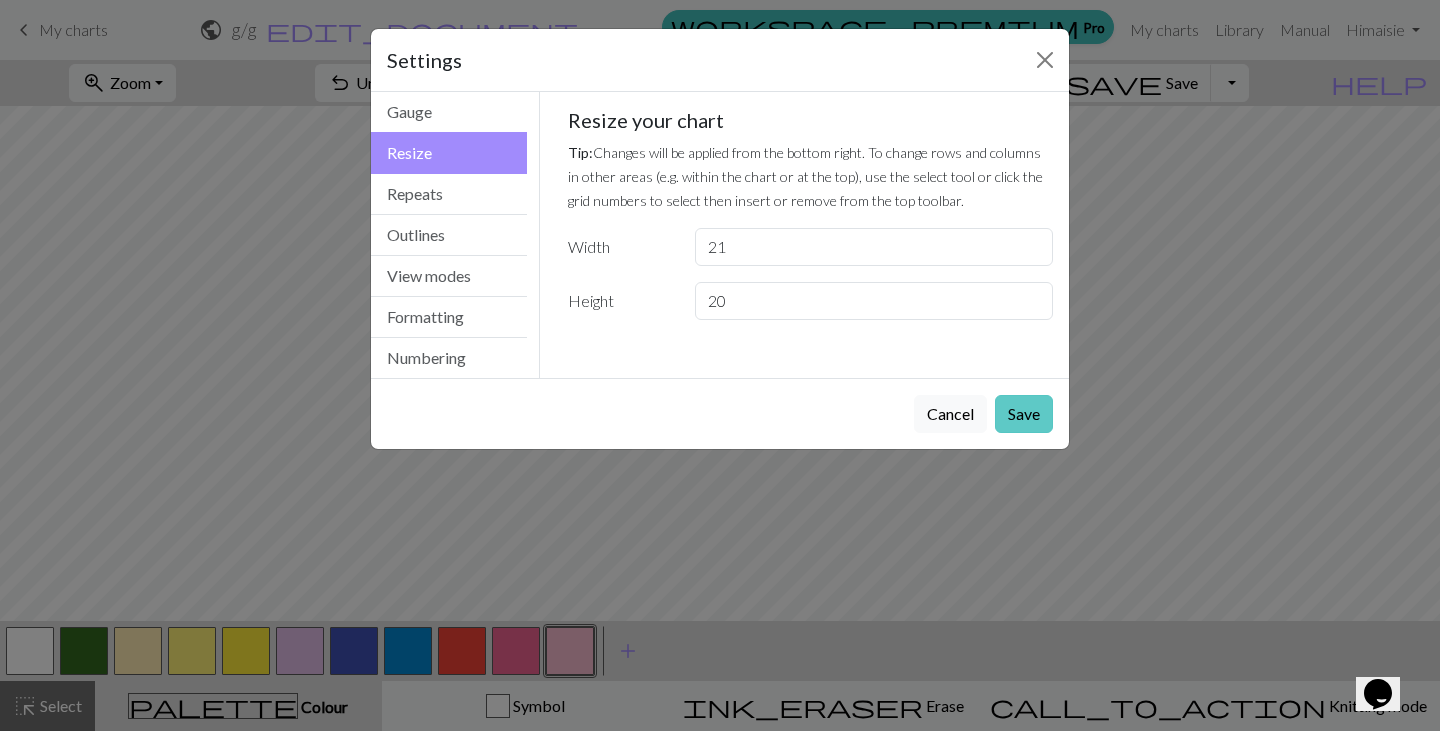 click on "Save" at bounding box center [1024, 414] 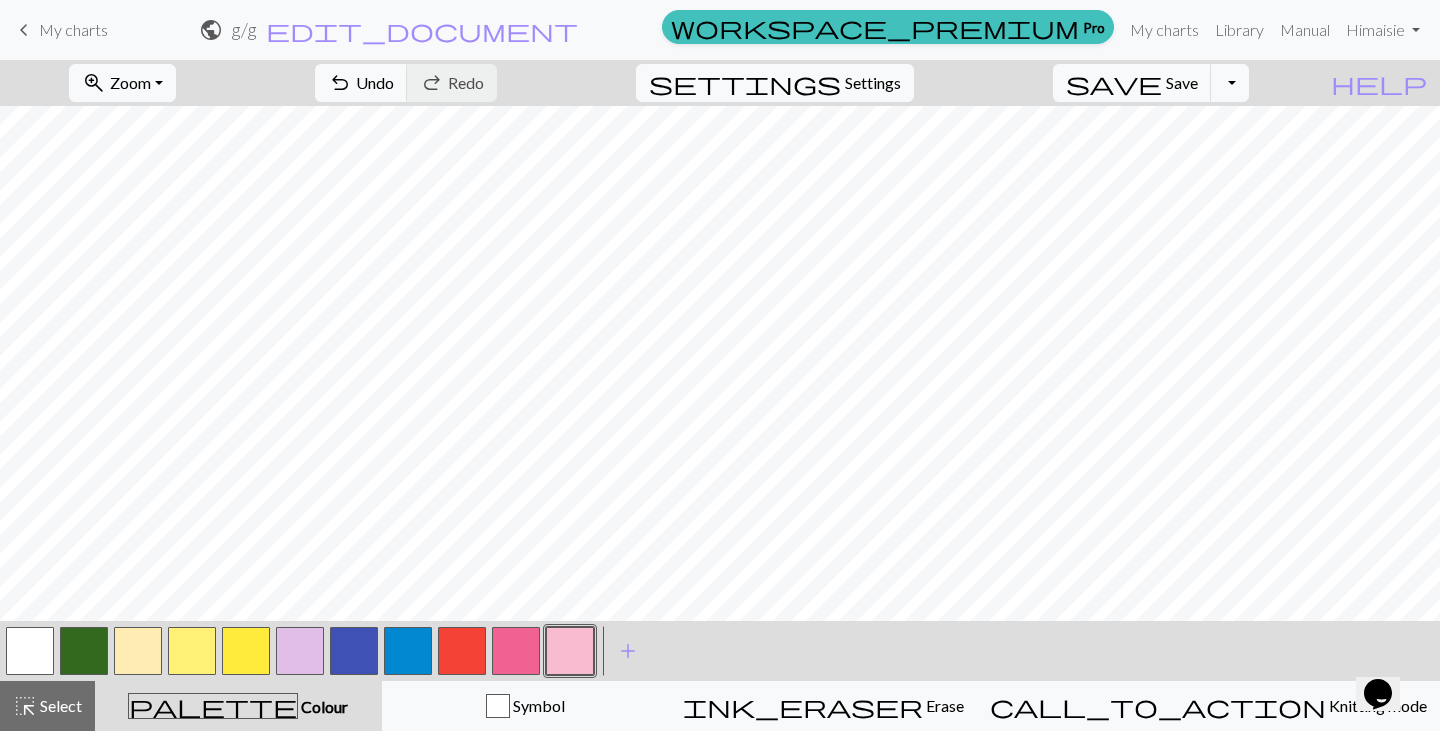 click at bounding box center [354, 651] 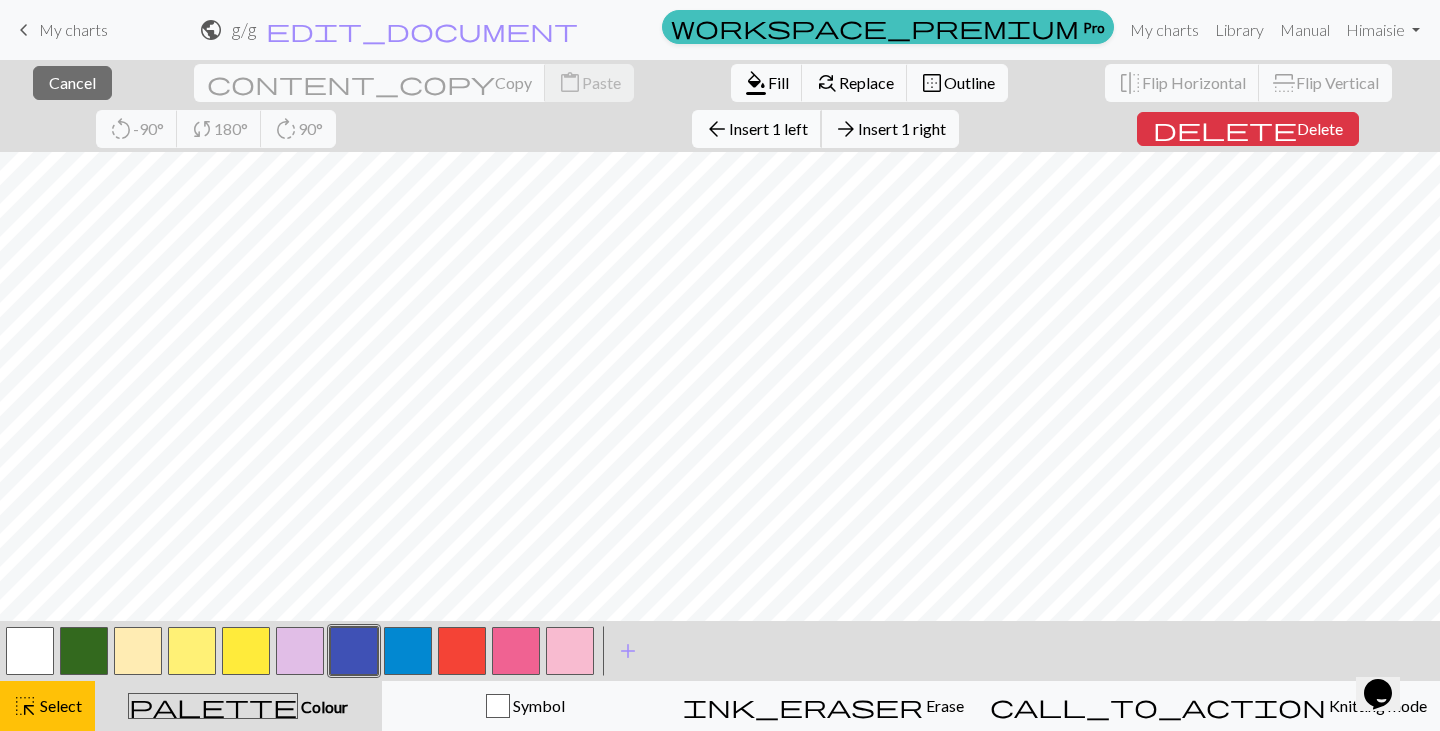 click on "Insert 1 left" at bounding box center (768, 128) 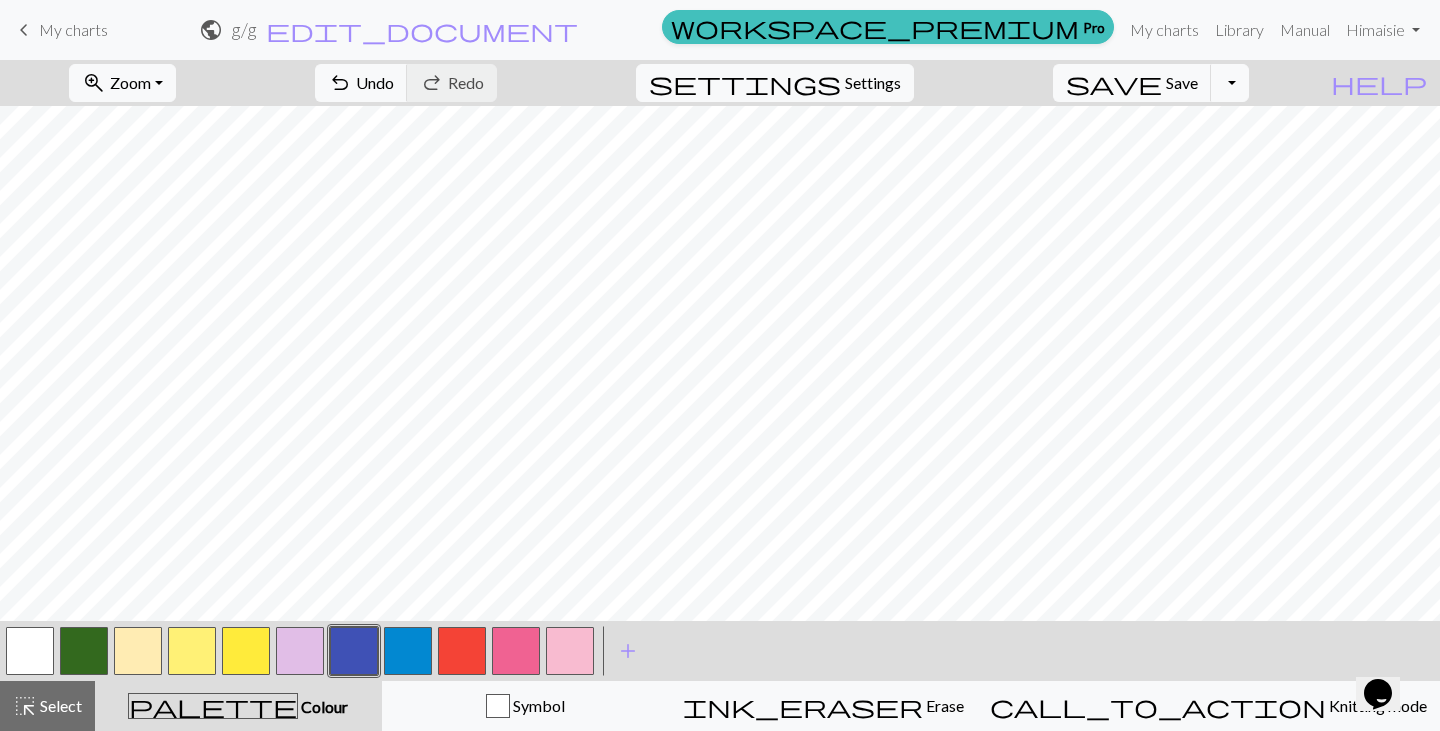 scroll, scrollTop: 0, scrollLeft: 0, axis: both 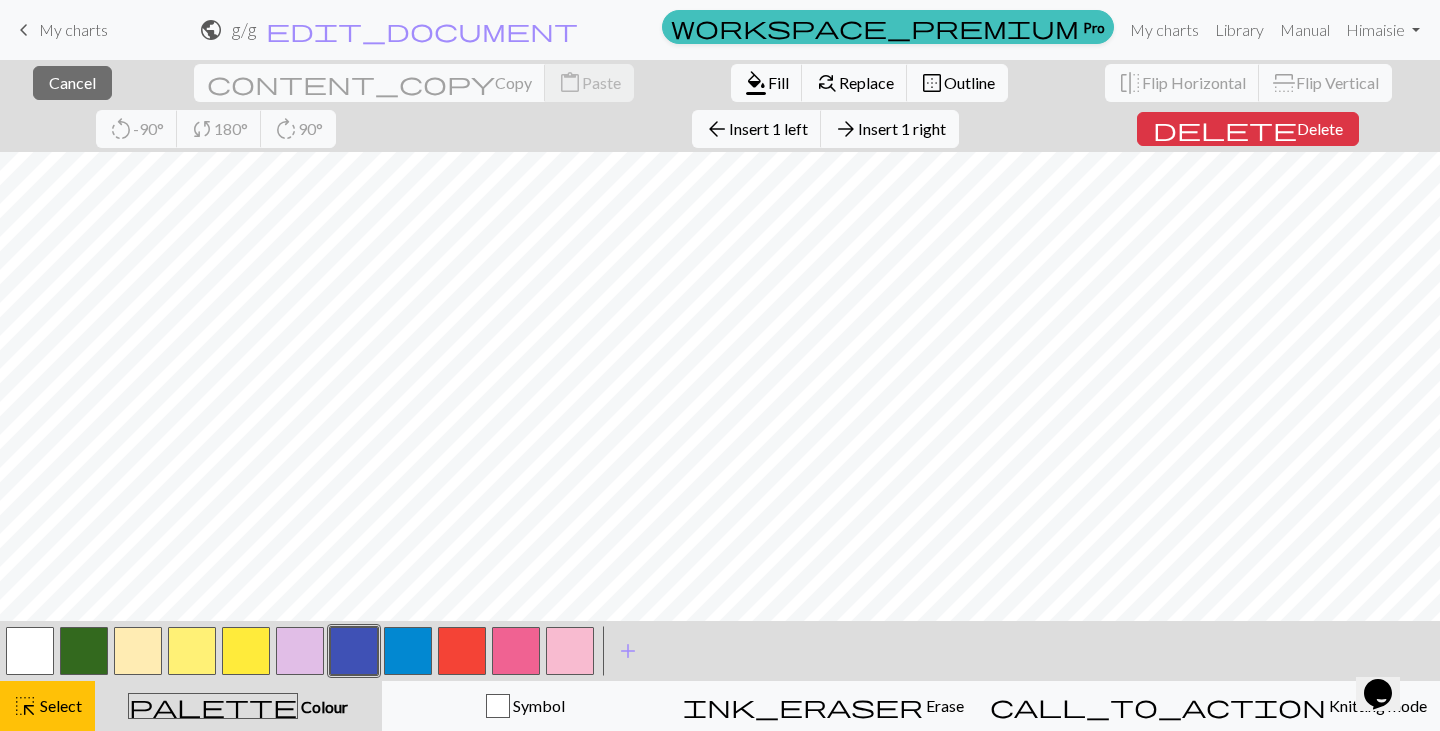 click on "close Cancel content_copy  Copy content_paste  Paste format_color_fill  Fill find_replace  Replace border_outer  Outline flip  Flip Horizontal flip  Flip Vertical rotate_left  -90° sync  180° rotate_right  90° arrow_back  Insert 1 left arrow_forward Insert 1 right delete  Delete < > add Add a  colour highlight_alt   Select   Select palette   Colour   Colour   Symbol ink_eraser   Erase   Erase call_to_action   Knitting mode   Knitting mode" at bounding box center [720, 395] 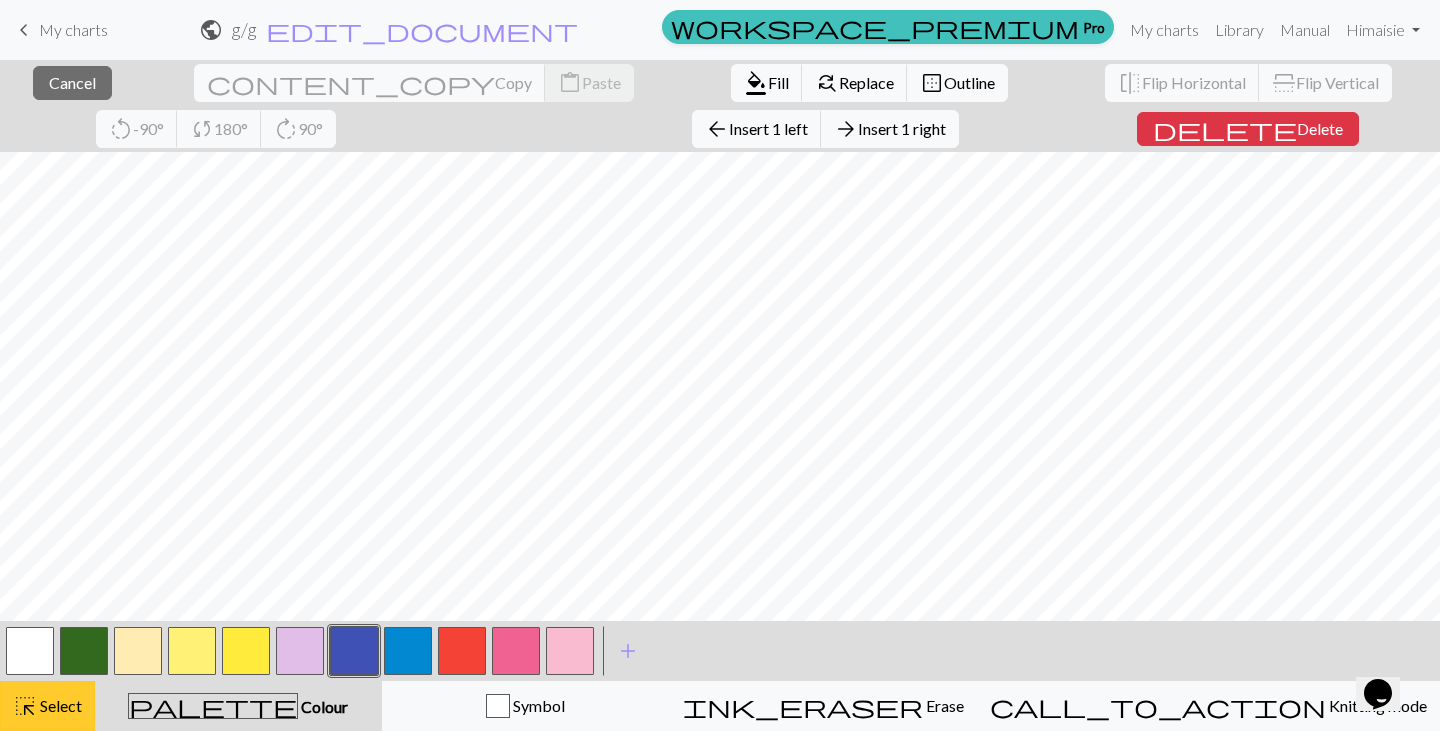 click on "Select" at bounding box center (59, 705) 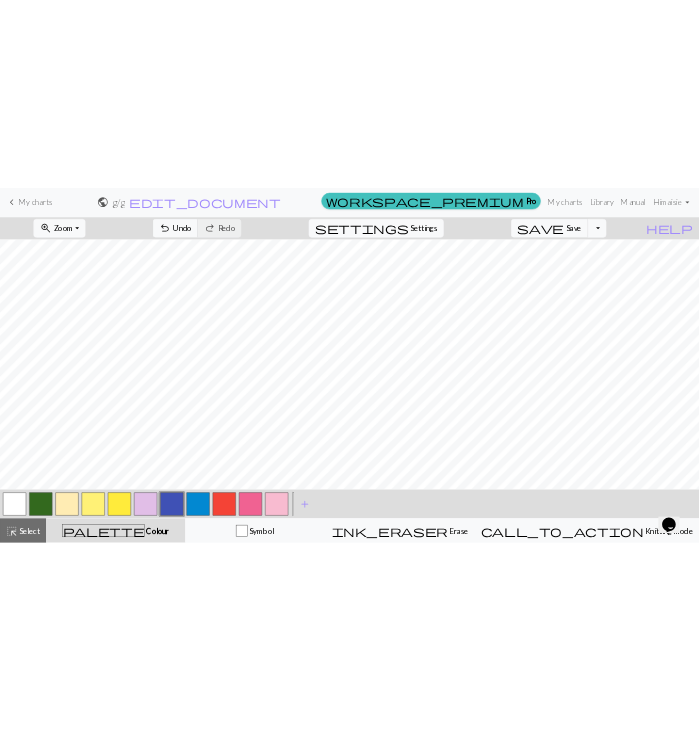 scroll, scrollTop: 0, scrollLeft: 0, axis: both 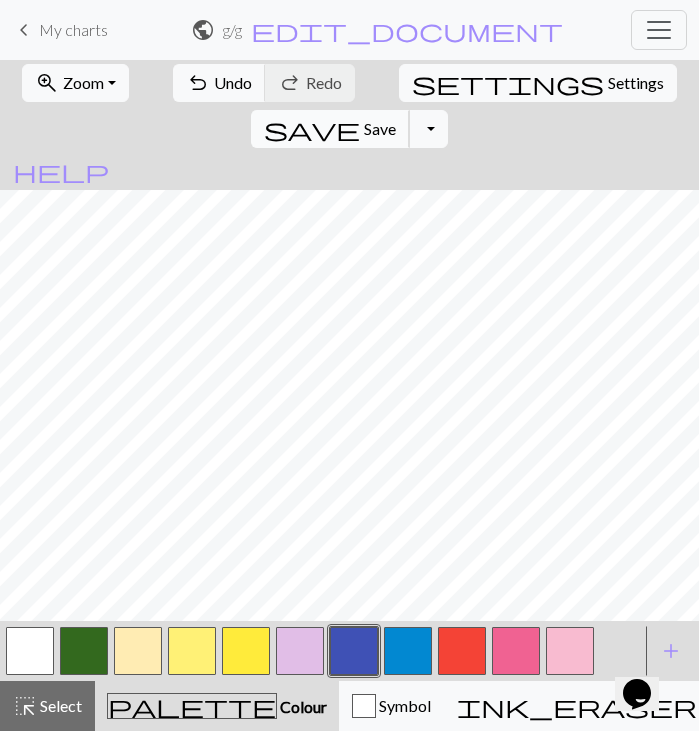 click on "Save" at bounding box center (380, 128) 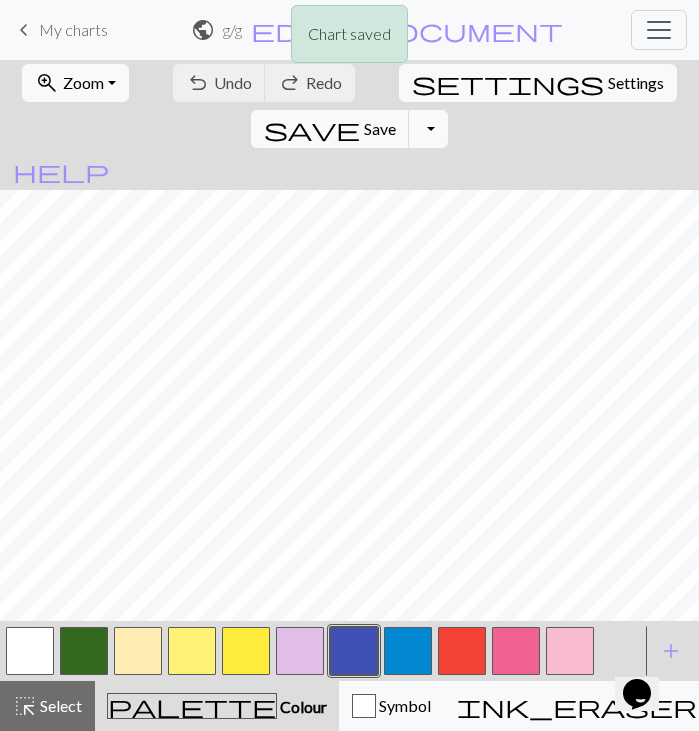 click on "Knitting mode" at bounding box center (1150, 705) 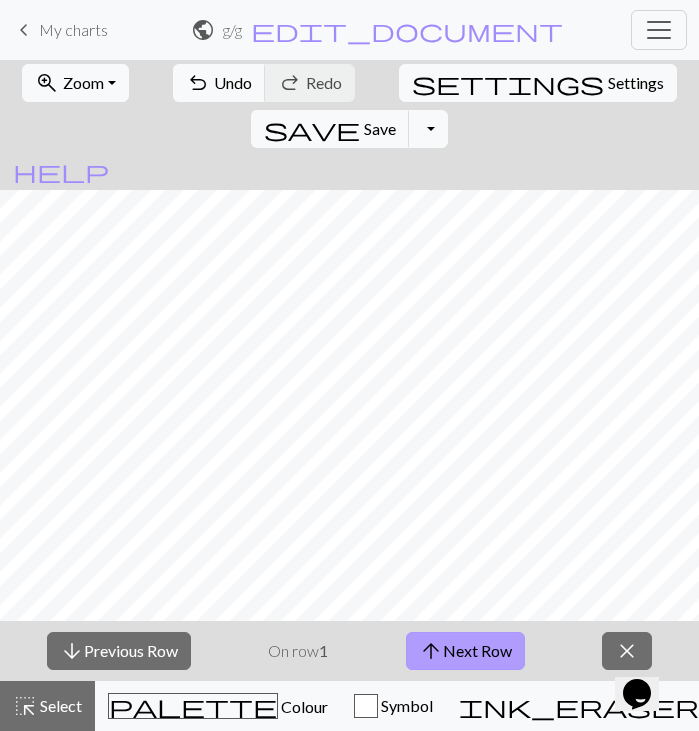 click on "arrow_upward  Next Row" at bounding box center (465, 651) 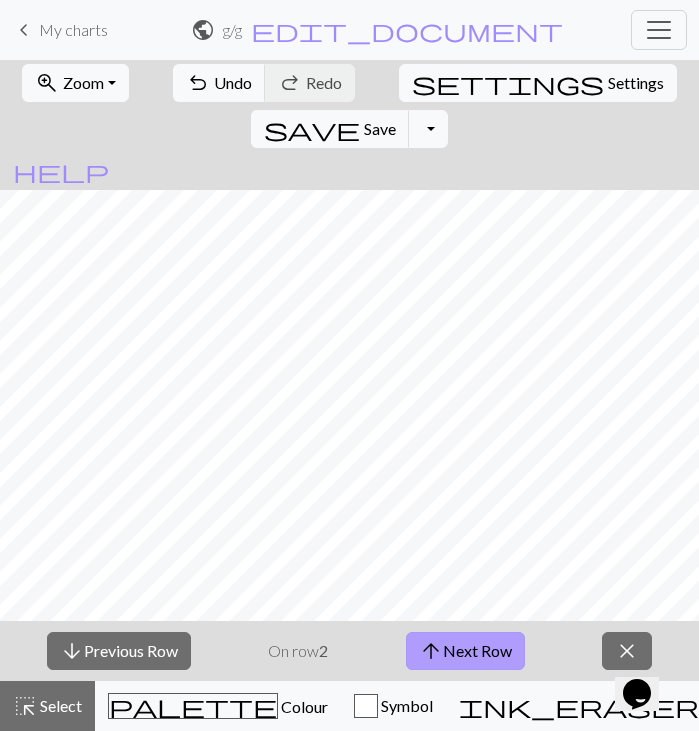 click on "arrow_upward  Next Row" at bounding box center [465, 651] 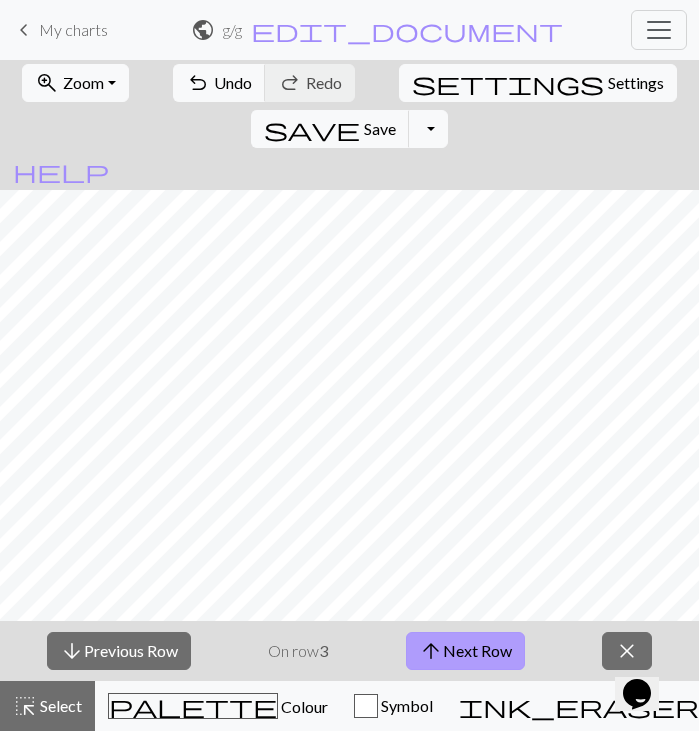click on "arrow_upward  Next Row" at bounding box center (465, 651) 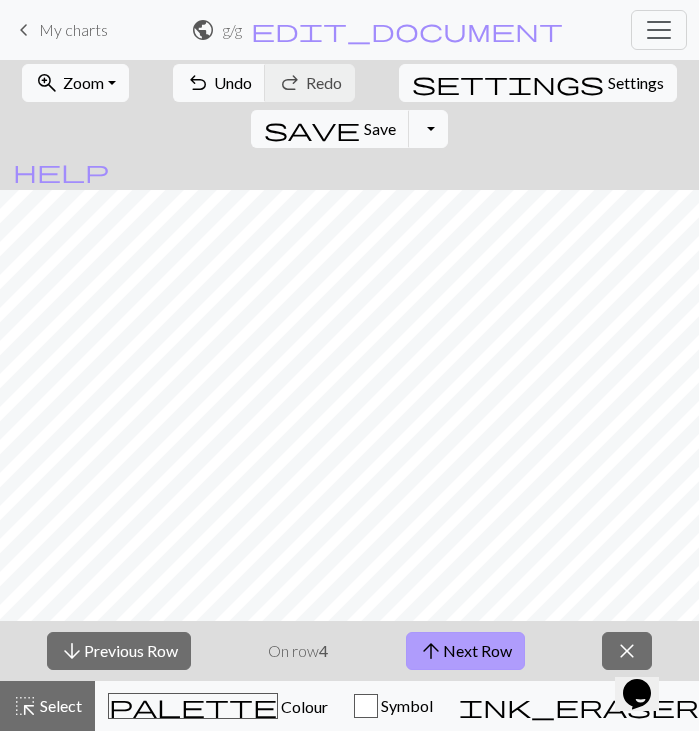 click on "arrow_upward  Next Row" at bounding box center [465, 651] 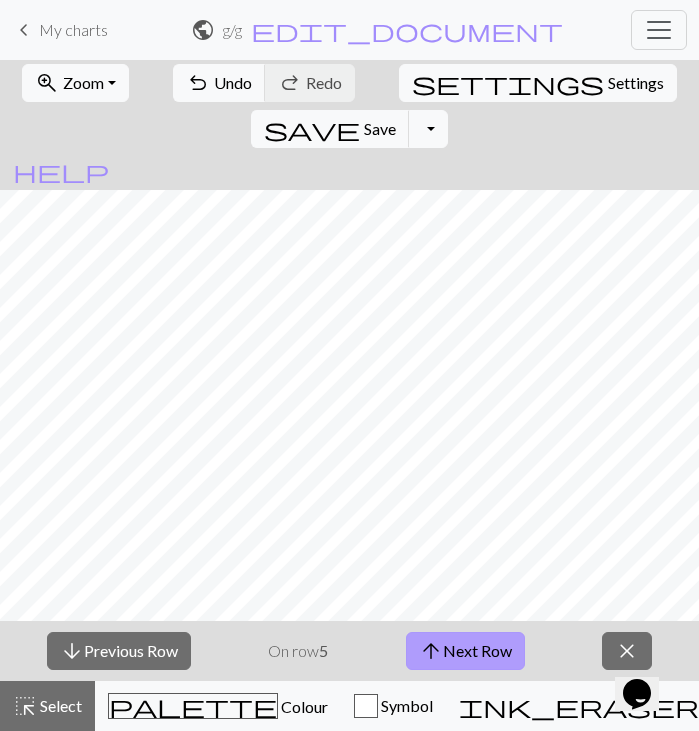 click on "arrow_upward  Next Row" at bounding box center [465, 651] 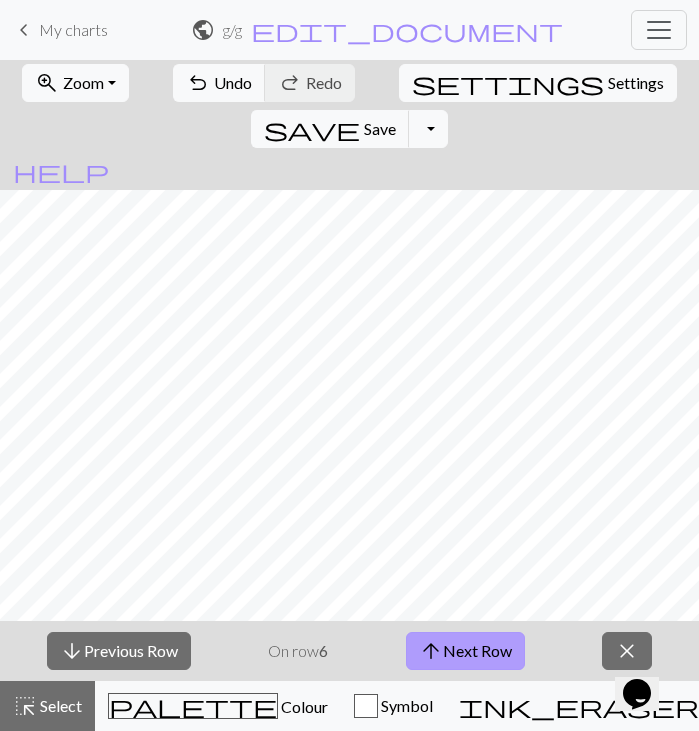 click on "arrow_upward  Next Row" at bounding box center (465, 651) 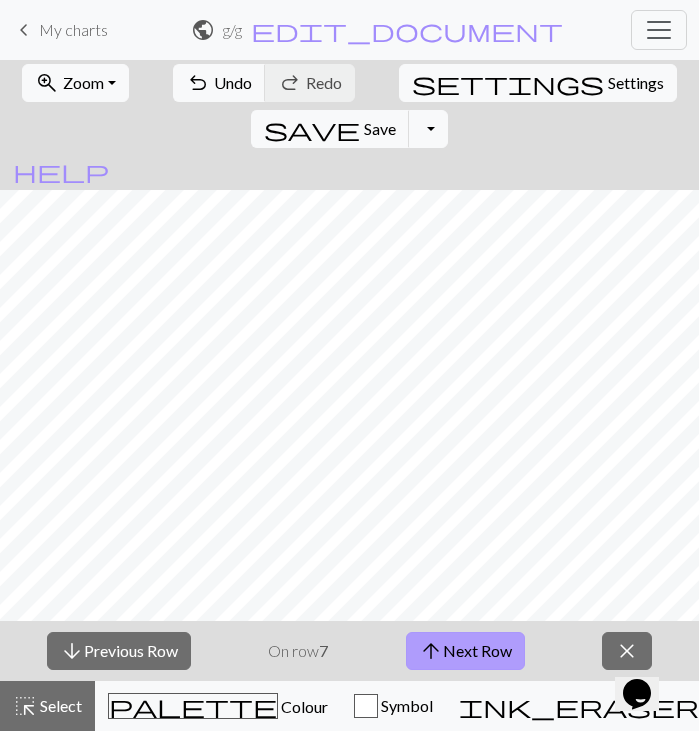 click on "arrow_upward  Next Row" at bounding box center [465, 651] 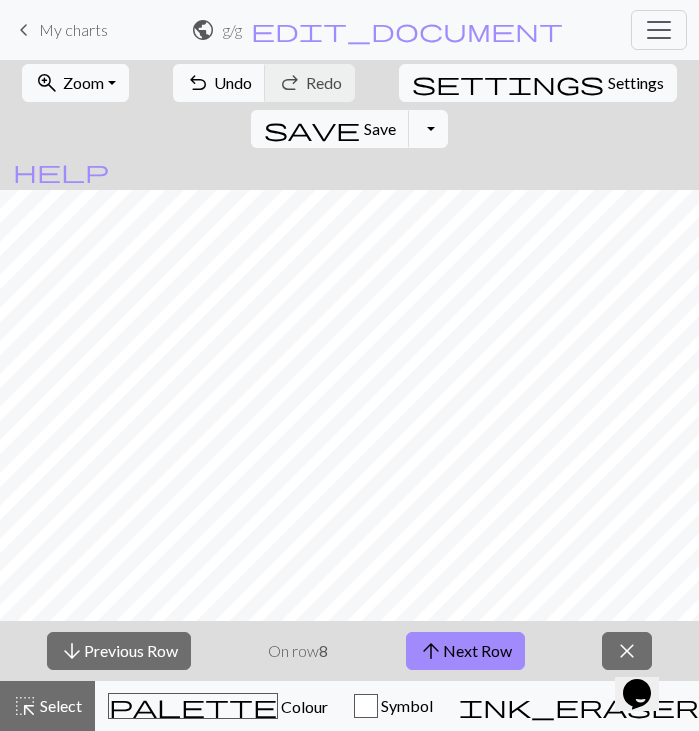 click on "arrow_downward Previous Row On row  8 arrow_upward  Next Row close" at bounding box center (349, 651) 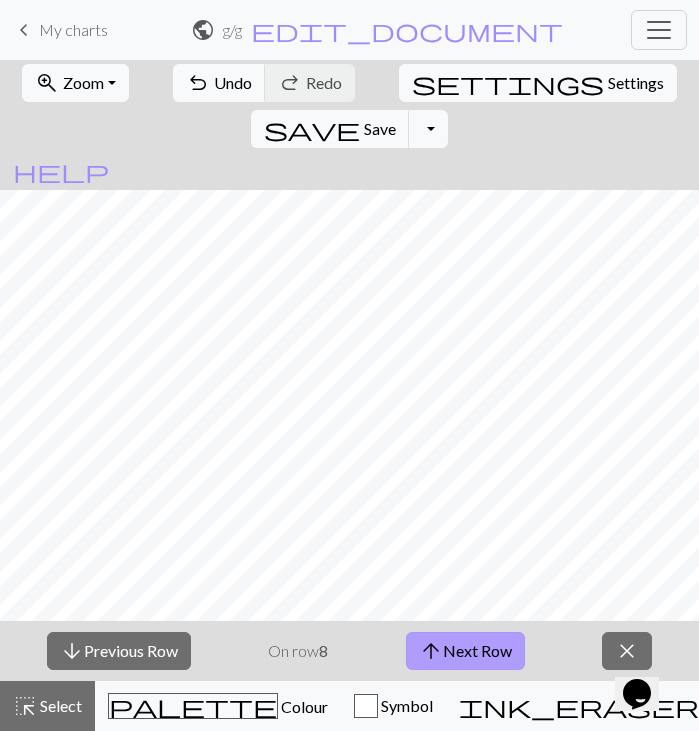 click on "arrow_upward  Next Row" at bounding box center [465, 651] 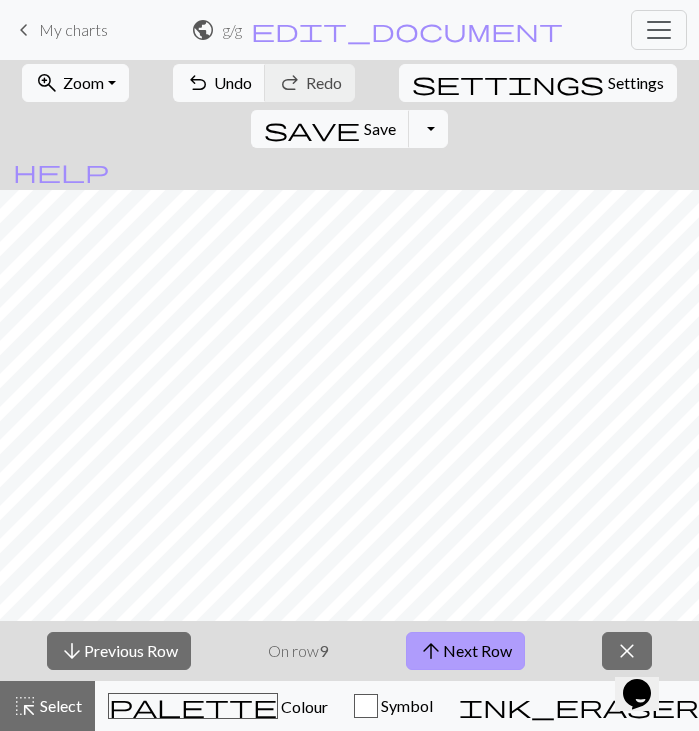 click on "arrow_upward  Next Row" at bounding box center [465, 651] 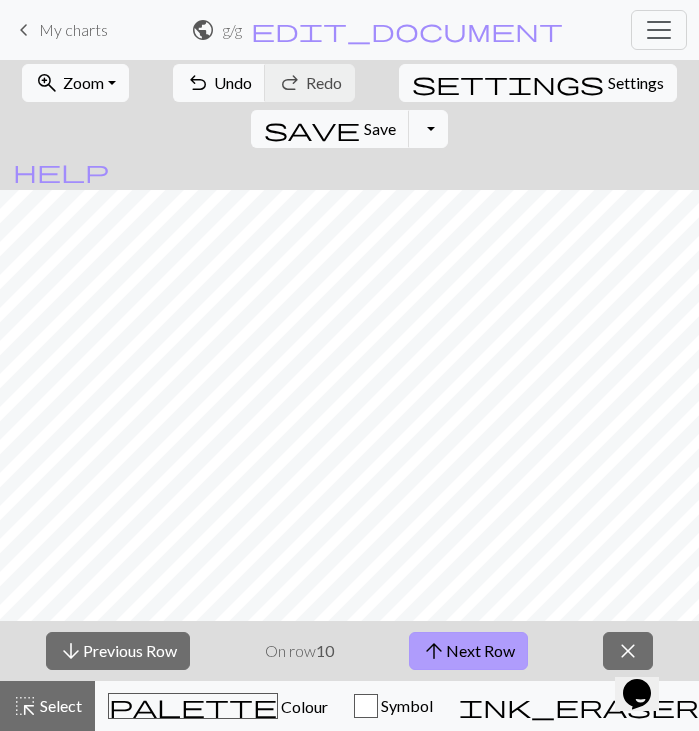 click on "arrow_upward  Next Row" at bounding box center (468, 651) 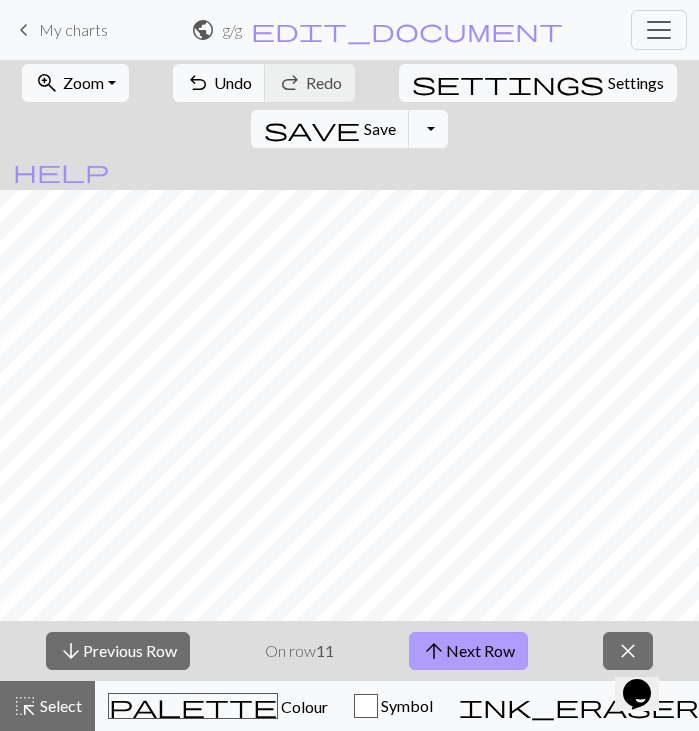click on "arrow_upward  Next Row" at bounding box center [468, 651] 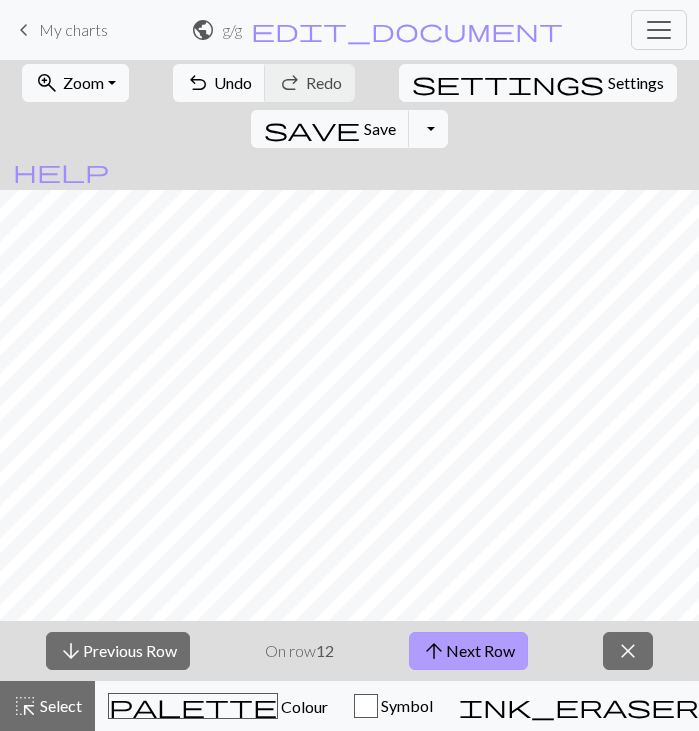 click on "arrow_upward  Next Row" at bounding box center (468, 651) 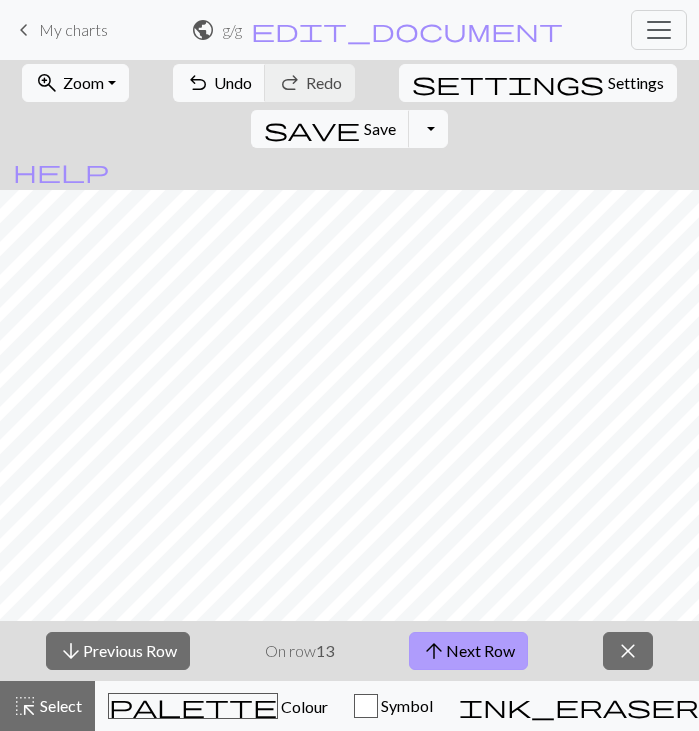 click on "arrow_upward  Next Row" at bounding box center [468, 651] 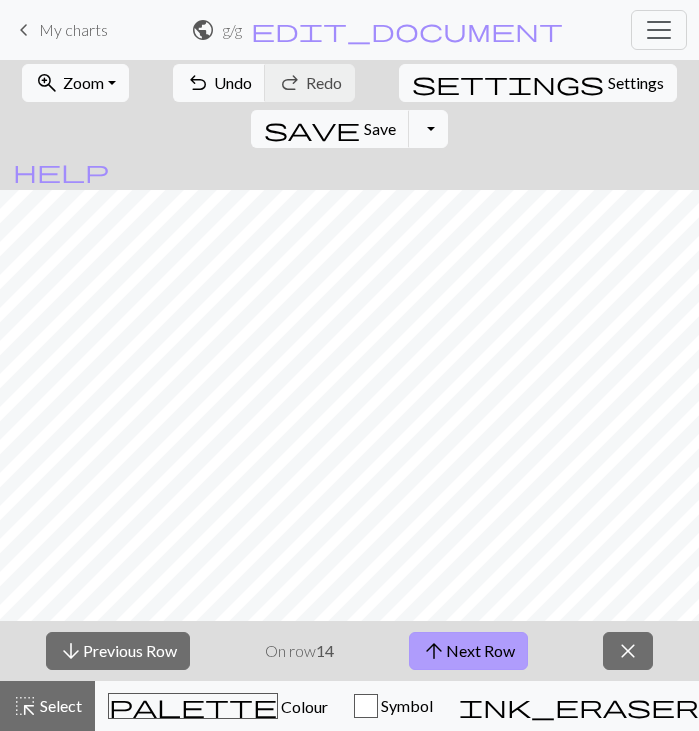click on "arrow_upward  Next Row" at bounding box center (468, 651) 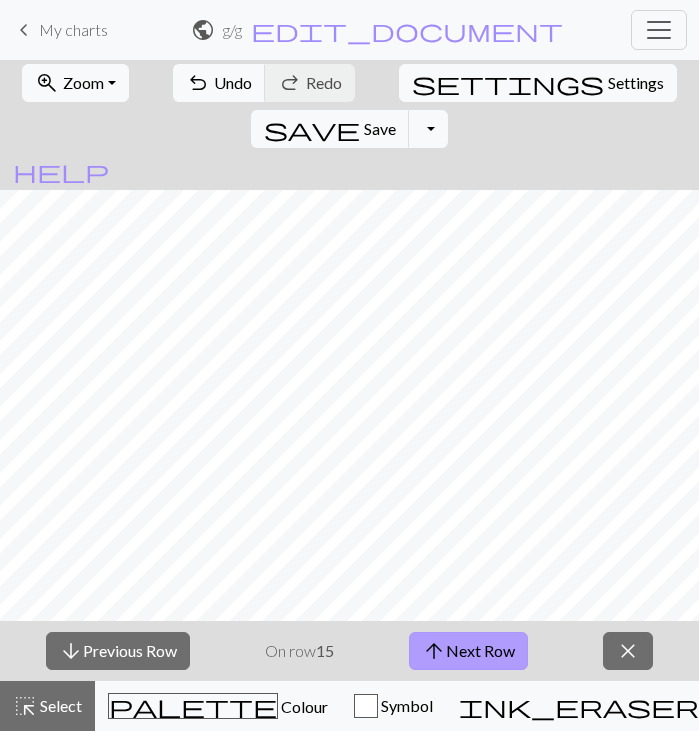 click on "arrow_upward  Next Row" at bounding box center [468, 651] 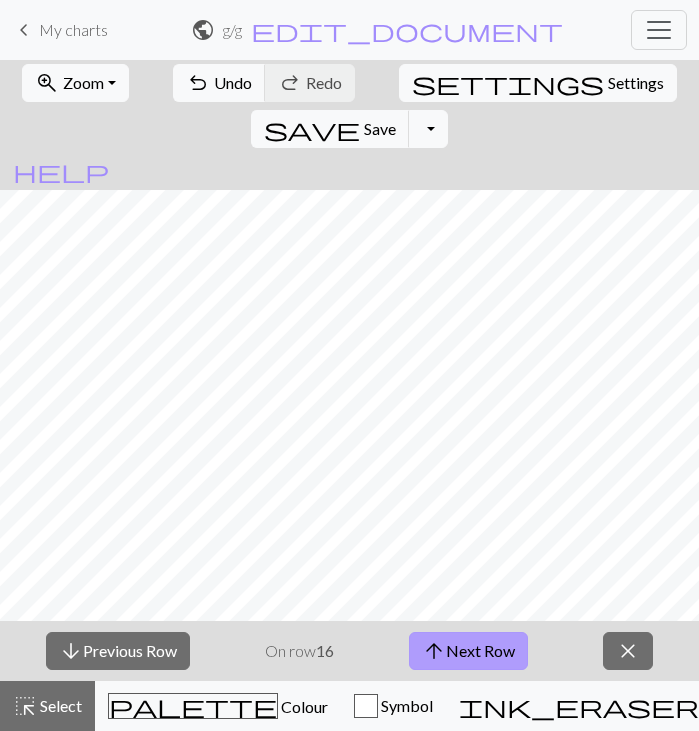 click on "arrow_upward  Next Row" at bounding box center [468, 651] 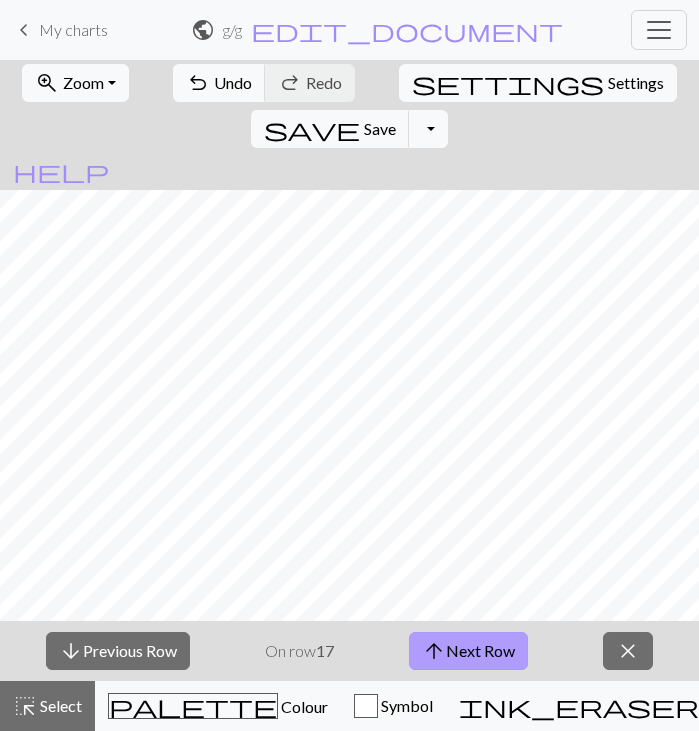 click on "arrow_upward  Next Row" at bounding box center (468, 651) 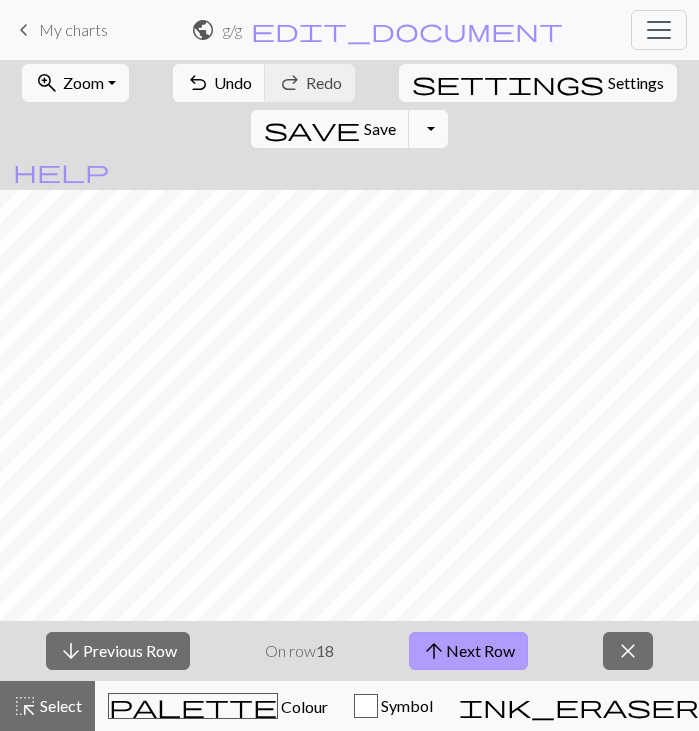 click on "arrow_upward  Next Row" at bounding box center [468, 651] 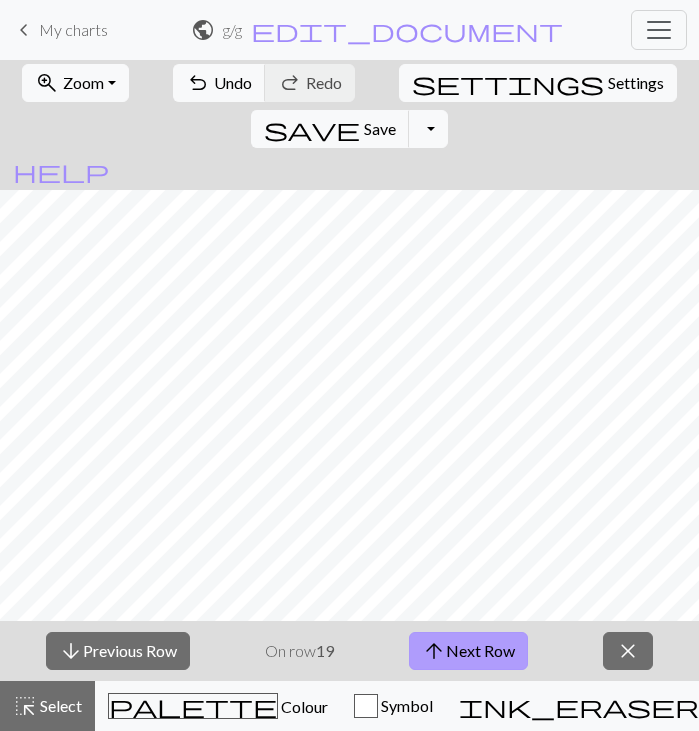 click on "arrow_upward  Next Row" at bounding box center (468, 651) 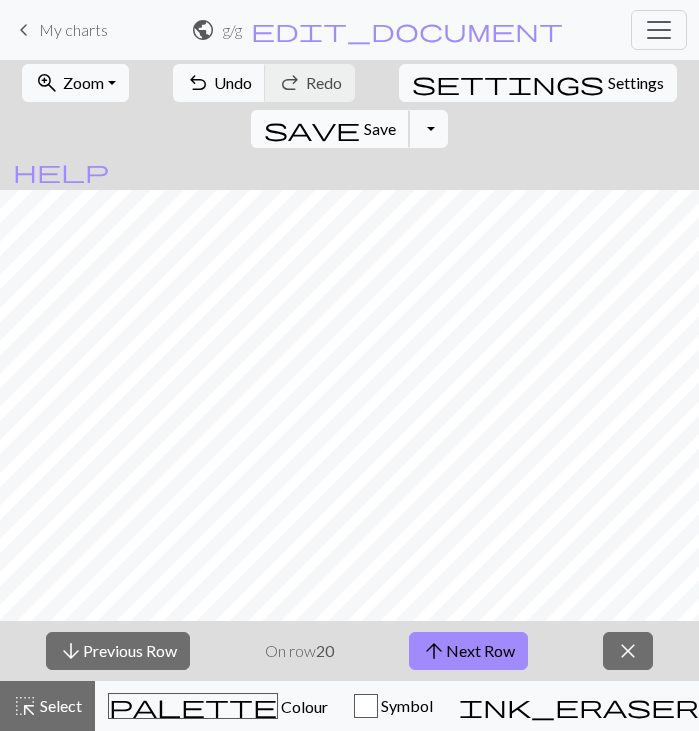 click on "save" at bounding box center (312, 129) 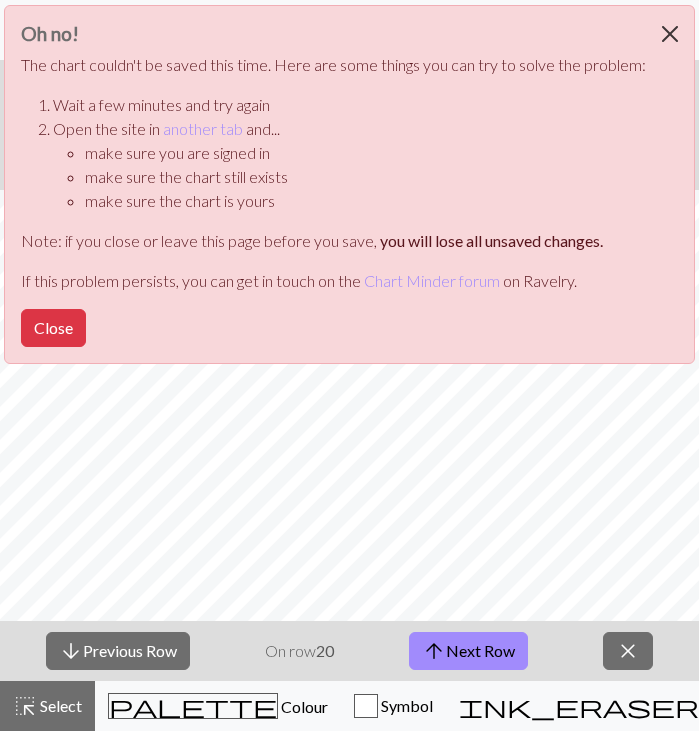 click at bounding box center (670, 34) 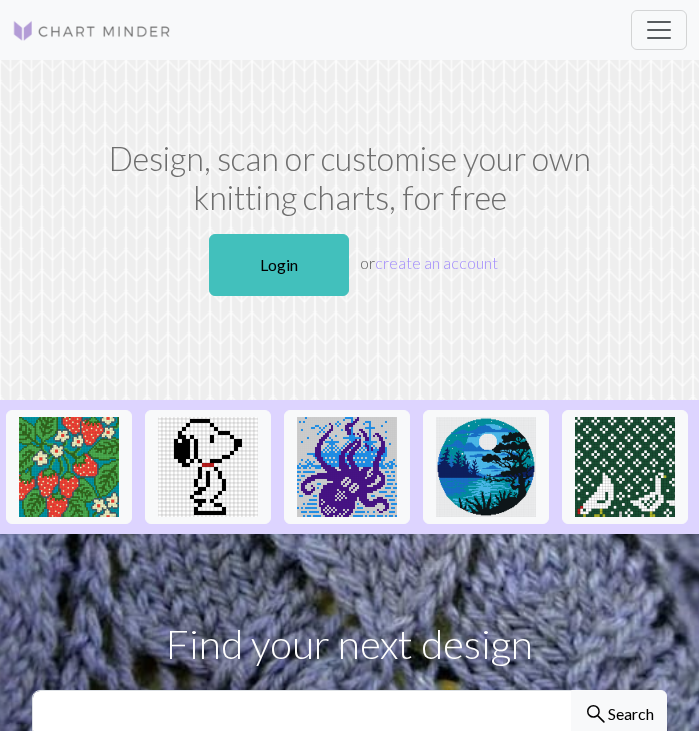 scroll, scrollTop: 0, scrollLeft: 0, axis: both 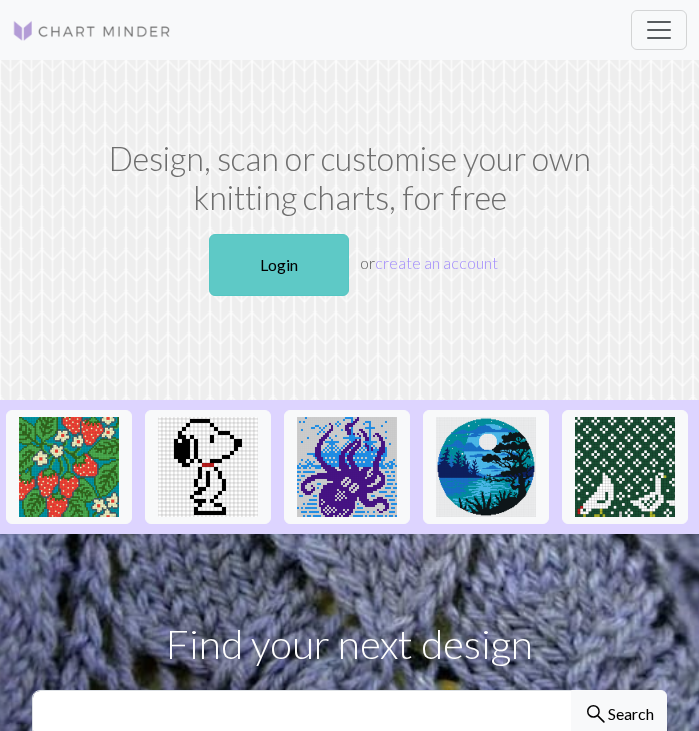 click on "Login" at bounding box center [279, 265] 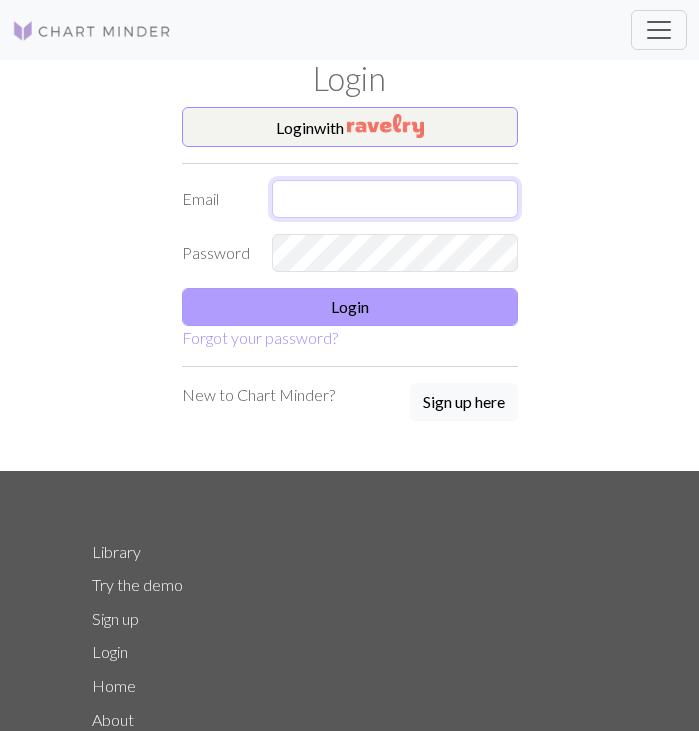 type on "[USERNAME]@[EXAMPLE.COM]" 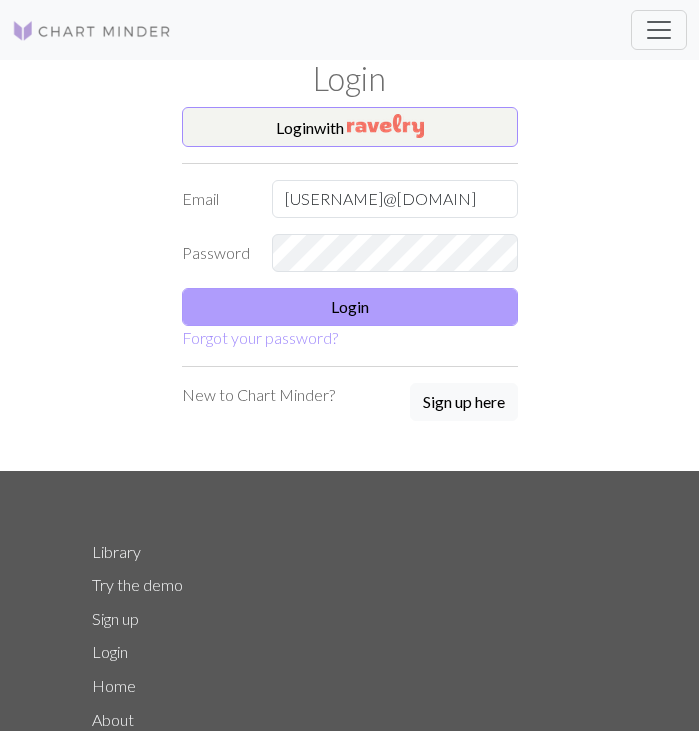 click on "Login" at bounding box center (350, 307) 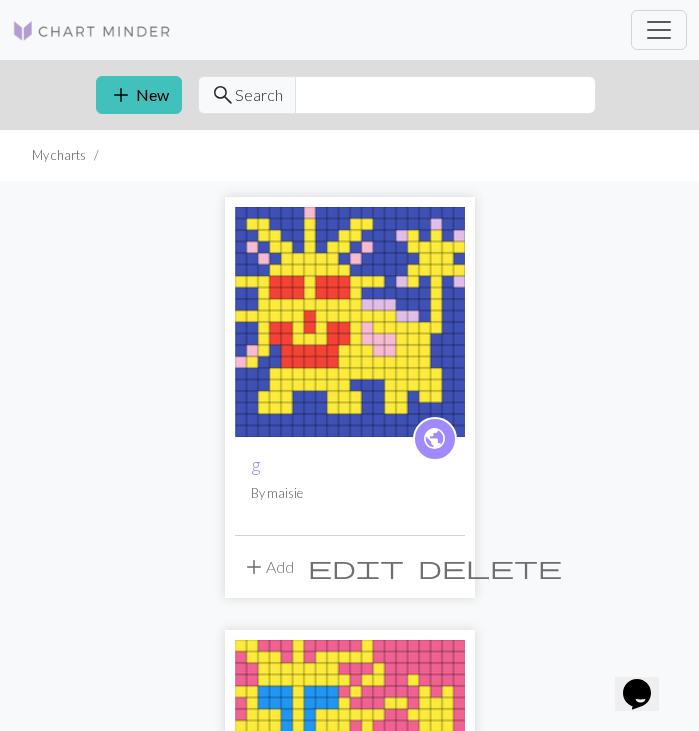 click at bounding box center (350, 322) 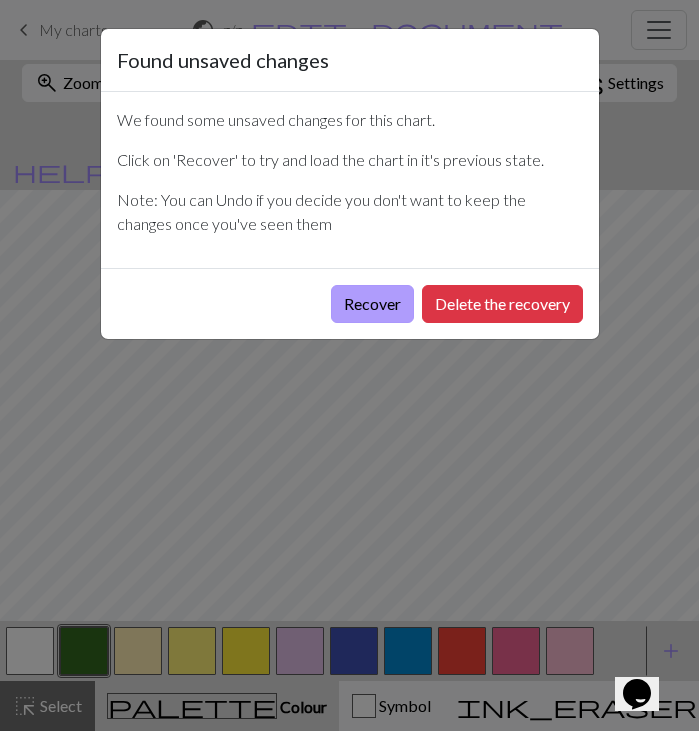 click on "Recover" at bounding box center [372, 304] 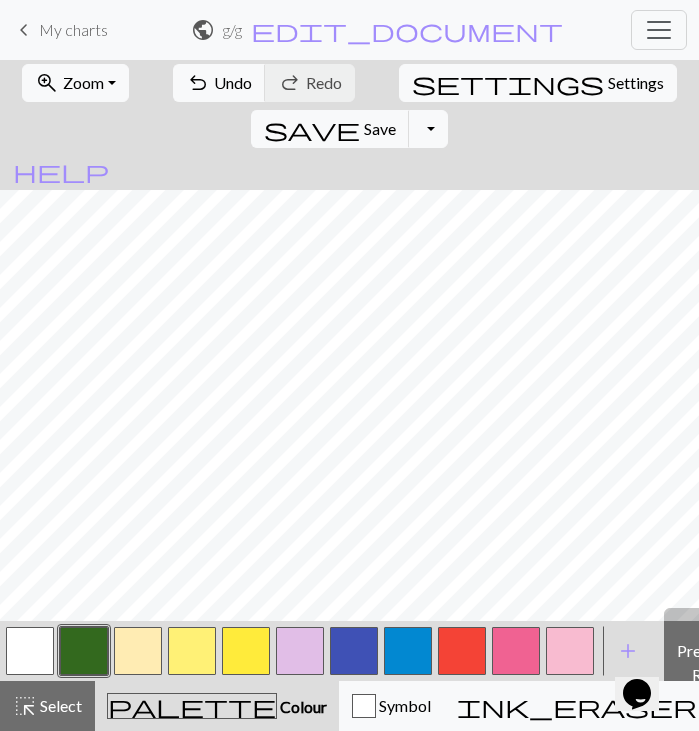 click on "call_to_action" at bounding box center (932, 706) 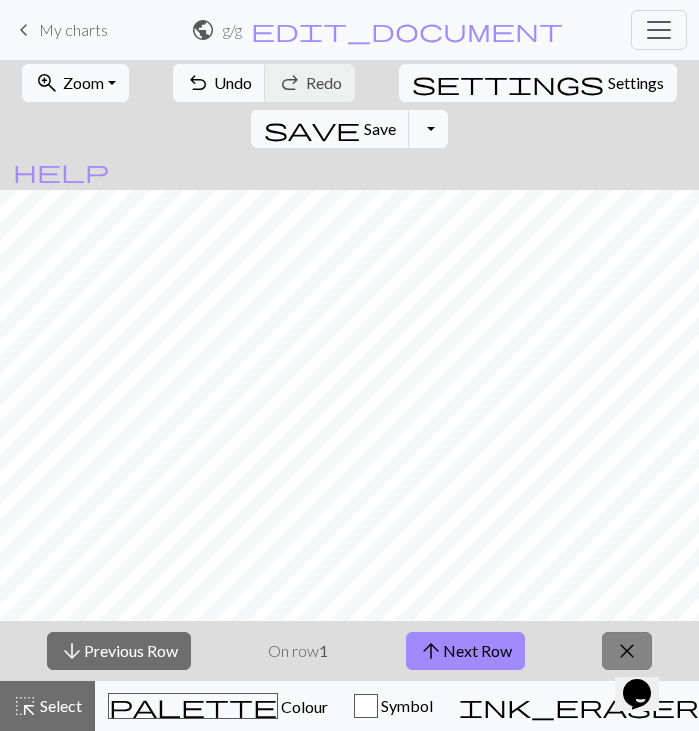 click on "close" at bounding box center (627, 651) 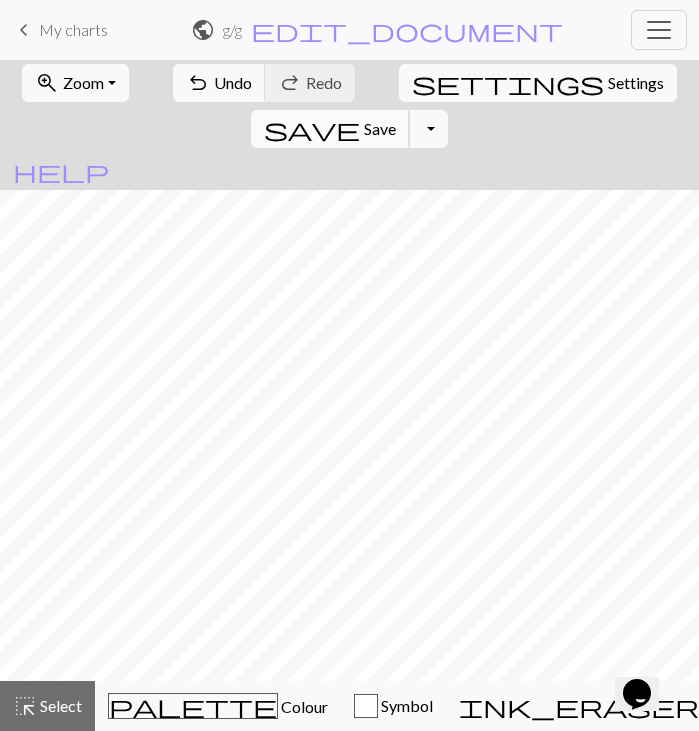 click on "Save" at bounding box center (380, 128) 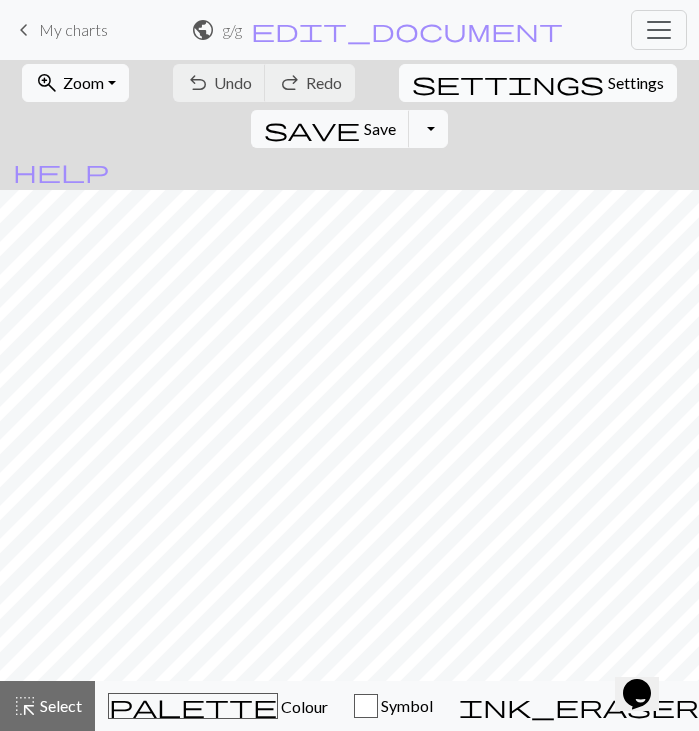 scroll, scrollTop: 0, scrollLeft: 0, axis: both 